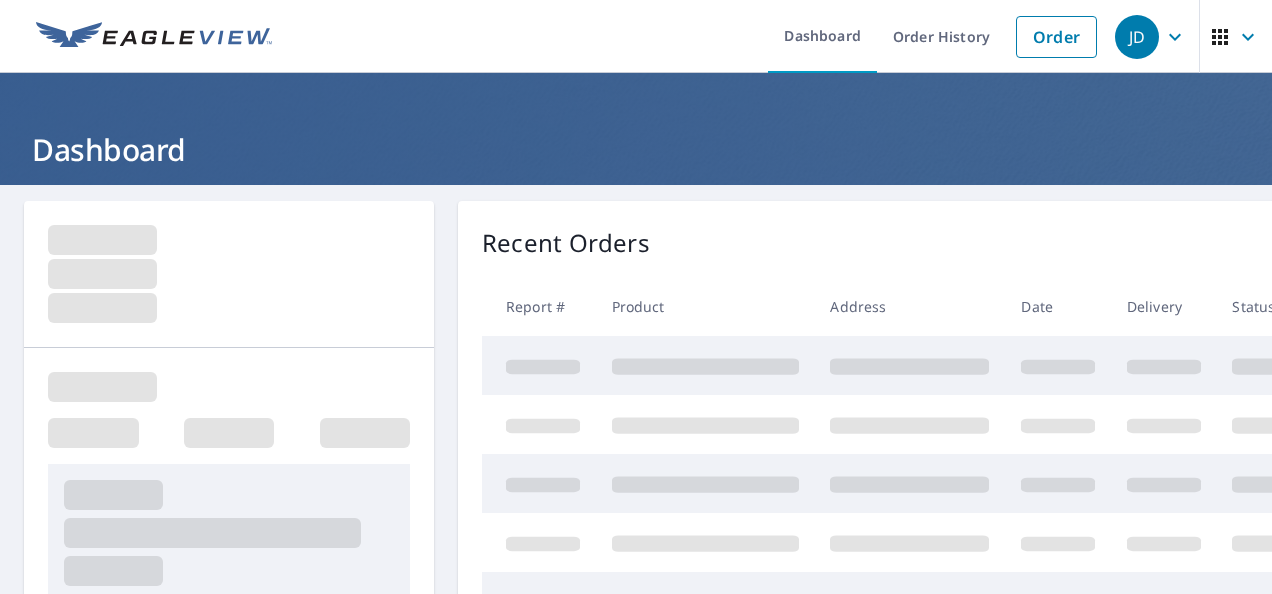 scroll, scrollTop: 0, scrollLeft: 0, axis: both 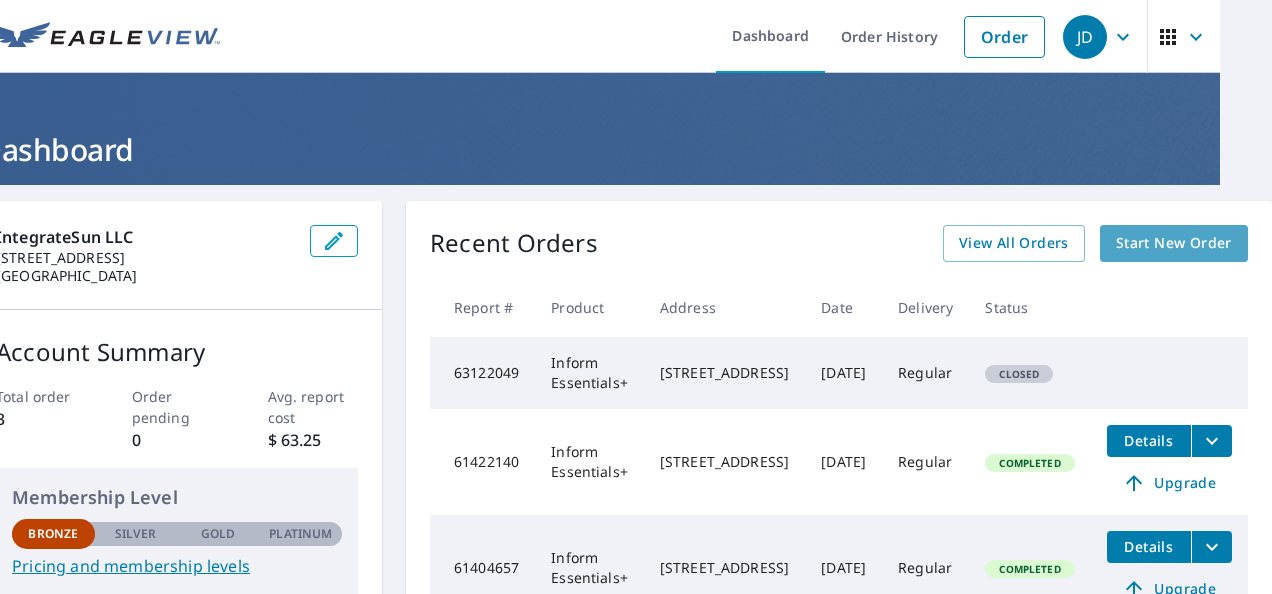 click on "Start New Order" at bounding box center (1174, 243) 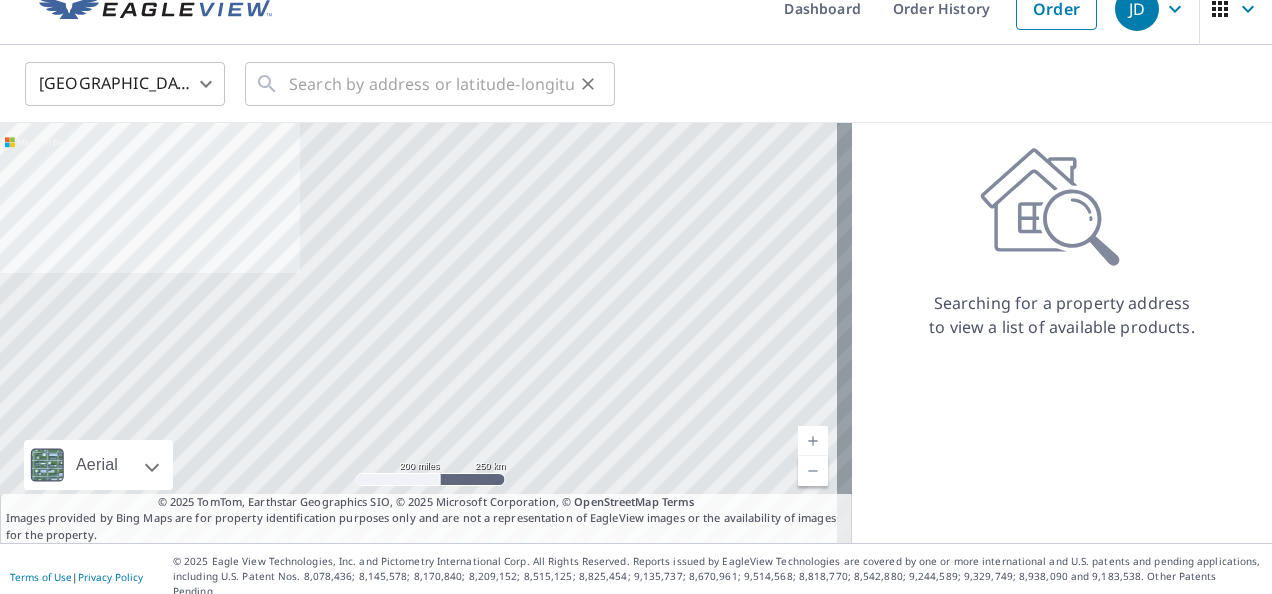 scroll, scrollTop: 0, scrollLeft: 0, axis: both 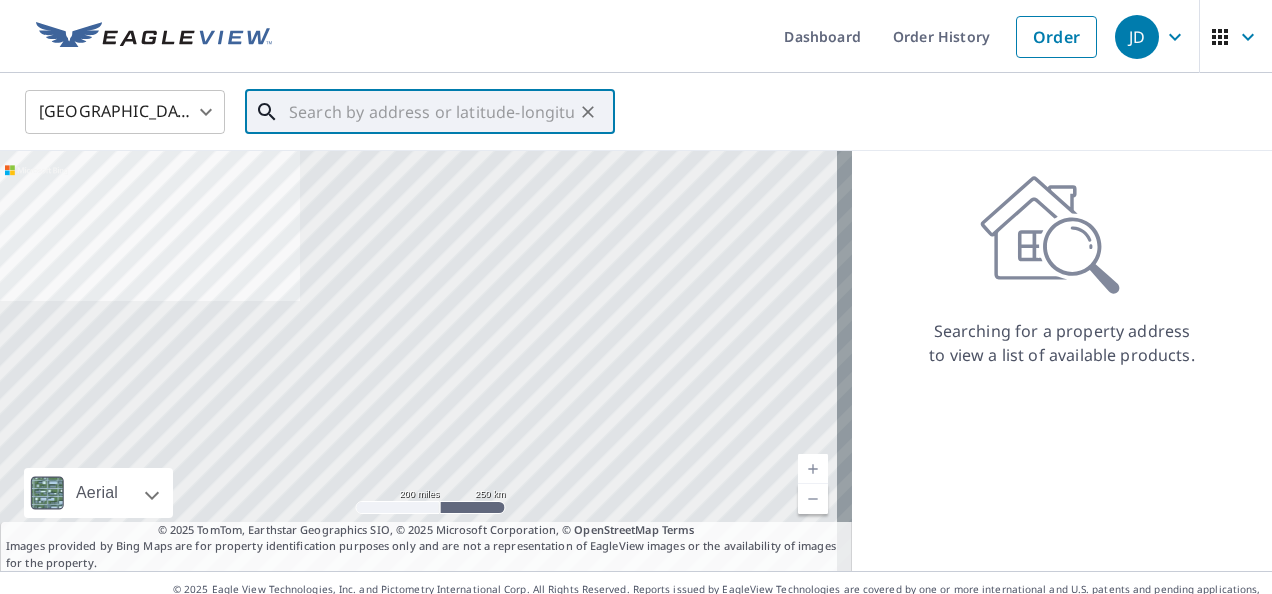 click at bounding box center [431, 112] 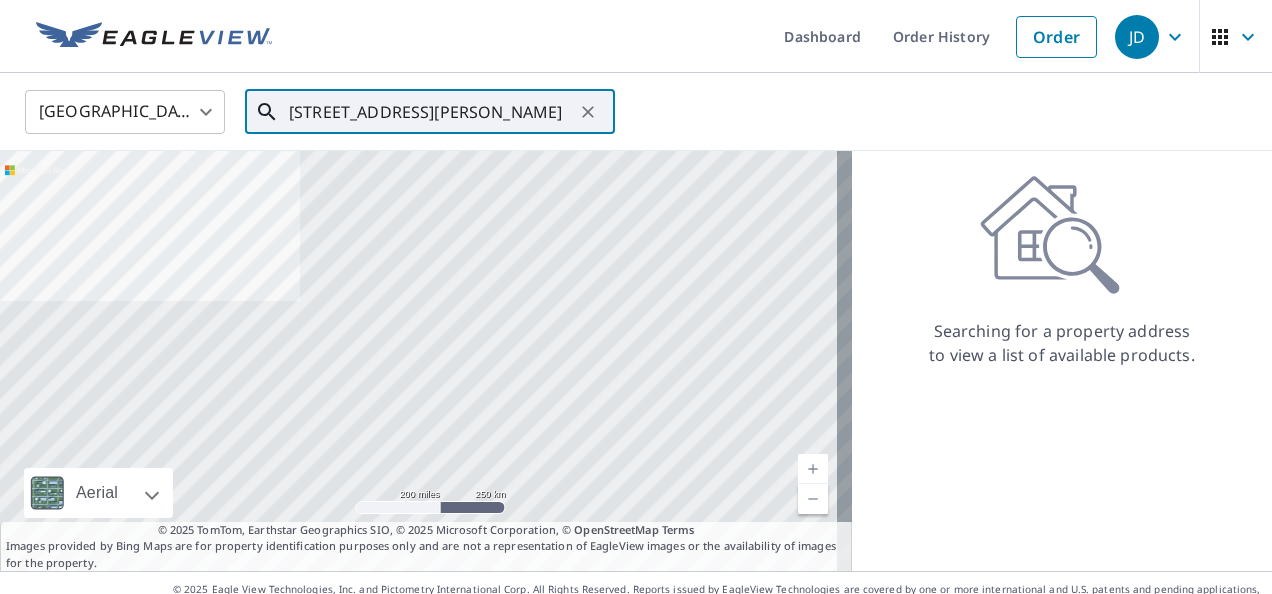 scroll, scrollTop: 0, scrollLeft: 74, axis: horizontal 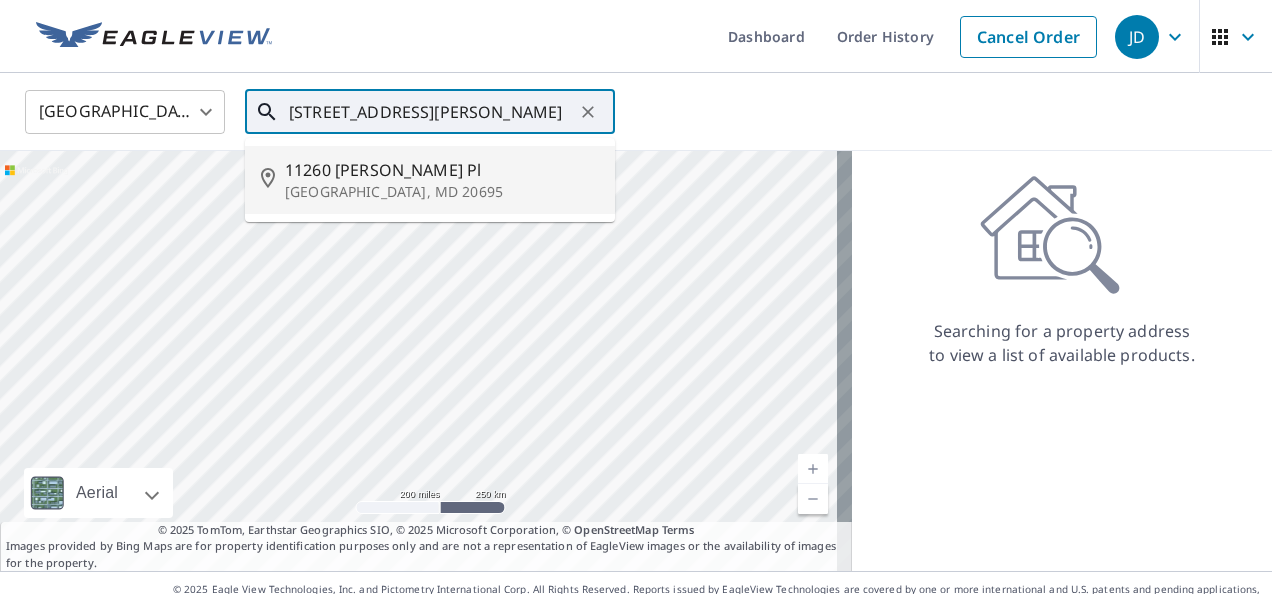 click on "[GEOGRAPHIC_DATA], MD 20695" at bounding box center [442, 192] 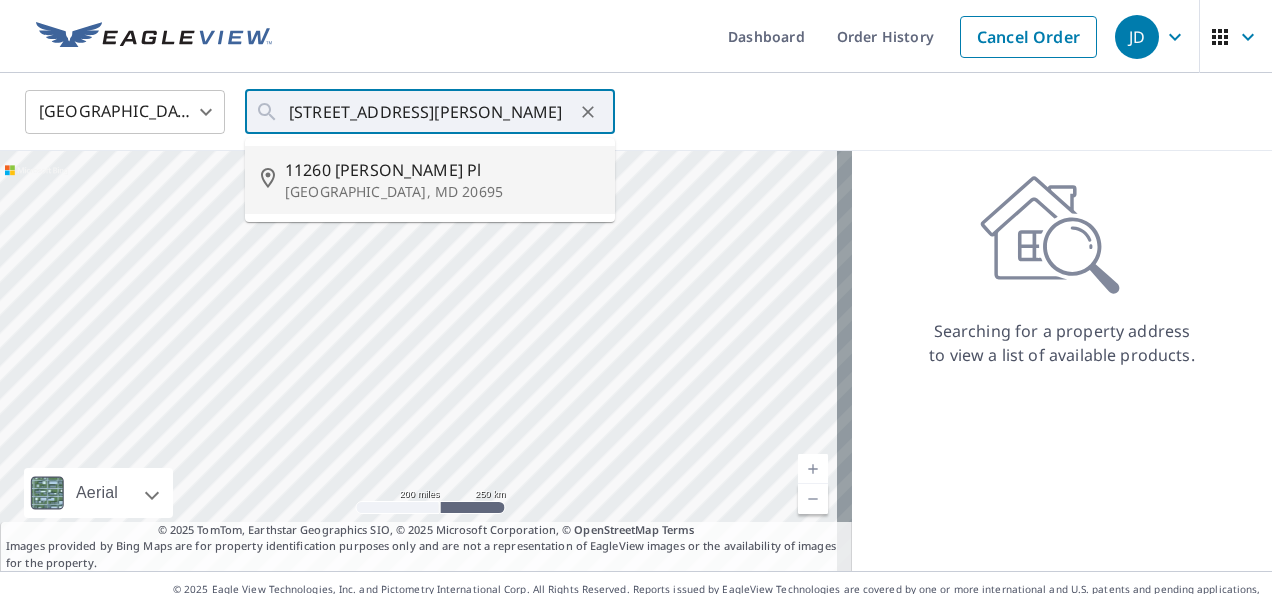 type on "11260 [PERSON_NAME] [PERSON_NAME][GEOGRAPHIC_DATA], MD 20695" 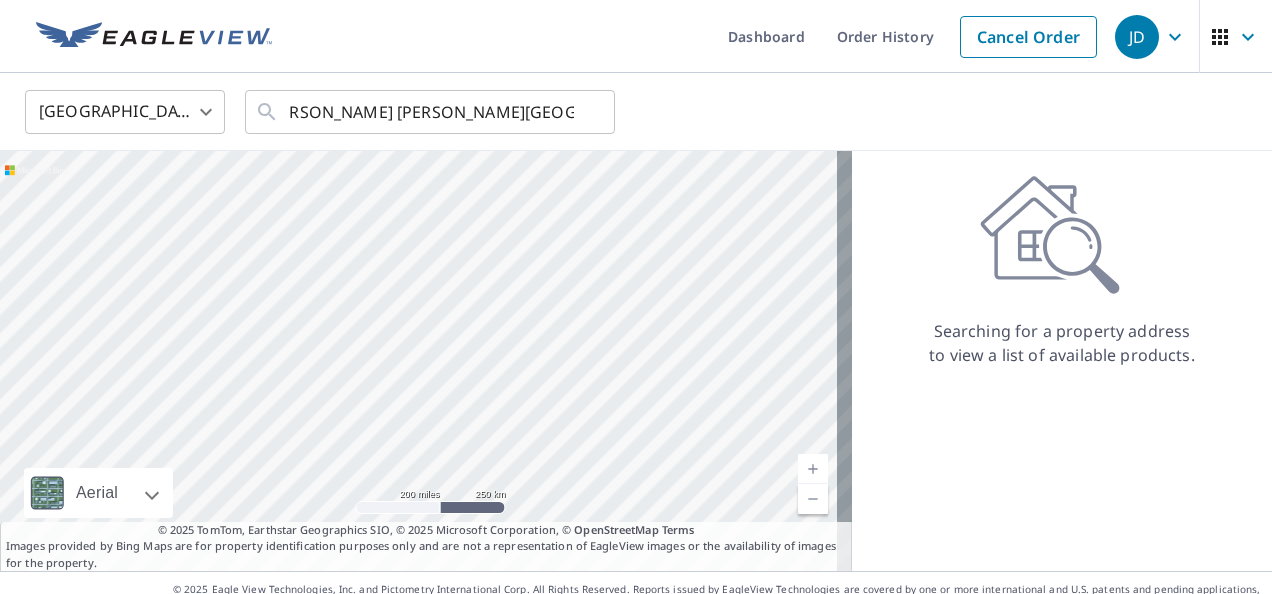 scroll, scrollTop: 0, scrollLeft: 0, axis: both 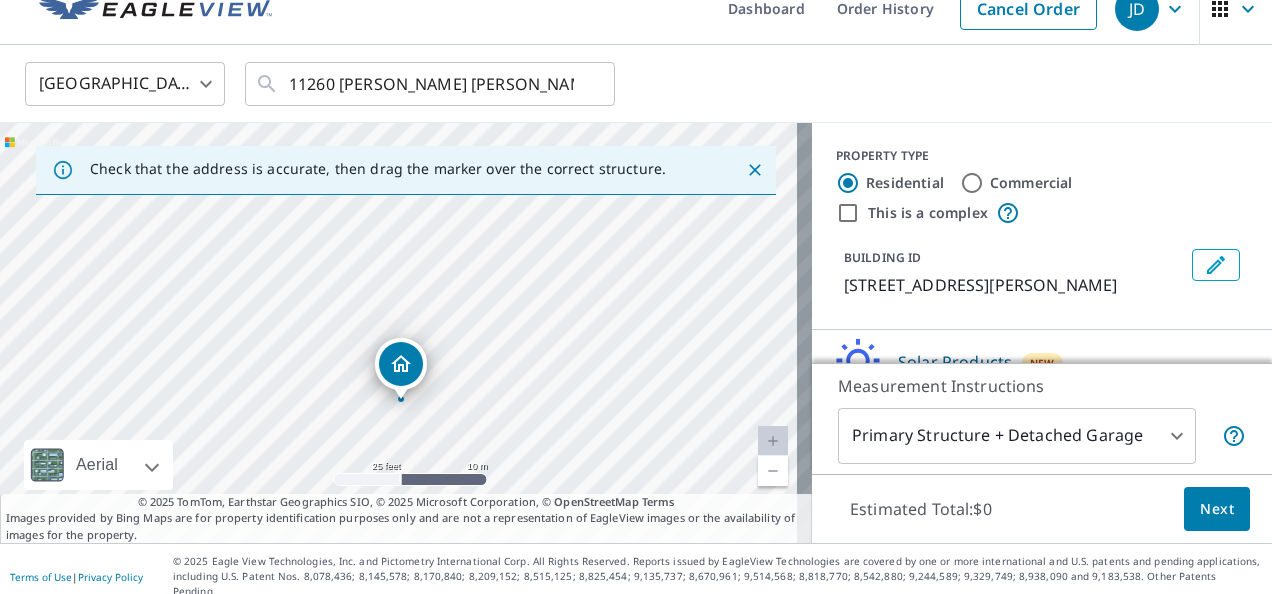 click on "Estimated Total:  $0" at bounding box center (921, 509) 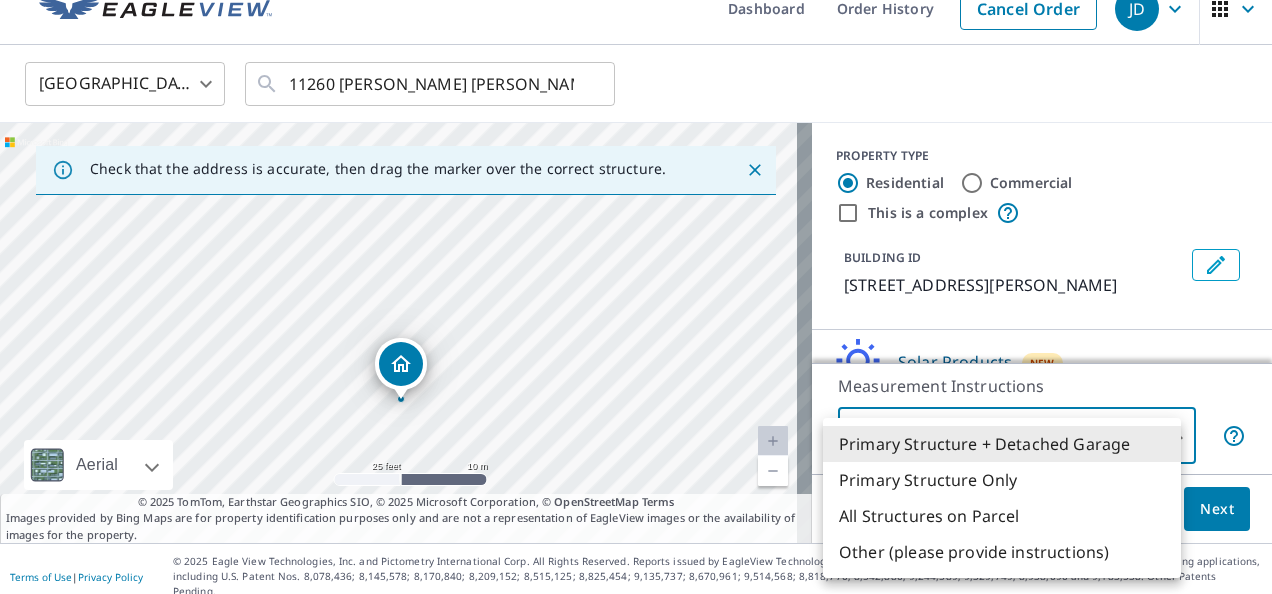 click on "JD JD
Dashboard Order History Cancel Order JD United States US ​ 11260 Beatrix Potter Pl White Plains, MD 20695 ​ Check that the address is accurate, then drag the marker over the correct structure. 11260 Beatrix Potter Pl White Plains, MD 20695 Aerial Road A standard road map Aerial A detailed look from above Labels Labels 25 feet 10 m © 2025 TomTom, © Vexcel Imaging, © 2025 Microsoft Corporation,  © OpenStreetMap Terms © 2025 TomTom, Earthstar Geographics SIO, © 2025 Microsoft Corporation, ©   OpenStreetMap   Terms Images provided by Bing Maps are for property identification purposes only and are not a representation of EagleView images or the availability of images for the property. PROPERTY TYPE Residential Commercial This is a complex BUILDING ID 11260 Beatrix Potter Pl, White Plains, MD, 20695 Solar Products New Inform Essentials+ $63.25 Inform Advanced $79 TrueDesign for Sales $30 TrueDesign for Planning $105.5 Measurement Instructions Primary Structure + Detached Garage 1 ​ $0 Next" at bounding box center (636, 297) 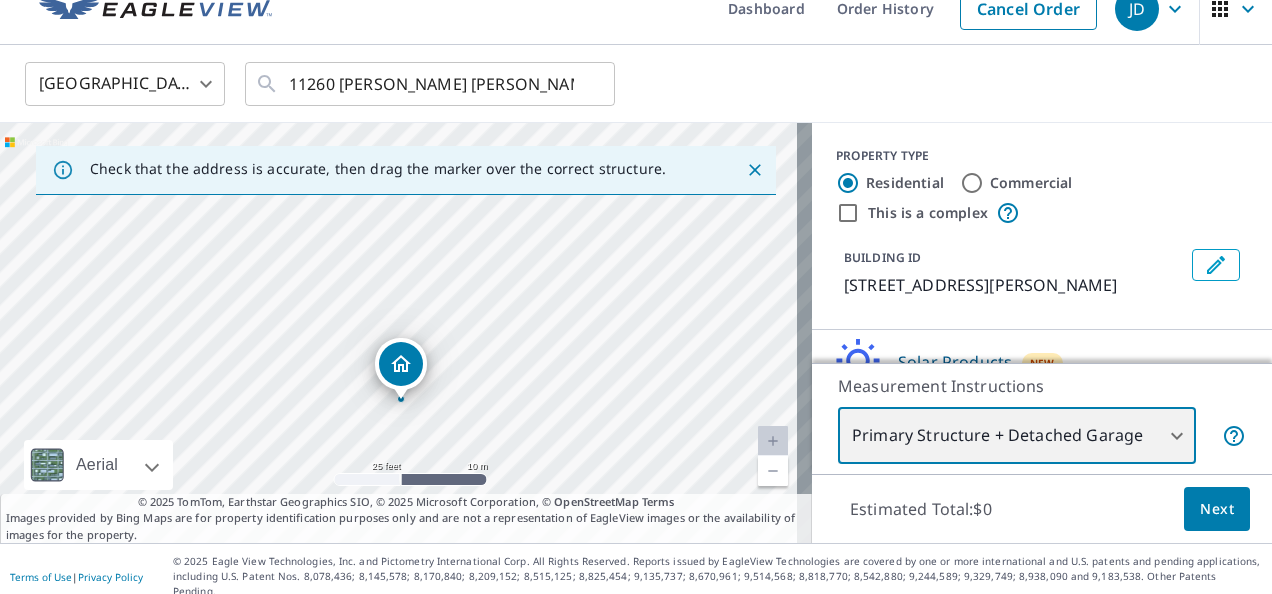 scroll, scrollTop: 27, scrollLeft: 0, axis: vertical 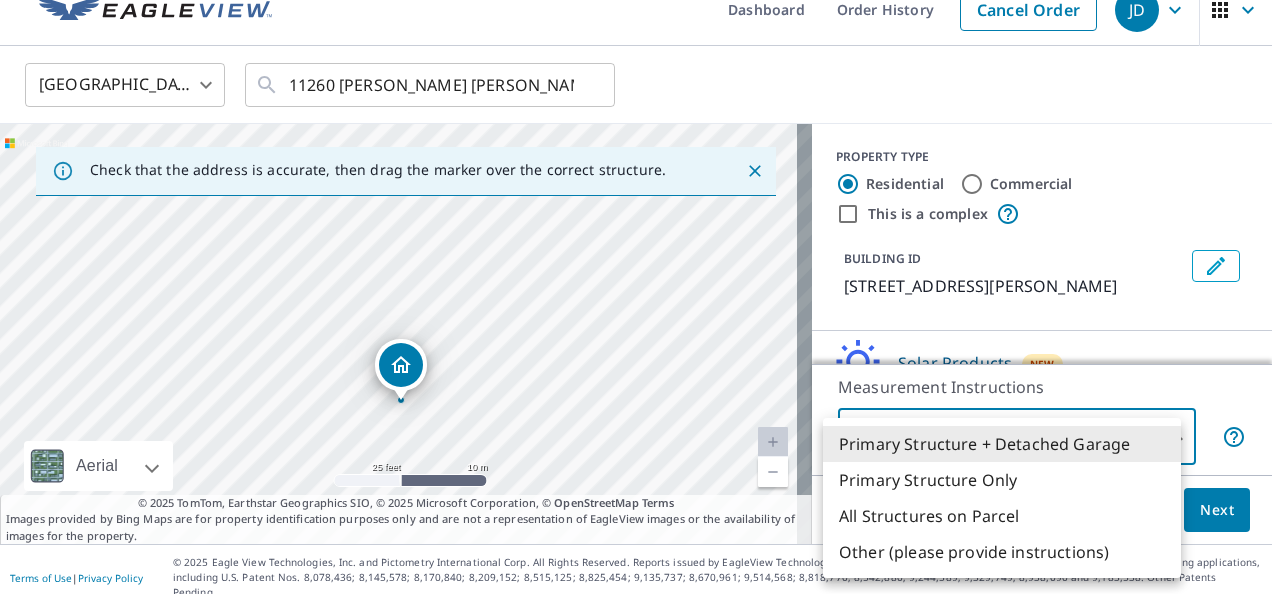 click on "JD JD
Dashboard Order History Cancel Order JD United States US ​ 11260 Beatrix Potter Pl White Plains, MD 20695 ​ Check that the address is accurate, then drag the marker over the correct structure. 11260 Beatrix Potter Pl White Plains, MD 20695 Aerial Road A standard road map Aerial A detailed look from above Labels Labels 25 feet 10 m © 2025 TomTom, © Vexcel Imaging, © 2025 Microsoft Corporation,  © OpenStreetMap Terms © 2025 TomTom, Earthstar Geographics SIO, © 2025 Microsoft Corporation, ©   OpenStreetMap   Terms Images provided by Bing Maps are for property identification purposes only and are not a representation of EagleView images or the availability of images for the property. PROPERTY TYPE Residential Commercial This is a complex BUILDING ID 11260 Beatrix Potter Pl, White Plains, MD, 20695 Solar Products New Inform Essentials+ $63.25 Inform Advanced $79 TrueDesign for Sales $30 TrueDesign for Planning $105.5 Measurement Instructions Primary Structure + Detached Garage 1 ​ $0 Next" at bounding box center (636, 297) 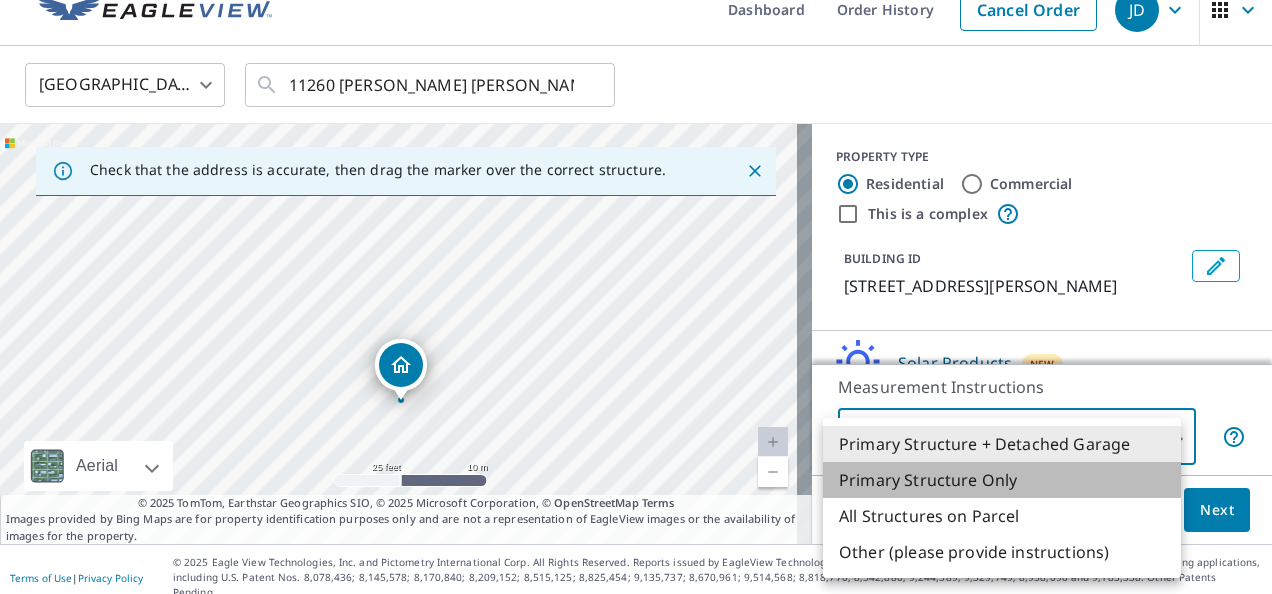 click on "Primary Structure Only" at bounding box center [1002, 480] 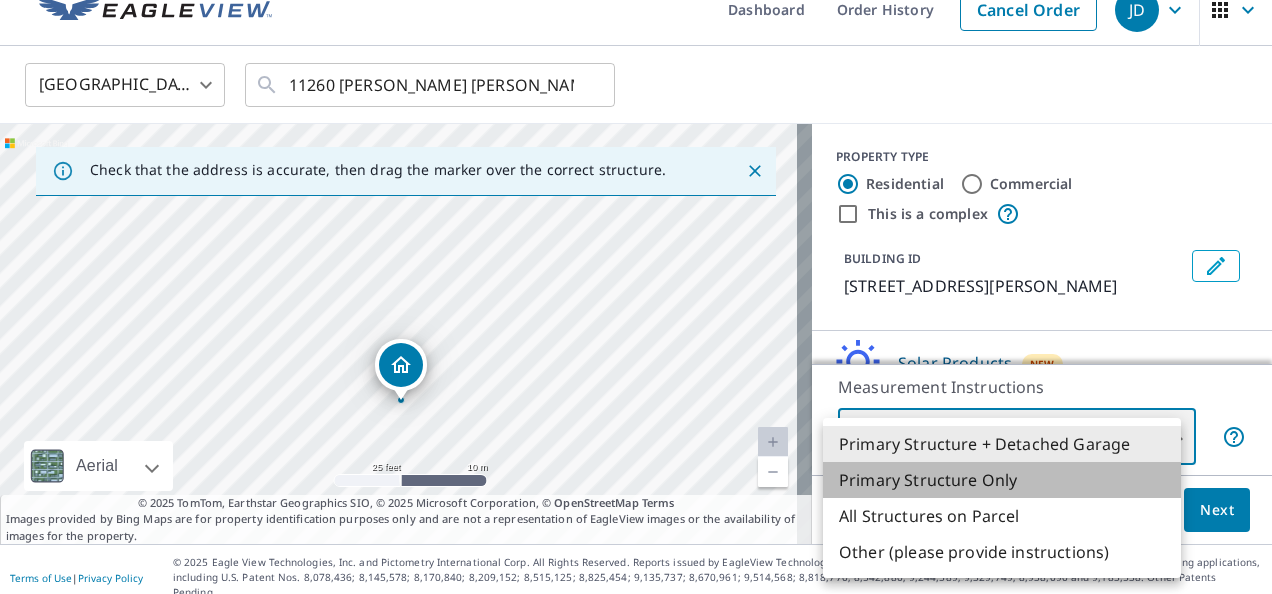 type on "2" 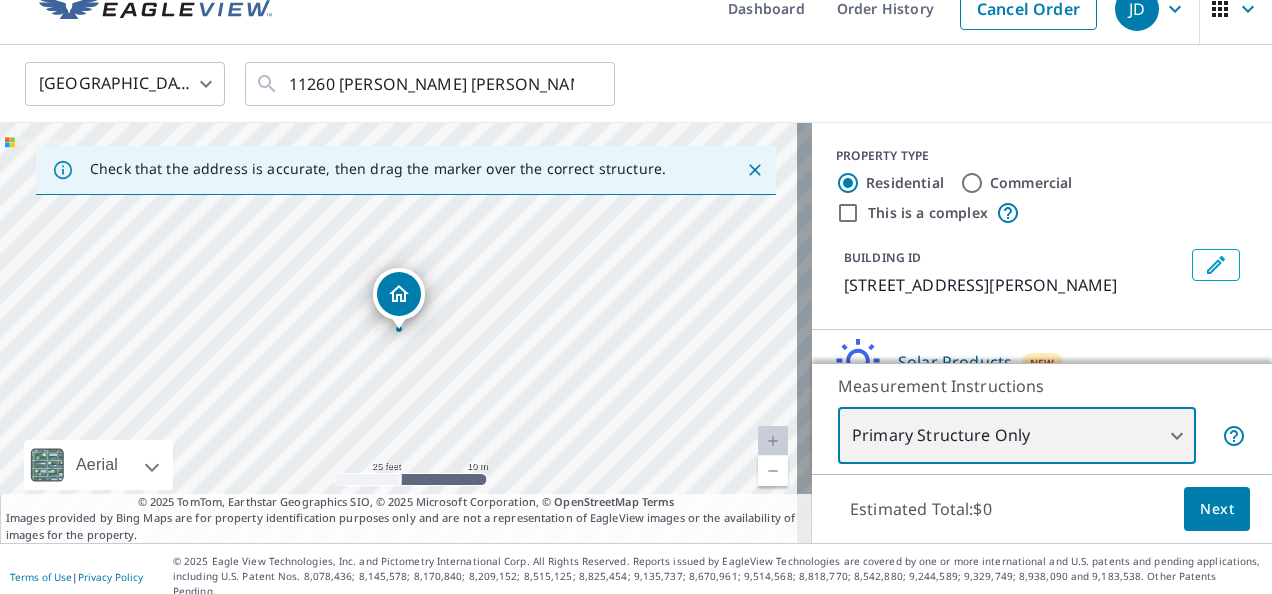scroll, scrollTop: 0, scrollLeft: 0, axis: both 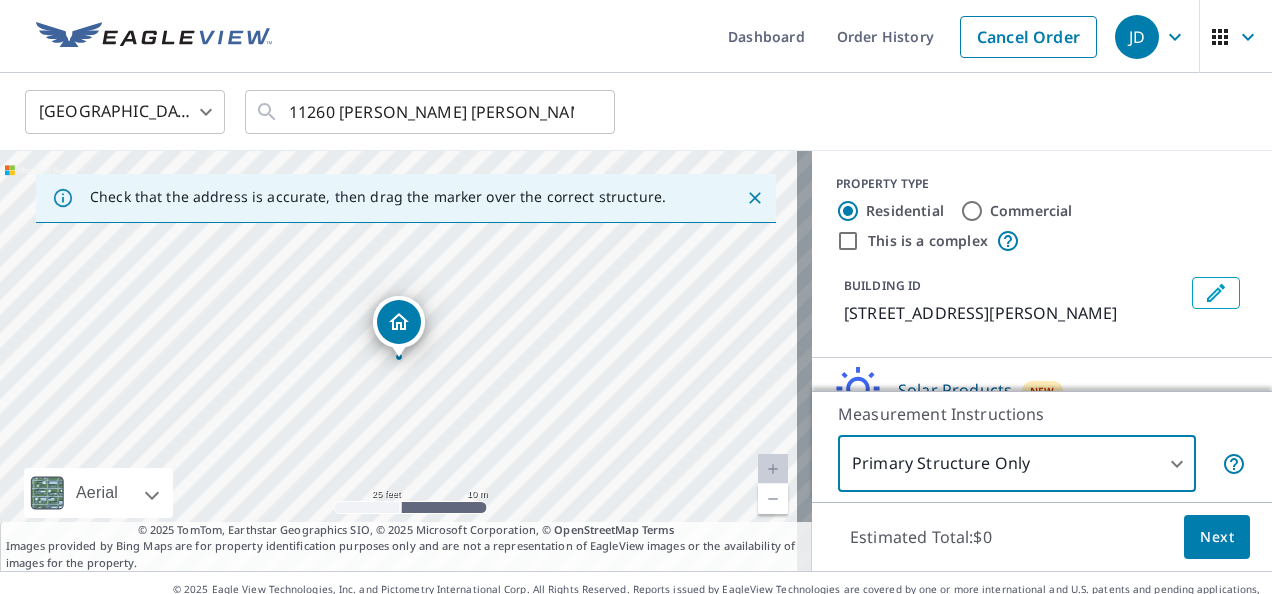 click on "Next" at bounding box center (1217, 537) 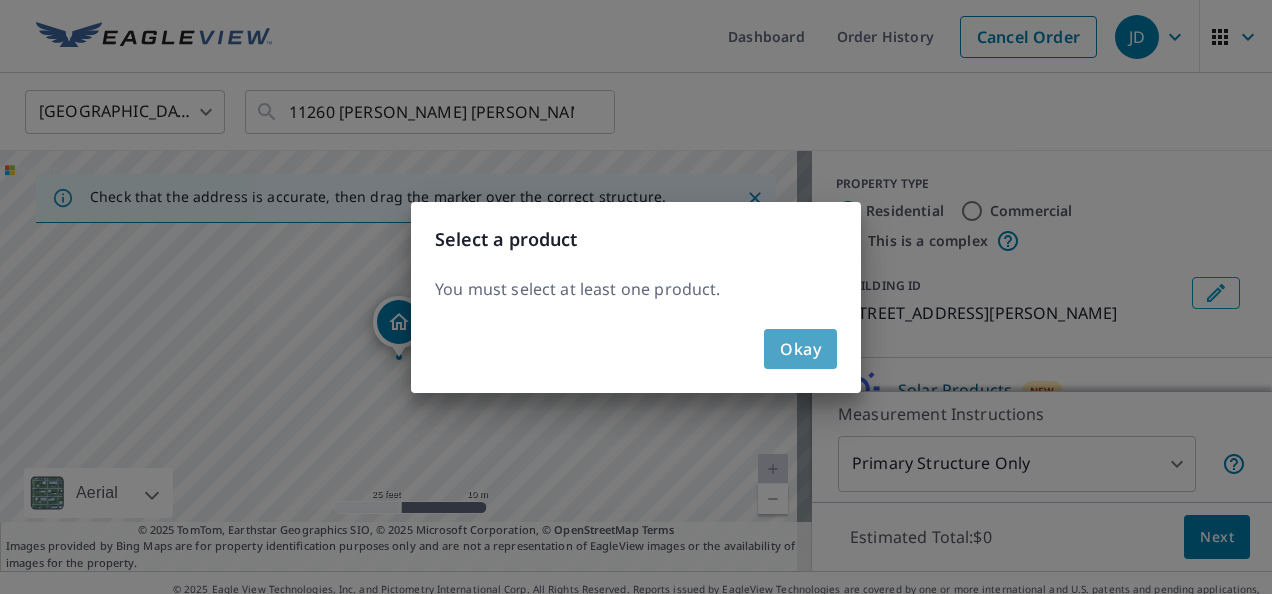 click on "Okay" at bounding box center (800, 349) 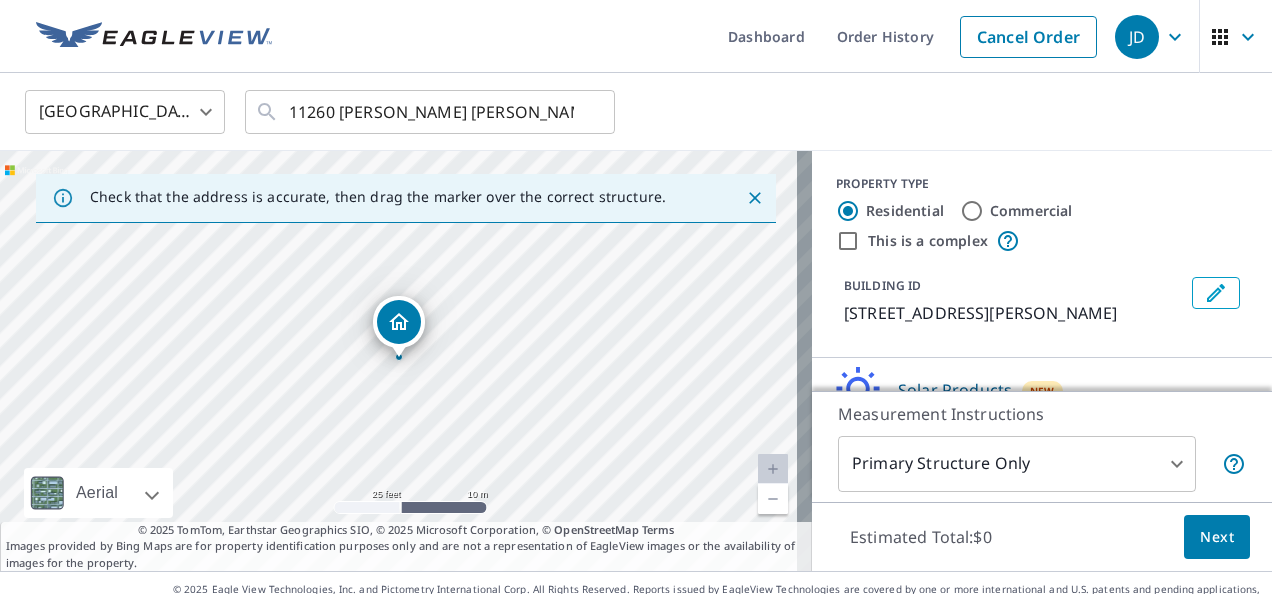 scroll, scrollTop: 64, scrollLeft: 0, axis: vertical 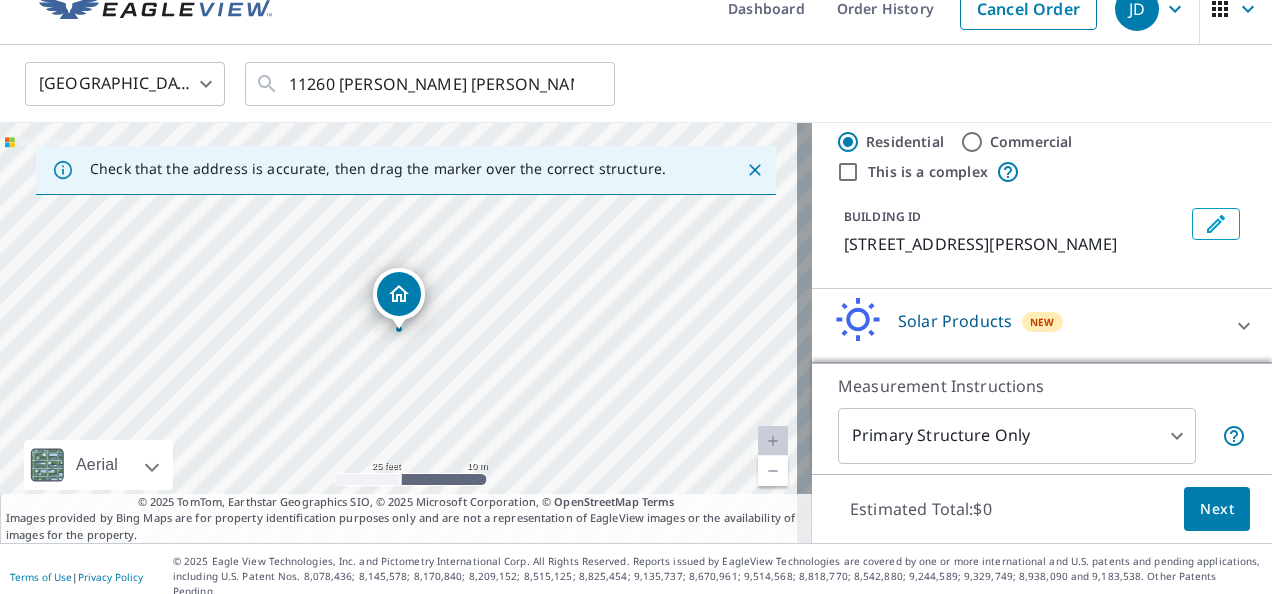 click 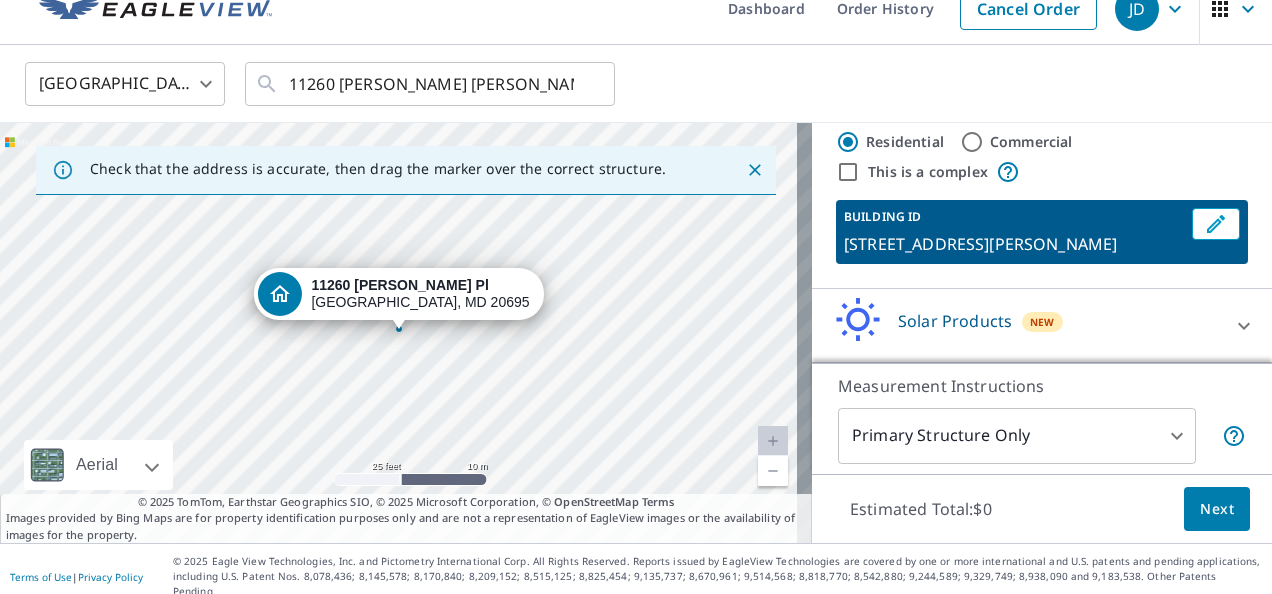 scroll, scrollTop: 64, scrollLeft: 0, axis: vertical 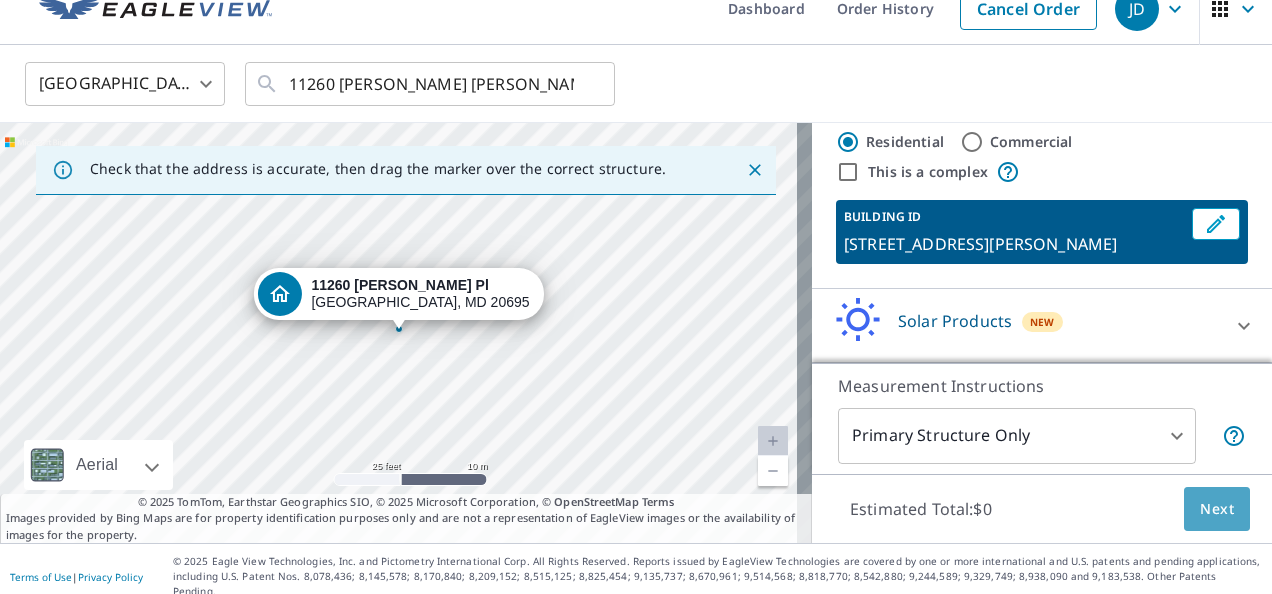 click on "Next" at bounding box center [1217, 509] 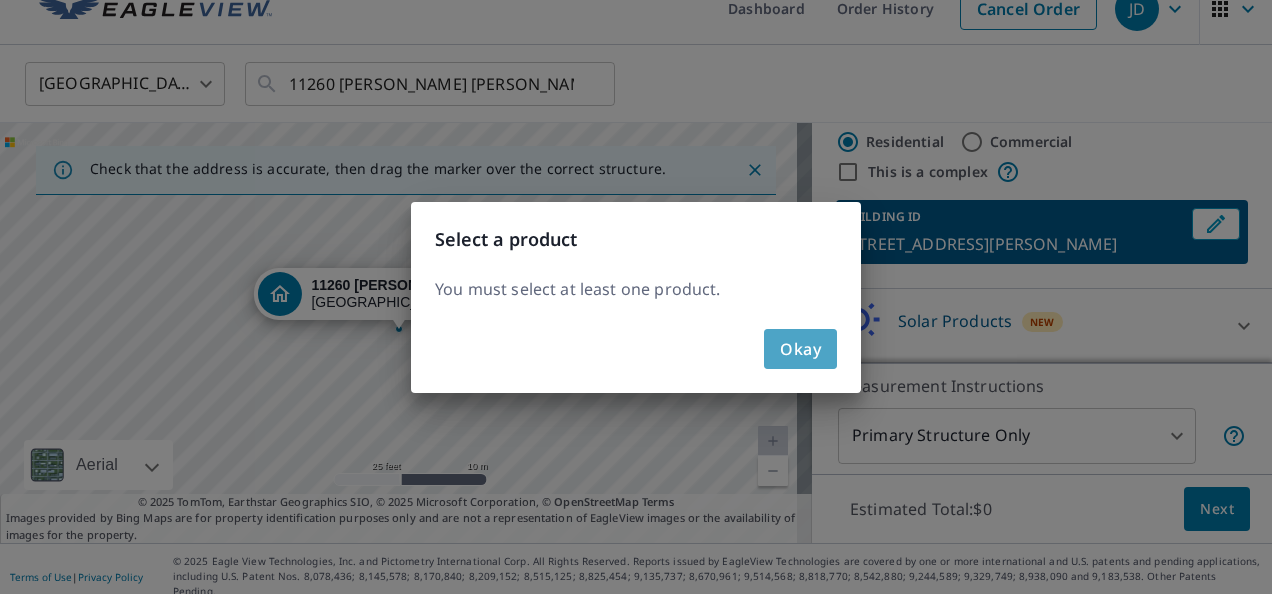 click on "Okay" at bounding box center [800, 349] 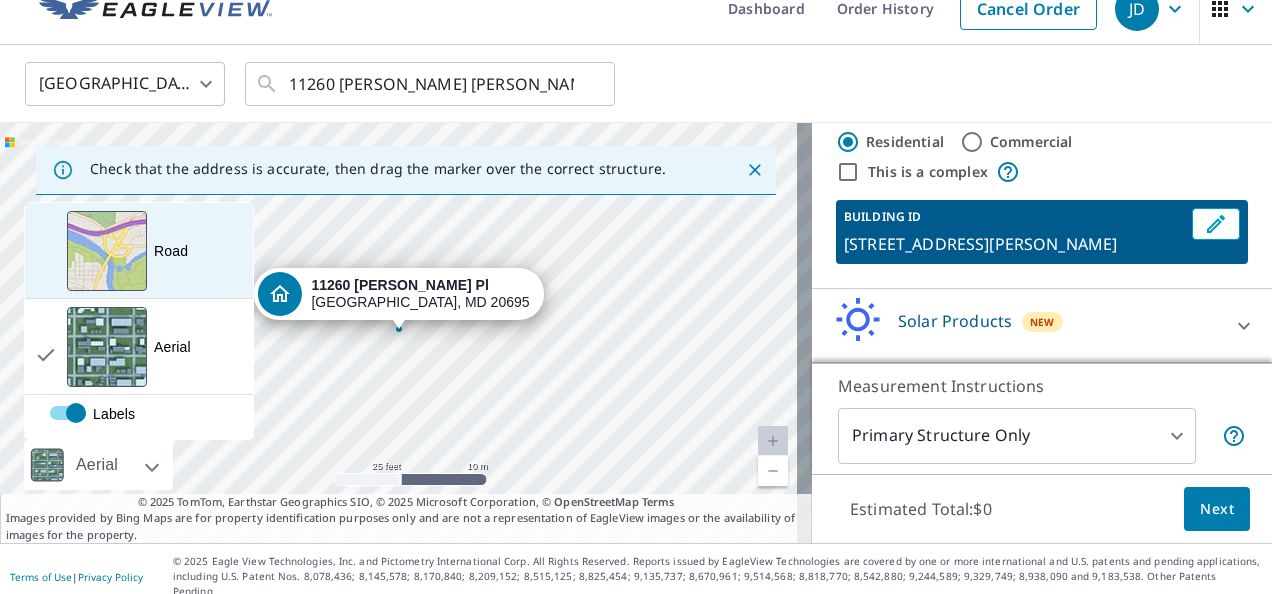 click at bounding box center (107, 251) 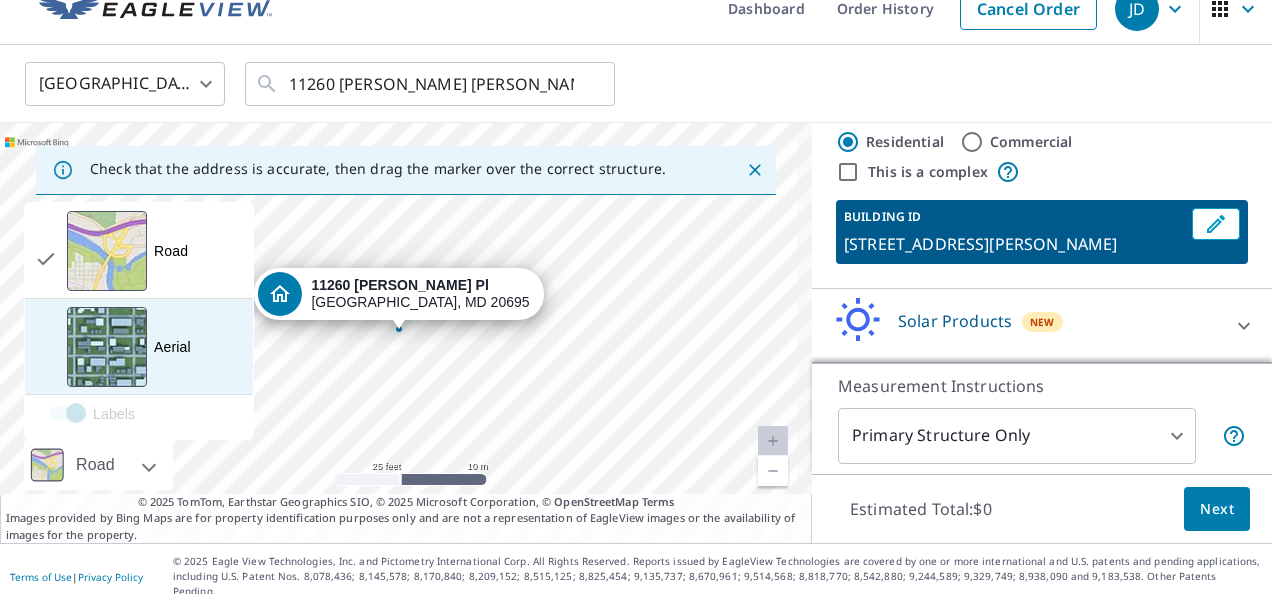 click at bounding box center [107, 347] 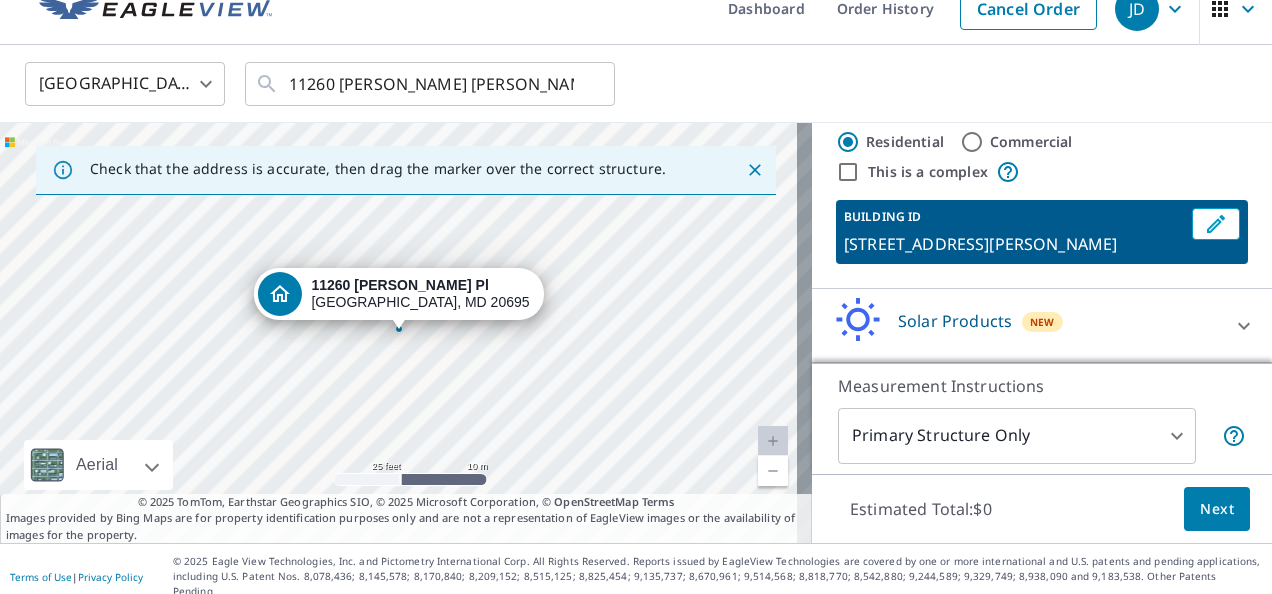 scroll, scrollTop: 0, scrollLeft: 0, axis: both 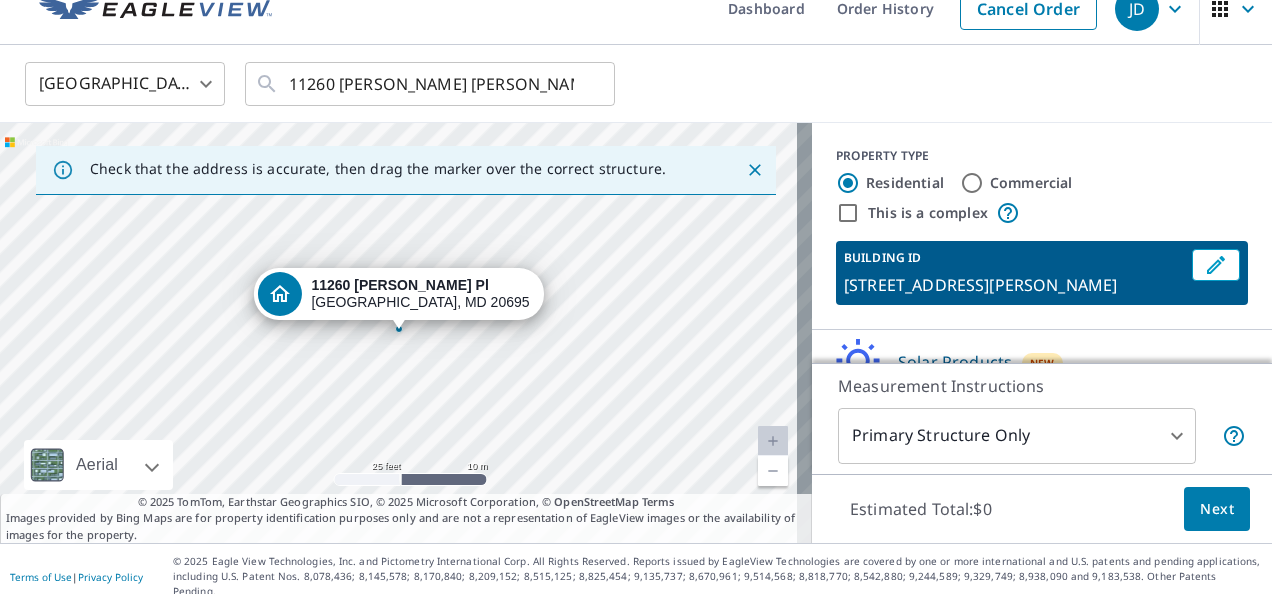 click on "Residential" at bounding box center (905, 183) 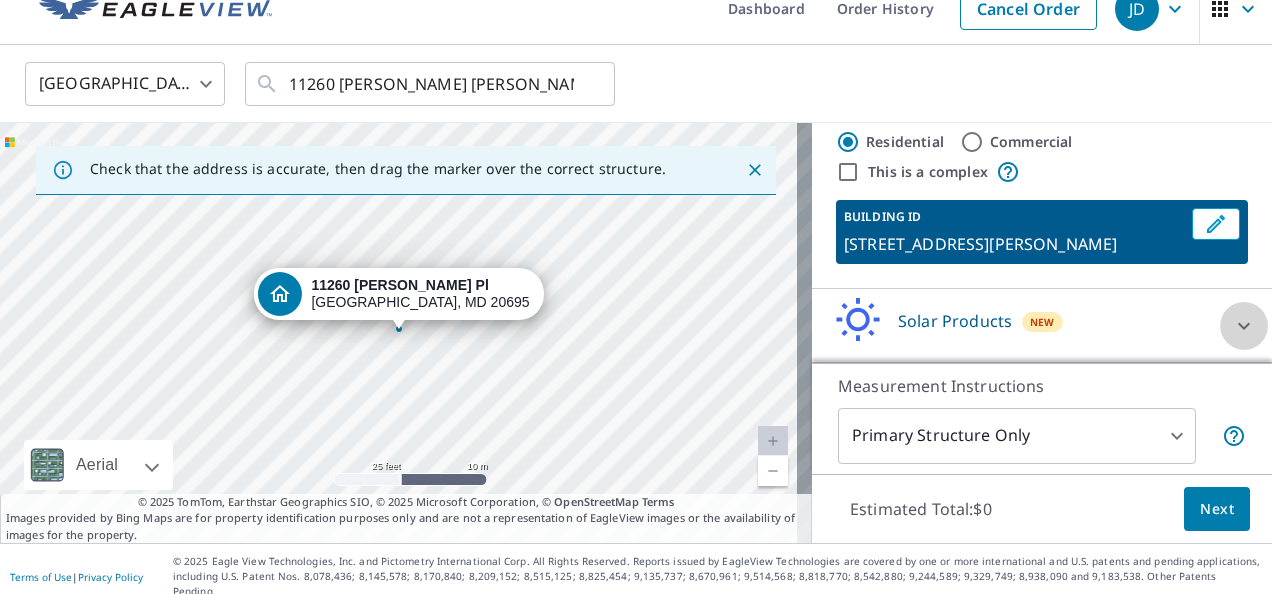 click 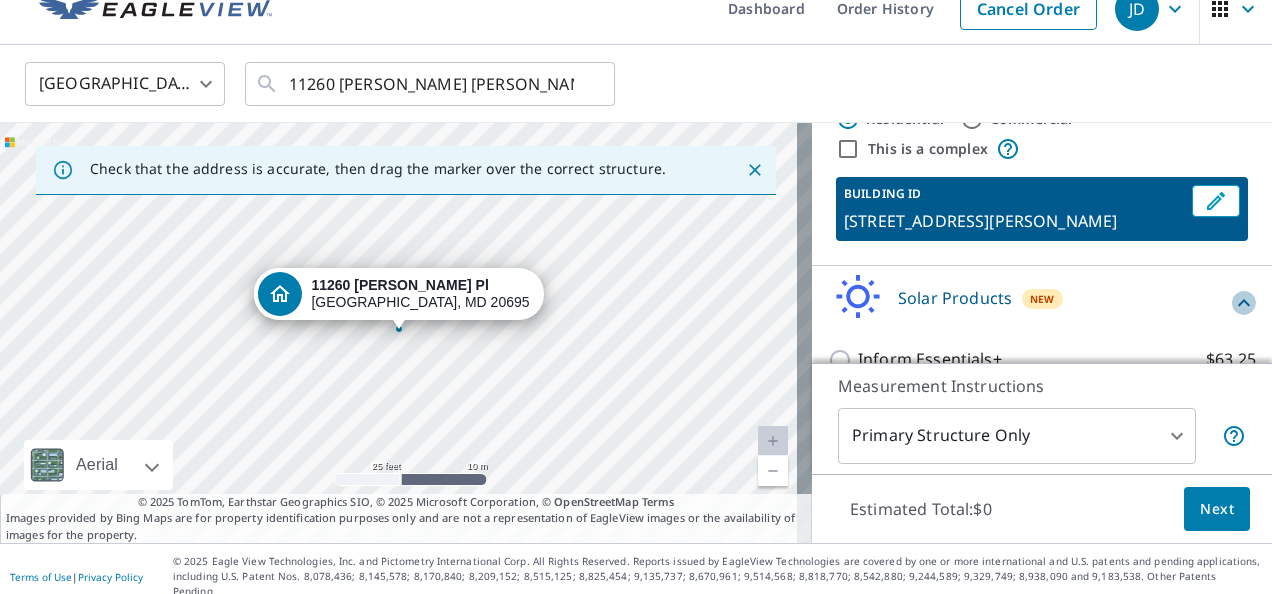 click 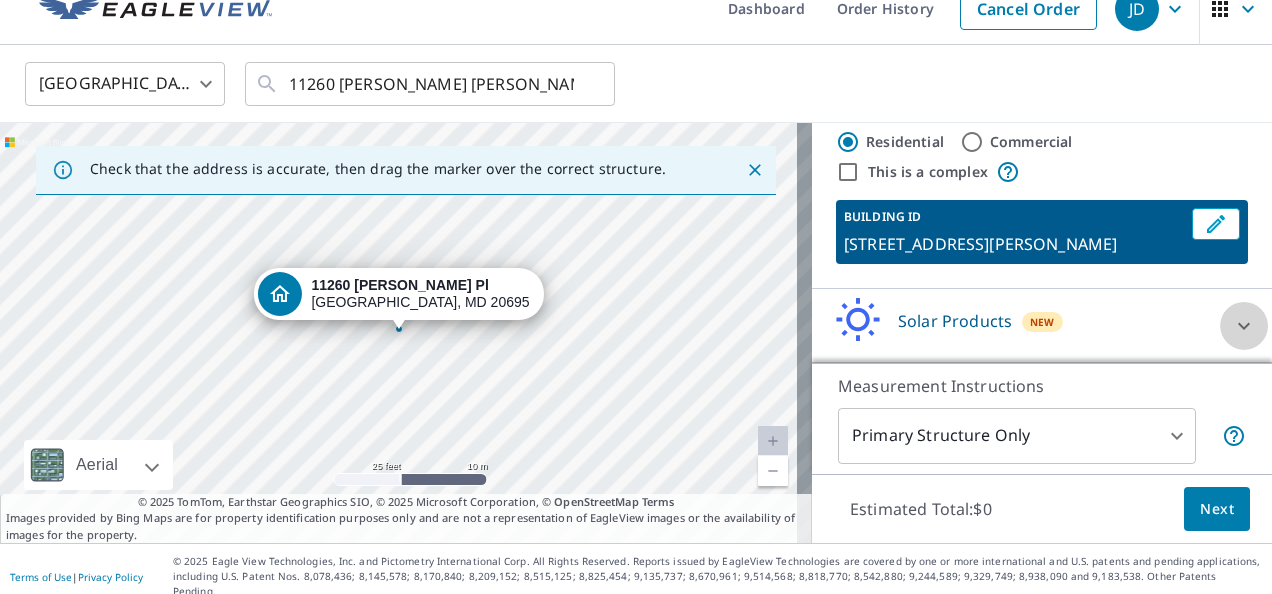 click 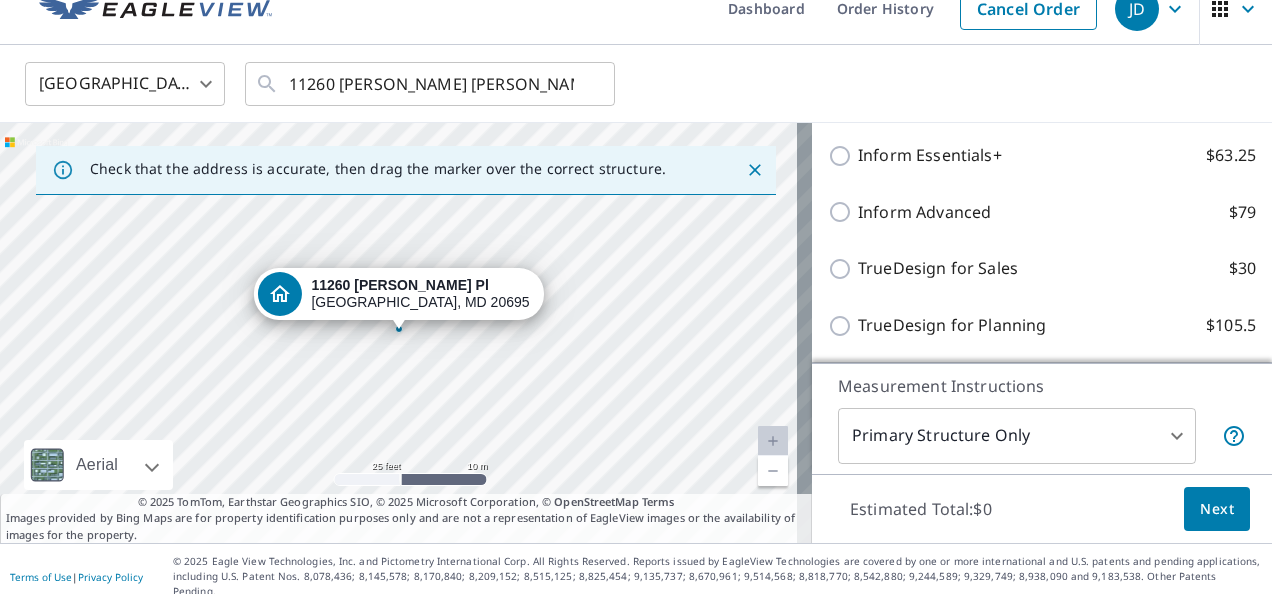 scroll, scrollTop: 292, scrollLeft: 0, axis: vertical 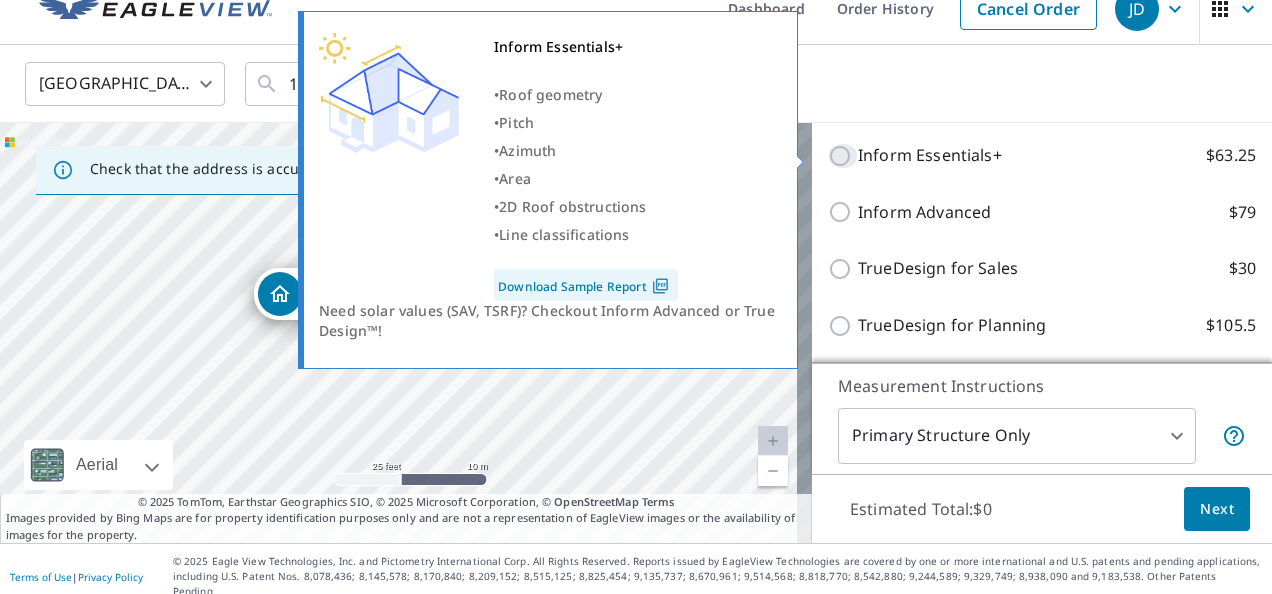 click on "Inform Essentials+ $63.25" at bounding box center [843, 156] 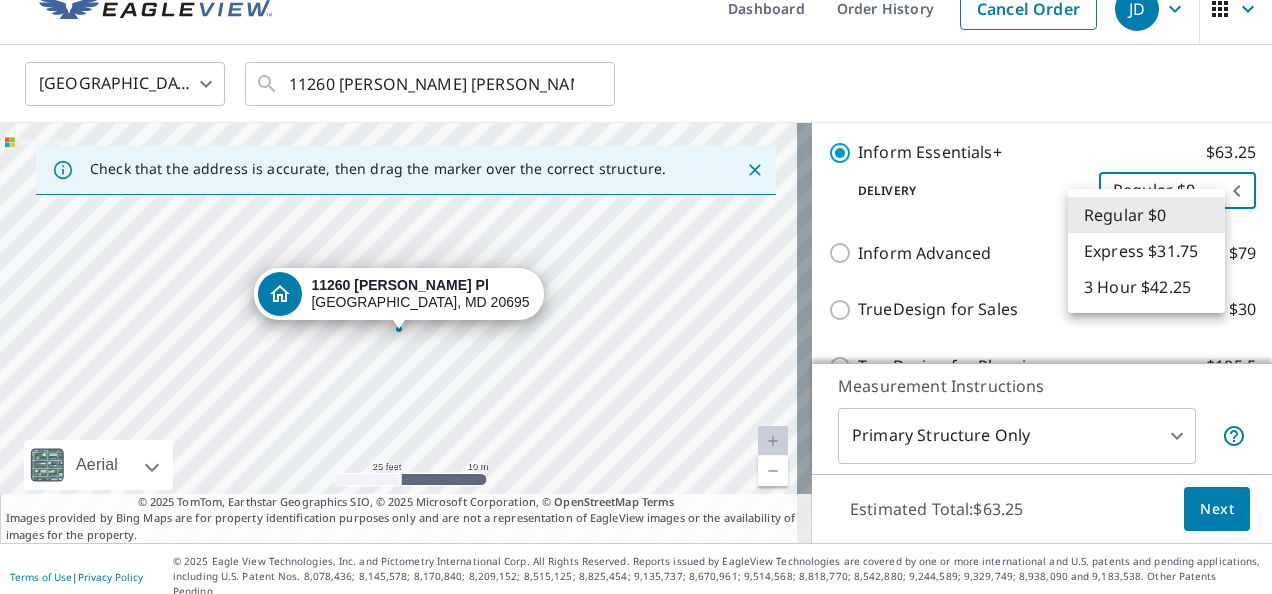 click on "JD JD
Dashboard Order History Cancel Order JD United States US ​ 11260 Beatrix Potter Pl White Plains, MD 20695 ​ Check that the address is accurate, then drag the marker over the correct structure. 11260 Beatrix Potter Pl White Plains, MD 20695 Aerial Road A standard road map Aerial A detailed look from above Labels Labels 25 feet 10 m © 2025 TomTom, © Vexcel Imaging, © 2025 Microsoft Corporation,  © OpenStreetMap Terms © 2025 TomTom, Earthstar Geographics SIO, © 2025 Microsoft Corporation, ©   OpenStreetMap   Terms Images provided by Bing Maps are for property identification purposes only and are not a representation of EagleView images or the availability of images for the property. PROPERTY TYPE Residential Commercial This is a complex BUILDING ID 11260 Beatrix Potter Pl, White Plains, MD, 20695 Solar Products New Inform Essentials+ with Regular Delivery Inform Essentials+ $63.25 Delivery Regular $0 8 ​ Inform Advanced $79 TrueDesign for Sales $30 TrueDesign for Planning $105.5 2 ​" at bounding box center (636, 297) 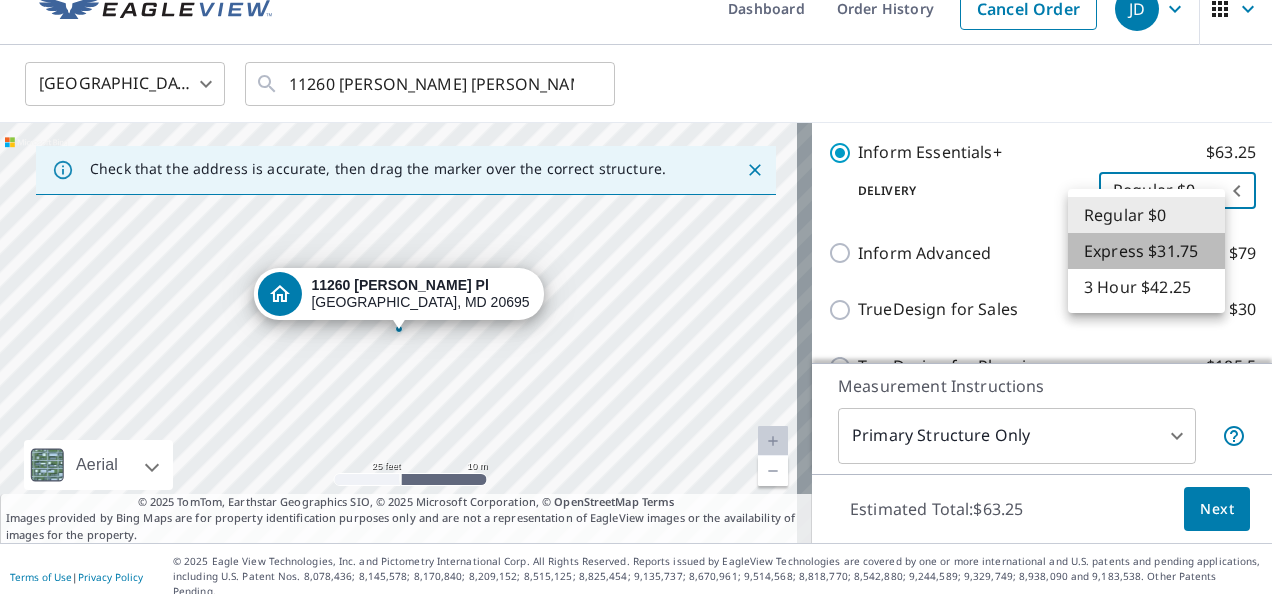 click on "Express $31.75" at bounding box center [1146, 251] 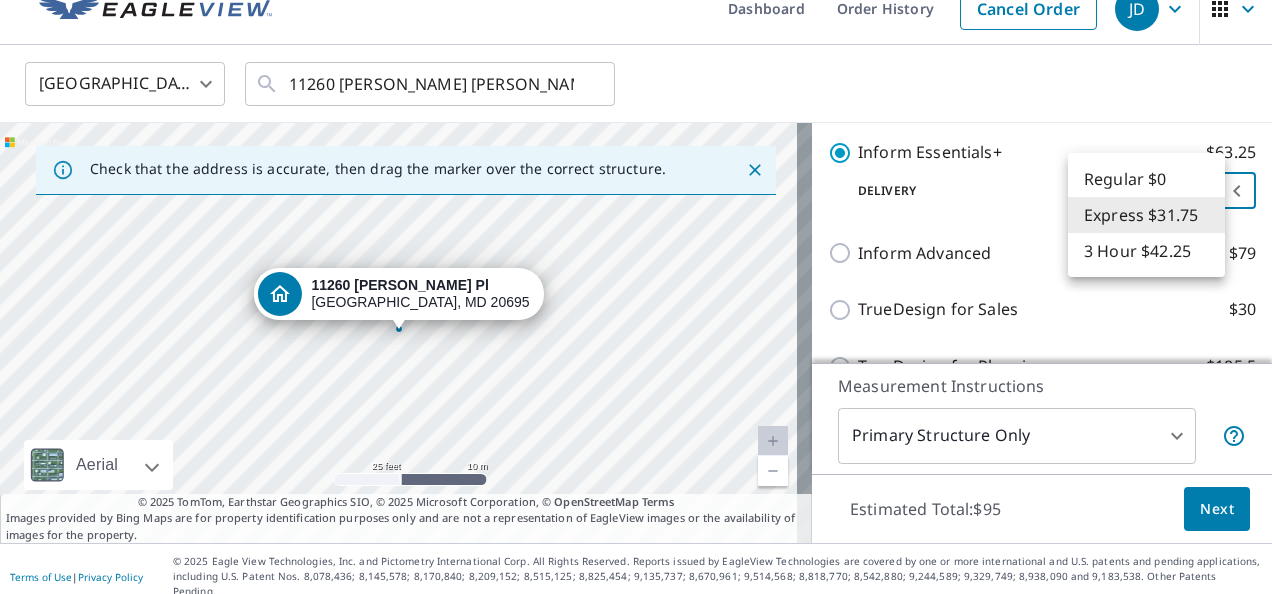 click on "JD JD
Dashboard Order History Cancel Order JD United States US ​ 11260 Beatrix Potter Pl White Plains, MD 20695 ​ Check that the address is accurate, then drag the marker over the correct structure. 11260 Beatrix Potter Pl White Plains, MD 20695 Aerial Road A standard road map Aerial A detailed look from above Labels Labels 25 feet 10 m © 2025 TomTom, © Vexcel Imaging, © 2025 Microsoft Corporation,  © OpenStreetMap Terms © 2025 TomTom, Earthstar Geographics SIO, © 2025 Microsoft Corporation, ©   OpenStreetMap   Terms Images provided by Bing Maps are for property identification purposes only and are not a representation of EagleView images or the availability of images for the property. PROPERTY TYPE Residential Commercial This is a complex BUILDING ID 11260 Beatrix Potter Pl, White Plains, MD, 20695 Solar Products New Inform Essentials+ with Express Delivery Inform Essentials+ $63.25 Delivery Express $31.75 4 ​ Inform Advanced $79 TrueDesign for Sales $30 TrueDesign for Planning $105.5 2" at bounding box center (636, 297) 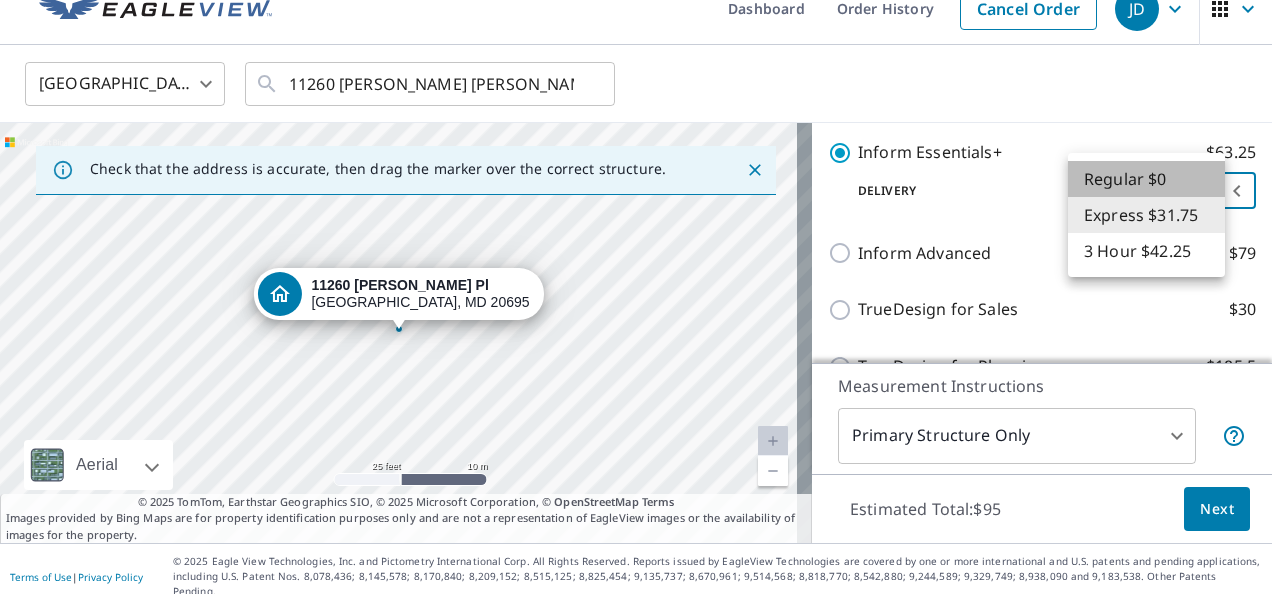 click on "Regular $0" at bounding box center (1146, 179) 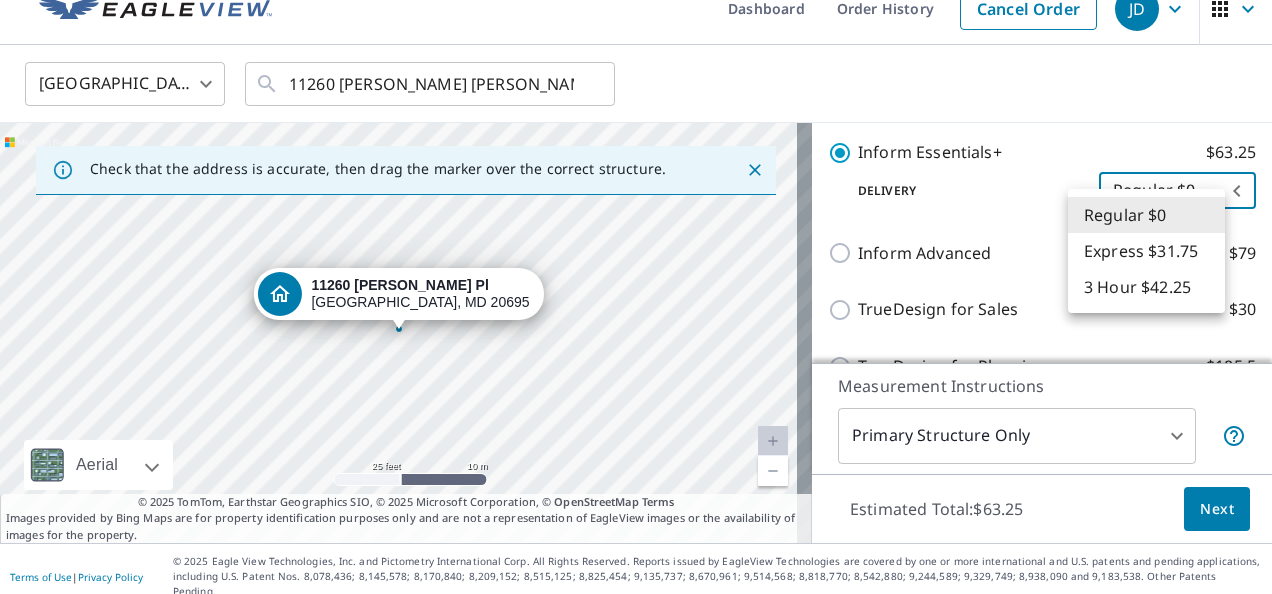 click on "JD JD
Dashboard Order History Cancel Order JD United States US ​ 11260 Beatrix Potter Pl White Plains, MD 20695 ​ Check that the address is accurate, then drag the marker over the correct structure. 11260 Beatrix Potter Pl White Plains, MD 20695 Aerial Road A standard road map Aerial A detailed look from above Labels Labels 25 feet 10 m © 2025 TomTom, © Vexcel Imaging, © 2025 Microsoft Corporation,  © OpenStreetMap Terms © 2025 TomTom, Earthstar Geographics SIO, © 2025 Microsoft Corporation, ©   OpenStreetMap   Terms Images provided by Bing Maps are for property identification purposes only and are not a representation of EagleView images or the availability of images for the property. PROPERTY TYPE Residential Commercial This is a complex BUILDING ID 11260 Beatrix Potter Pl, White Plains, MD, 20695 Solar Products New Inform Essentials+ with Regular Delivery Inform Essentials+ $63.25 Delivery Regular $0 8 ​ Inform Advanced $79 TrueDesign for Sales $30 TrueDesign for Planning $105.5 2 ​" at bounding box center (636, 297) 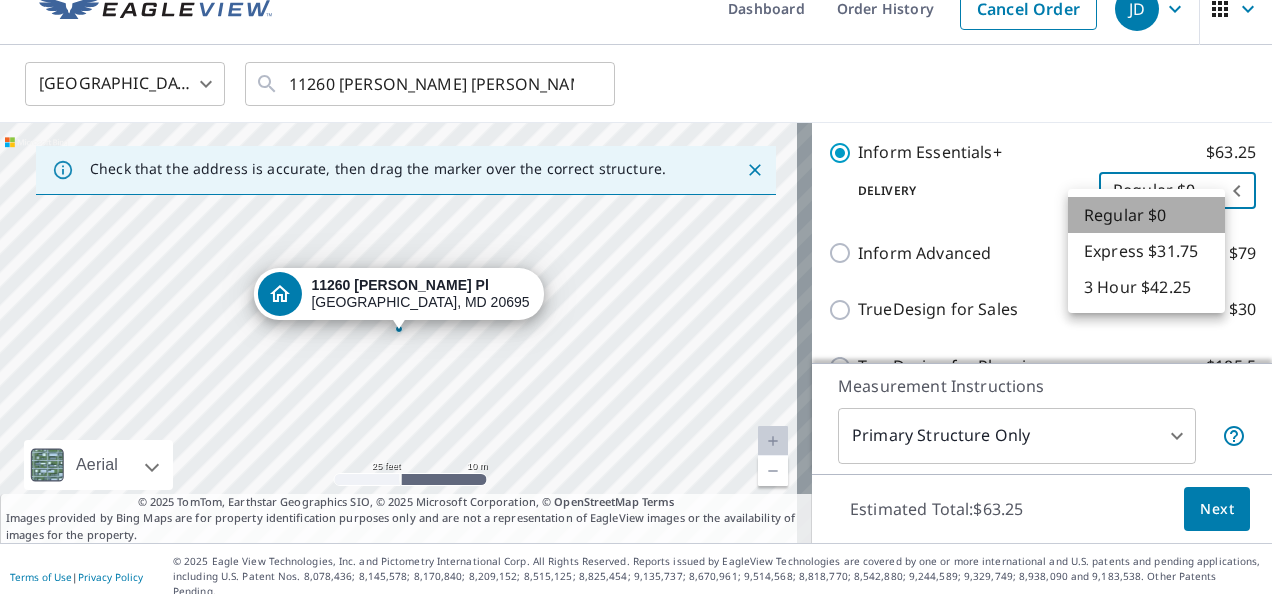 click on "Regular $0" at bounding box center [1146, 215] 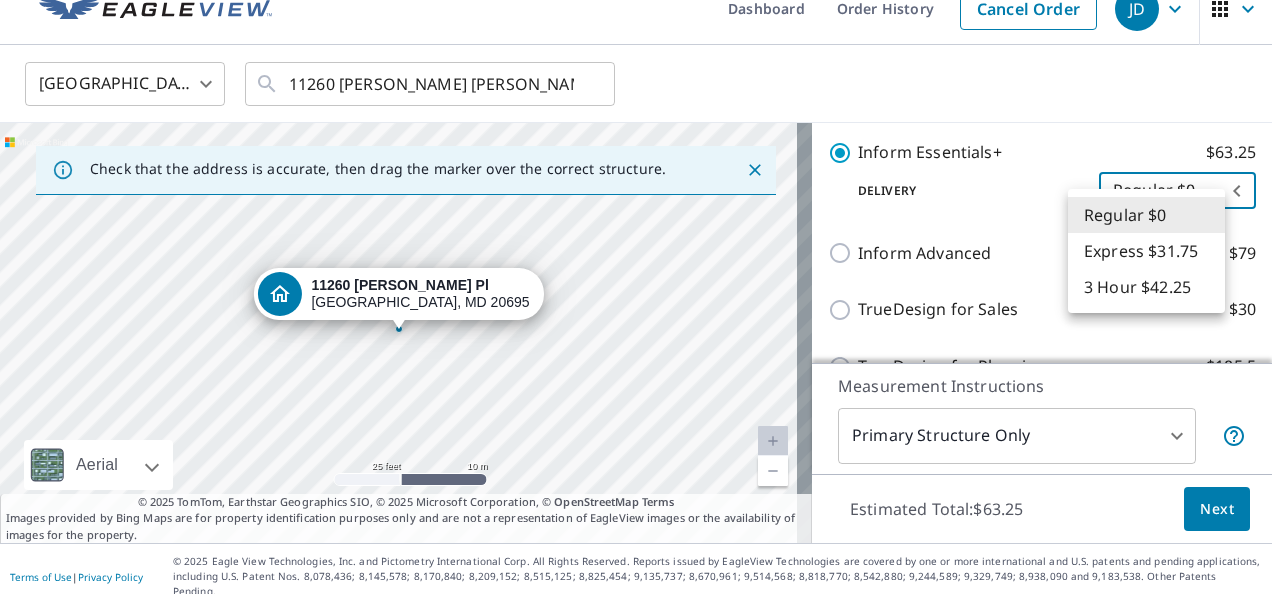 click on "JD JD
Dashboard Order History Cancel Order JD United States US ​ 11260 Beatrix Potter Pl White Plains, MD 20695 ​ Check that the address is accurate, then drag the marker over the correct structure. 11260 Beatrix Potter Pl White Plains, MD 20695 Aerial Road A standard road map Aerial A detailed look from above Labels Labels 25 feet 10 m © 2025 TomTom, © Vexcel Imaging, © 2025 Microsoft Corporation,  © OpenStreetMap Terms © 2025 TomTom, Earthstar Geographics SIO, © 2025 Microsoft Corporation, ©   OpenStreetMap   Terms Images provided by Bing Maps are for property identification purposes only and are not a representation of EagleView images or the availability of images for the property. PROPERTY TYPE Residential Commercial This is a complex BUILDING ID 11260 Beatrix Potter Pl, White Plains, MD, 20695 Solar Products New Inform Essentials+ with Regular Delivery Inform Essentials+ $63.25 Delivery Regular $0 8 ​ Inform Advanced $79 TrueDesign for Sales $30 TrueDesign for Planning $105.5 2 ​" at bounding box center [636, 297] 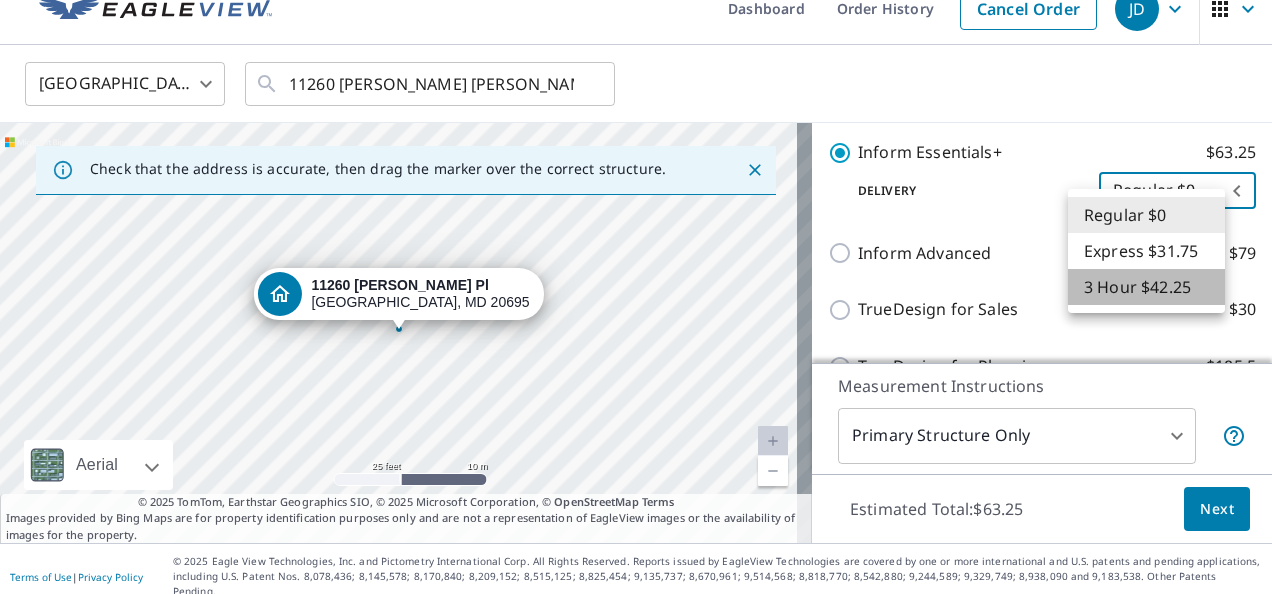 click on "3 Hour $42.25" at bounding box center (1146, 287) 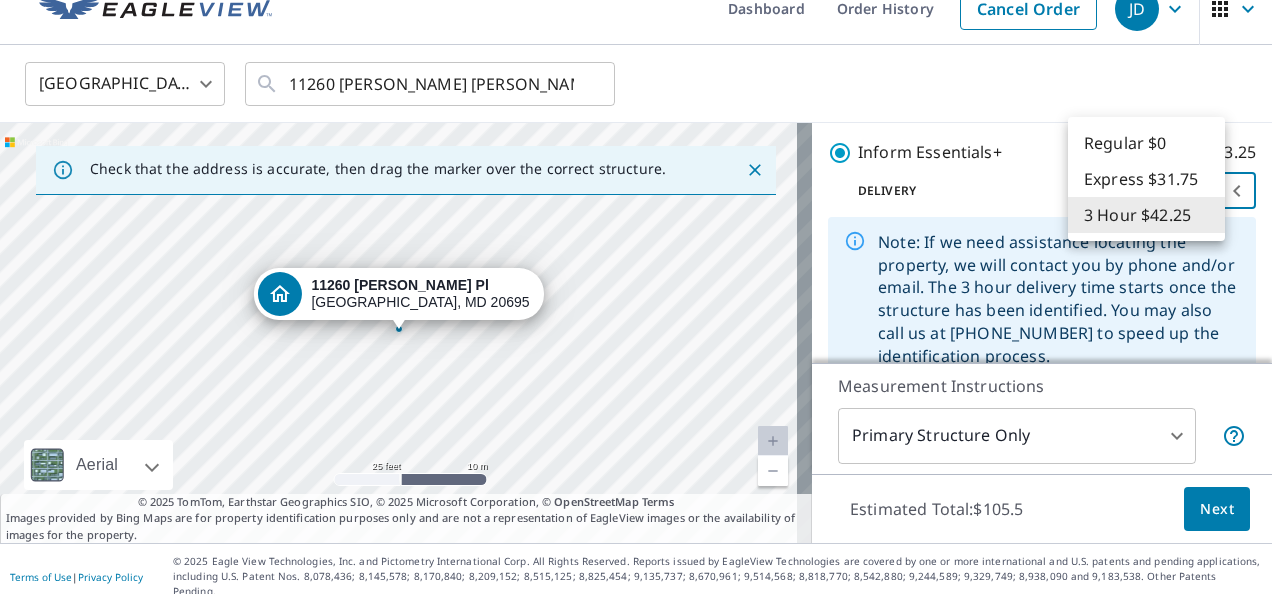 click on "JD JD
Dashboard Order History Cancel Order JD United States US ​ 11260 Beatrix Potter Pl White Plains, MD 20695 ​ Check that the address is accurate, then drag the marker over the correct structure. 11260 Beatrix Potter Pl White Plains, MD 20695 Aerial Road A standard road map Aerial A detailed look from above Labels Labels 25 feet 10 m © 2025 TomTom, © Vexcel Imaging, © 2025 Microsoft Corporation,  © OpenStreetMap Terms © 2025 TomTom, Earthstar Geographics SIO, © 2025 Microsoft Corporation, ©   OpenStreetMap   Terms Images provided by Bing Maps are for property identification purposes only and are not a representation of EagleView images or the availability of images for the property. PROPERTY TYPE Residential Commercial This is a complex BUILDING ID 11260 Beatrix Potter Pl, White Plains, MD, 20695 Solar Products New Inform Essentials+ with 3 Hour Delivery Inform Essentials+ $63.25 Delivery 3 Hour $42.25 7 ​ Inform Advanced $79 TrueDesign for Sales $30 TrueDesign for Planning $105.5 2 ​" at bounding box center (636, 297) 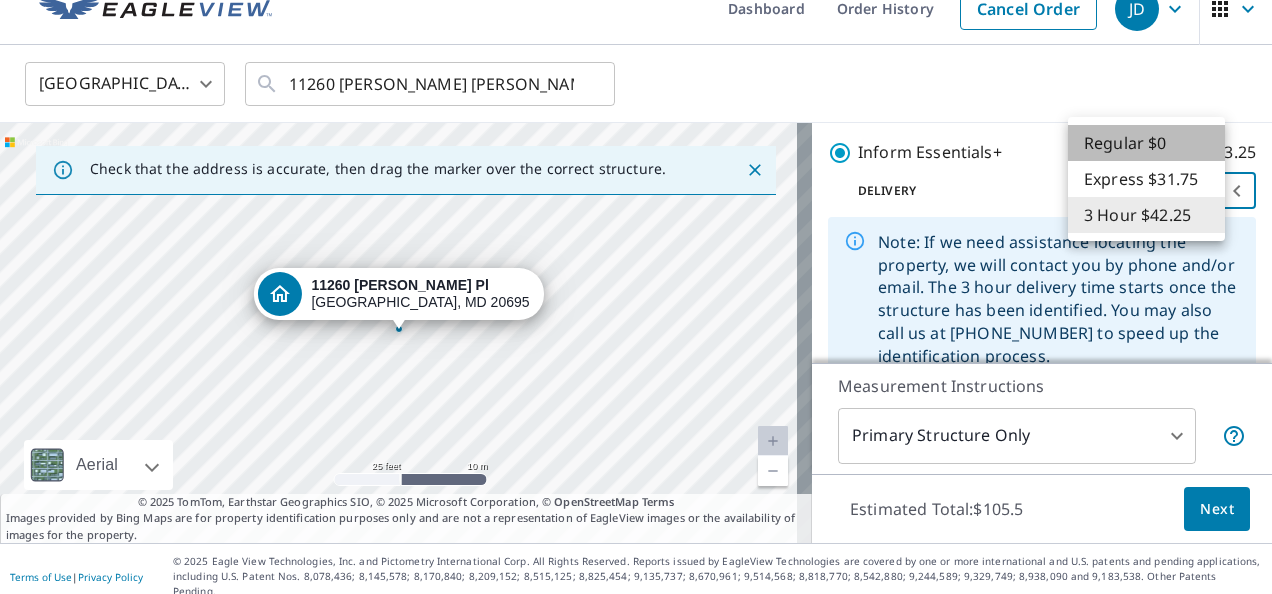 click on "Regular $0" at bounding box center [1146, 143] 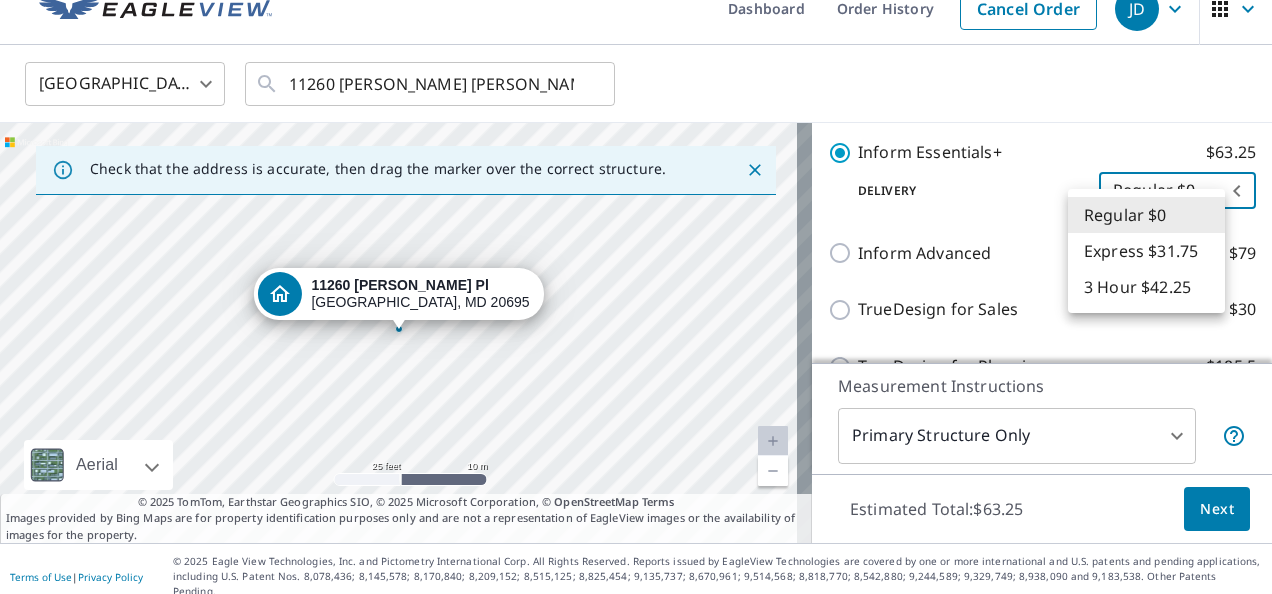 click on "JD JD
Dashboard Order History Cancel Order JD United States US ​ 11260 Beatrix Potter Pl White Plains, MD 20695 ​ Check that the address is accurate, then drag the marker over the correct structure. 11260 Beatrix Potter Pl White Plains, MD 20695 Aerial Road A standard road map Aerial A detailed look from above Labels Labels 25 feet 10 m © 2025 TomTom, © Vexcel Imaging, © 2025 Microsoft Corporation,  © OpenStreetMap Terms © 2025 TomTom, Earthstar Geographics SIO, © 2025 Microsoft Corporation, ©   OpenStreetMap   Terms Images provided by Bing Maps are for property identification purposes only and are not a representation of EagleView images or the availability of images for the property. PROPERTY TYPE Residential Commercial This is a complex BUILDING ID 11260 Beatrix Potter Pl, White Plains, MD, 20695 Solar Products New Inform Essentials+ with Regular Delivery Inform Essentials+ $63.25 Delivery Regular $0 8 ​ Inform Advanced $79 TrueDesign for Sales $30 TrueDesign for Planning $105.5 2 ​" at bounding box center (636, 297) 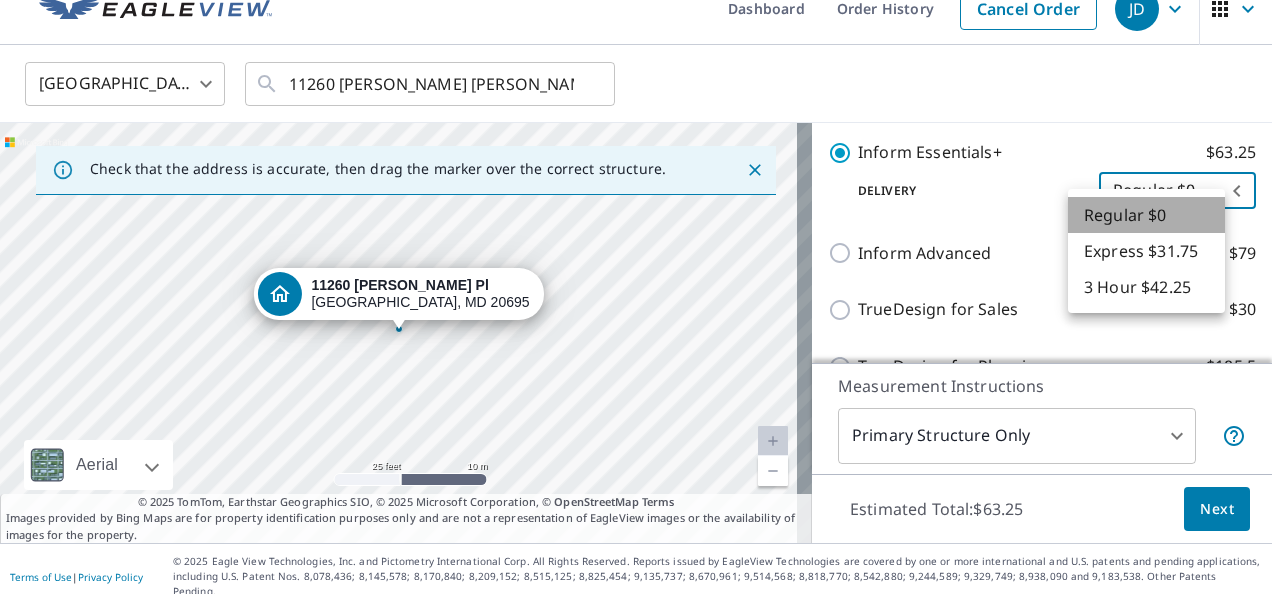 click on "Regular $0" at bounding box center (1146, 215) 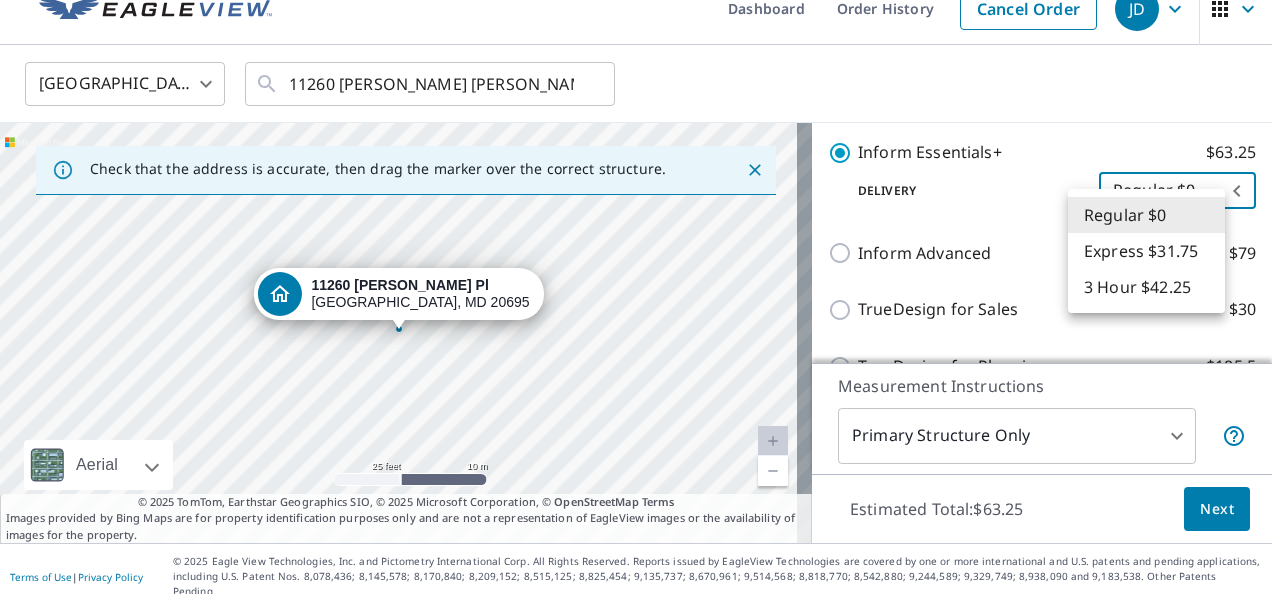 click on "JD JD
Dashboard Order History Cancel Order JD United States US ​ 11260 Beatrix Potter Pl White Plains, MD 20695 ​ Check that the address is accurate, then drag the marker over the correct structure. 11260 Beatrix Potter Pl White Plains, MD 20695 Aerial Road A standard road map Aerial A detailed look from above Labels Labels 25 feet 10 m © 2025 TomTom, © Vexcel Imaging, © 2025 Microsoft Corporation,  © OpenStreetMap Terms © 2025 TomTom, Earthstar Geographics SIO, © 2025 Microsoft Corporation, ©   OpenStreetMap   Terms Images provided by Bing Maps are for property identification purposes only and are not a representation of EagleView images or the availability of images for the property. PROPERTY TYPE Residential Commercial This is a complex BUILDING ID 11260 Beatrix Potter Pl, White Plains, MD, 20695 Solar Products New Inform Essentials+ with Regular Delivery Inform Essentials+ $63.25 Delivery Regular $0 8 ​ Inform Advanced $79 TrueDesign for Sales $30 TrueDesign for Planning $105.5 2 ​" at bounding box center (636, 297) 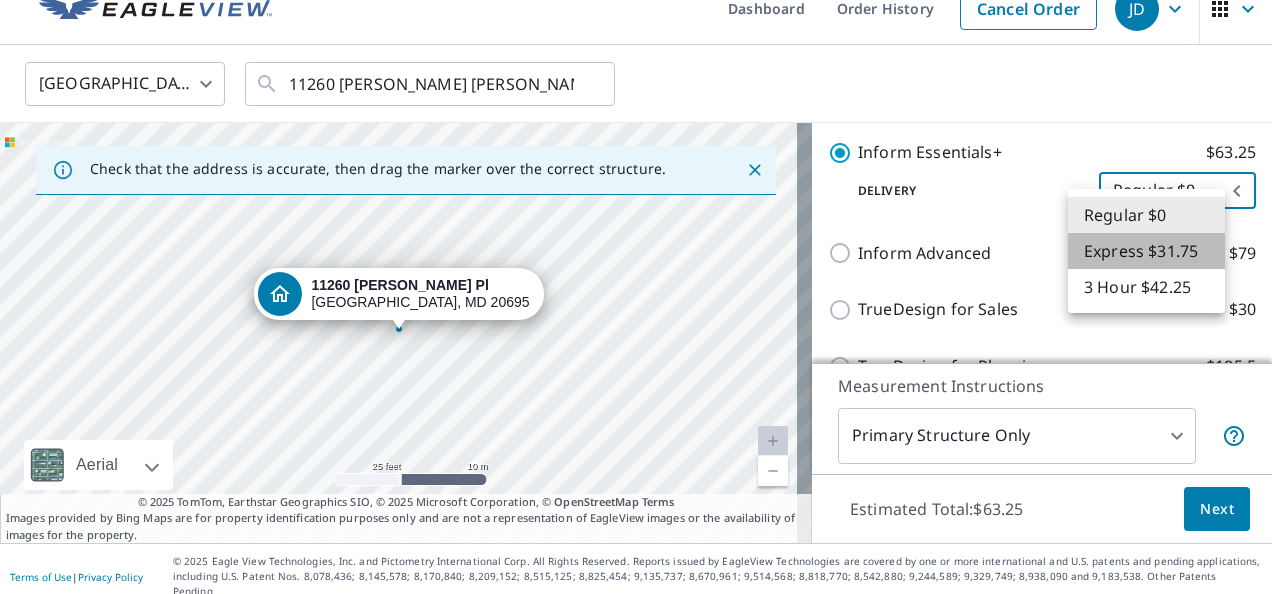 click on "Express $31.75" at bounding box center (1146, 251) 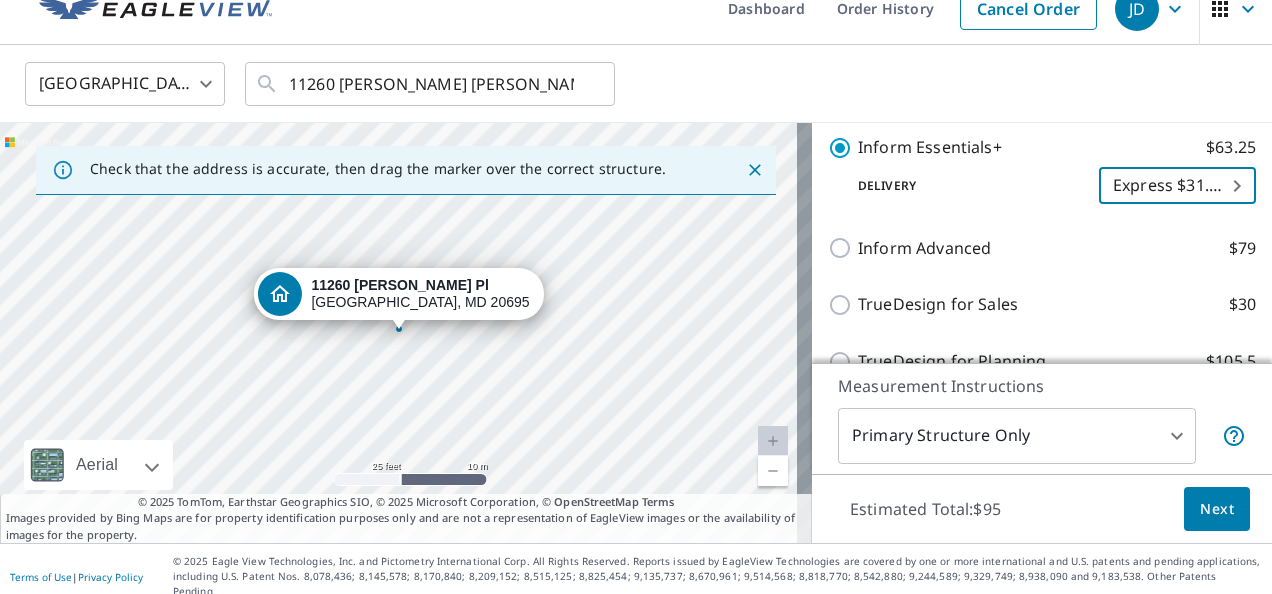 scroll, scrollTop: 243, scrollLeft: 0, axis: vertical 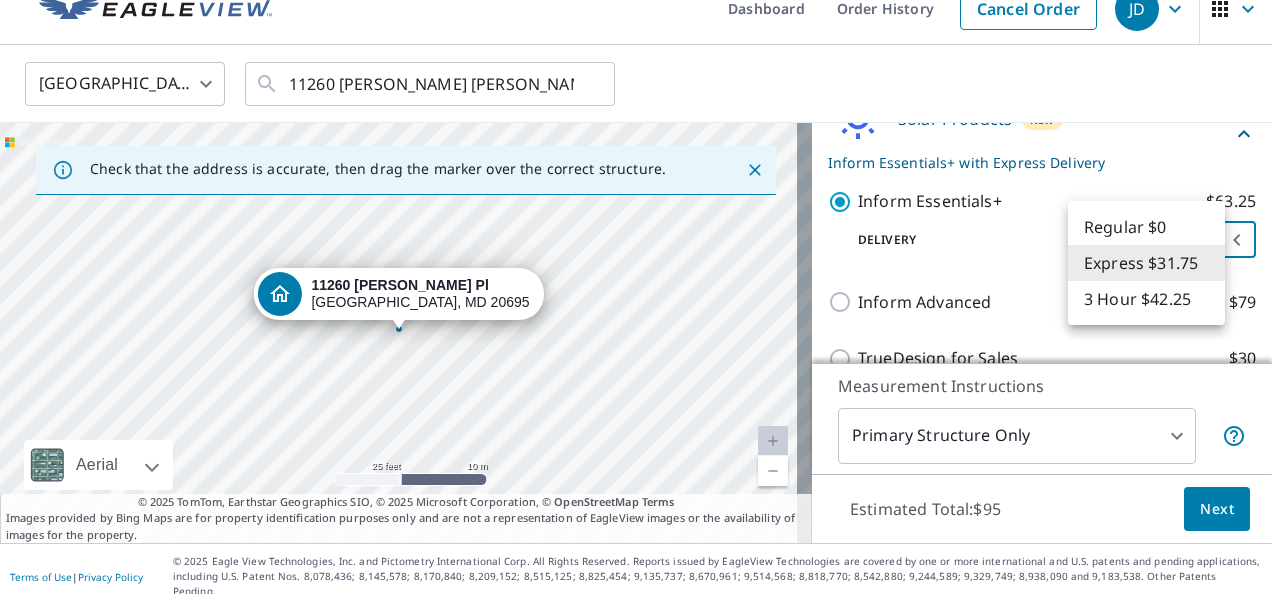 click on "JD JD
Dashboard Order History Cancel Order JD United States US ​ 11260 Beatrix Potter Pl White Plains, MD 20695 ​ Check that the address is accurate, then drag the marker over the correct structure. 11260 Beatrix Potter Pl White Plains, MD 20695 Aerial Road A standard road map Aerial A detailed look from above Labels Labels 25 feet 10 m © 2025 TomTom, © Vexcel Imaging, © 2025 Microsoft Corporation,  © OpenStreetMap Terms © 2025 TomTom, Earthstar Geographics SIO, © 2025 Microsoft Corporation, ©   OpenStreetMap   Terms Images provided by Bing Maps are for property identification purposes only and are not a representation of EagleView images or the availability of images for the property. PROPERTY TYPE Residential Commercial This is a complex BUILDING ID 11260 Beatrix Potter Pl, White Plains, MD, 20695 Solar Products New Inform Essentials+ with Express Delivery Inform Essentials+ $63.25 Delivery Express $31.75 4 ​ Inform Advanced $79 TrueDesign for Sales $30 TrueDesign for Planning $105.5 2" at bounding box center [636, 297] 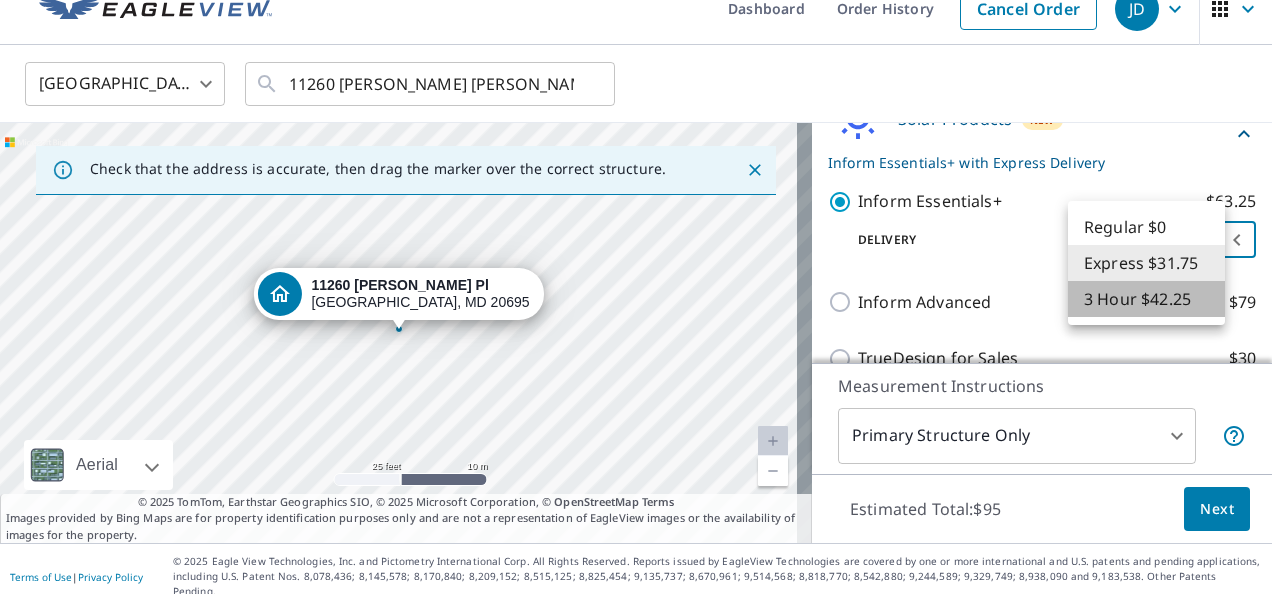 click on "3 Hour $42.25" at bounding box center (1146, 299) 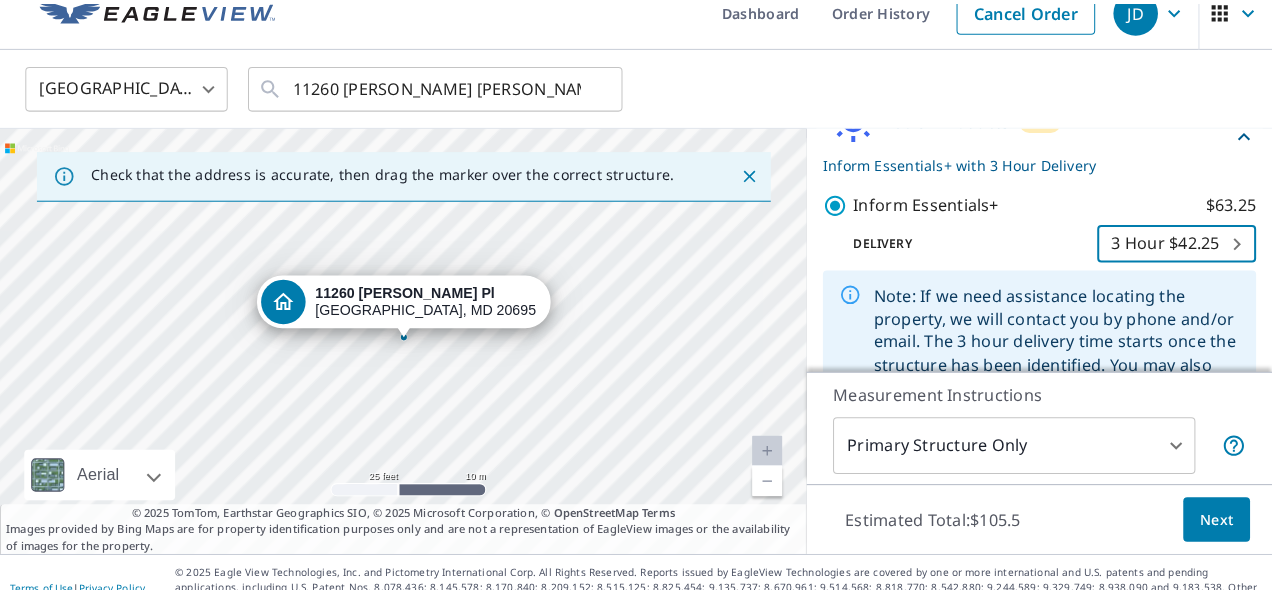 scroll, scrollTop: 242, scrollLeft: 0, axis: vertical 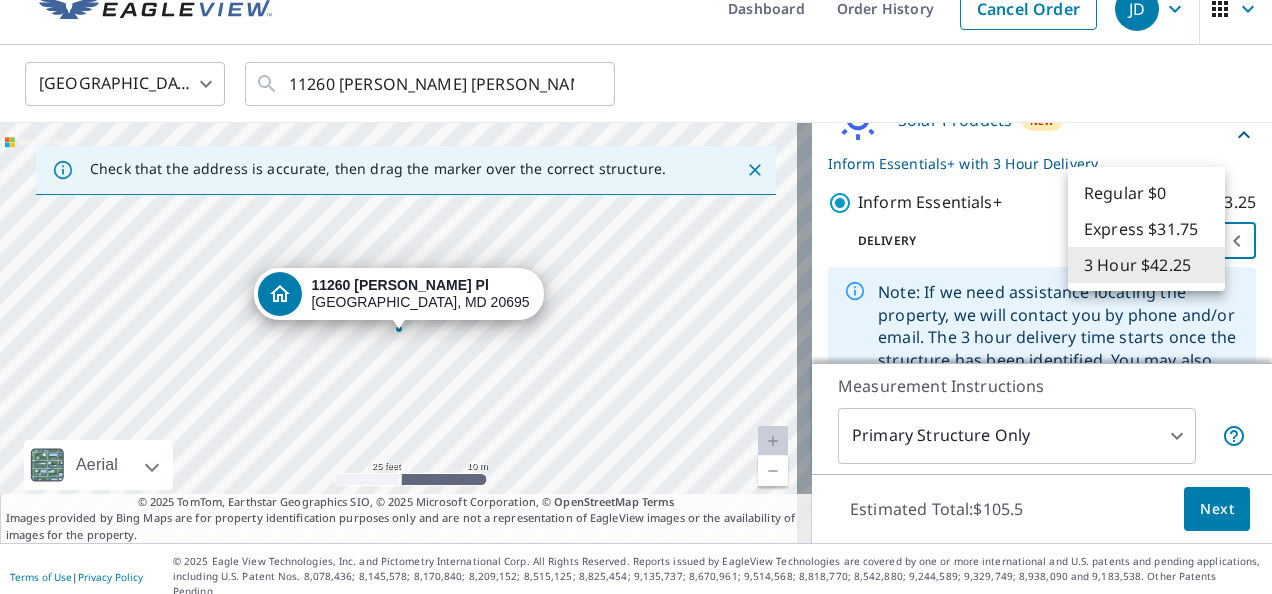 click on "JD JD
Dashboard Order History Cancel Order JD United States US ​ 11260 Beatrix Potter Pl White Plains, MD 20695 ​ Check that the address is accurate, then drag the marker over the correct structure. 11260 Beatrix Potter Pl White Plains, MD 20695 Aerial Road A standard road map Aerial A detailed look from above Labels Labels 25 feet 10 m © 2025 TomTom, © Vexcel Imaging, © 2025 Microsoft Corporation,  © OpenStreetMap Terms © 2025 TomTom, Earthstar Geographics SIO, © 2025 Microsoft Corporation, ©   OpenStreetMap   Terms Images provided by Bing Maps are for property identification purposes only and are not a representation of EagleView images or the availability of images for the property. PROPERTY TYPE Residential Commercial This is a complex BUILDING ID 11260 Beatrix Potter Pl, White Plains, MD, 20695 Solar Products New Inform Essentials+ with 3 Hour Delivery Inform Essentials+ $63.25 Delivery 3 Hour $42.25 7 ​ Inform Advanced $79 TrueDesign for Sales $30 TrueDesign for Planning $105.5 2 ​" at bounding box center [636, 297] 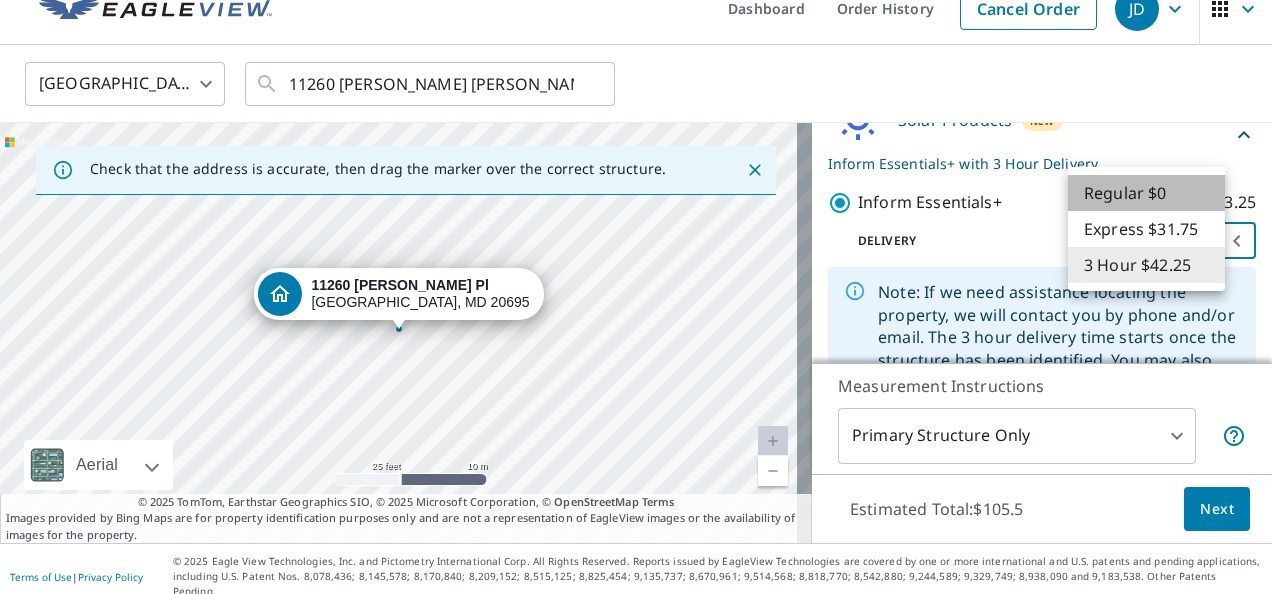 click on "Regular $0" at bounding box center (1146, 193) 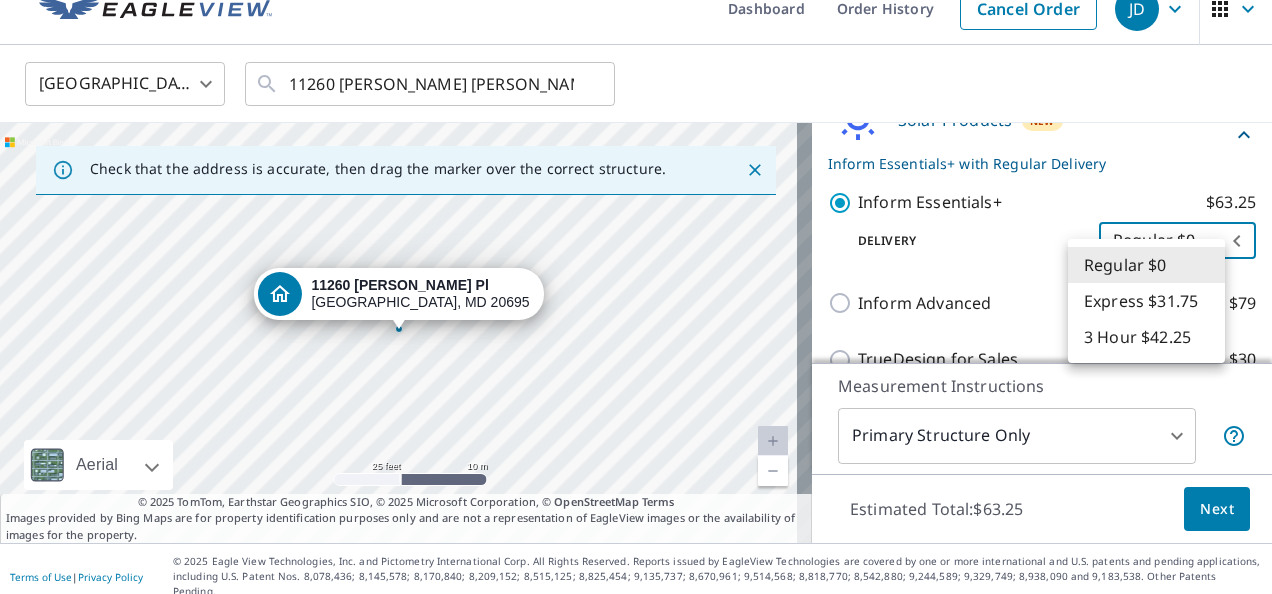 click on "JD JD
Dashboard Order History Cancel Order JD United States US ​ 11260 Beatrix Potter Pl White Plains, MD 20695 ​ Check that the address is accurate, then drag the marker over the correct structure. 11260 Beatrix Potter Pl White Plains, MD 20695 Aerial Road A standard road map Aerial A detailed look from above Labels Labels 25 feet 10 m © 2025 TomTom, © Vexcel Imaging, © 2025 Microsoft Corporation,  © OpenStreetMap Terms © 2025 TomTom, Earthstar Geographics SIO, © 2025 Microsoft Corporation, ©   OpenStreetMap   Terms Images provided by Bing Maps are for property identification purposes only and are not a representation of EagleView images or the availability of images for the property. PROPERTY TYPE Residential Commercial This is a complex BUILDING ID 11260 Beatrix Potter Pl, White Plains, MD, 20695 Solar Products New Inform Essentials+ with Regular Delivery Inform Essentials+ $63.25 Delivery Regular $0 8 ​ Inform Advanced $79 TrueDesign for Sales $30 TrueDesign for Planning $105.5 2 ​" at bounding box center (636, 297) 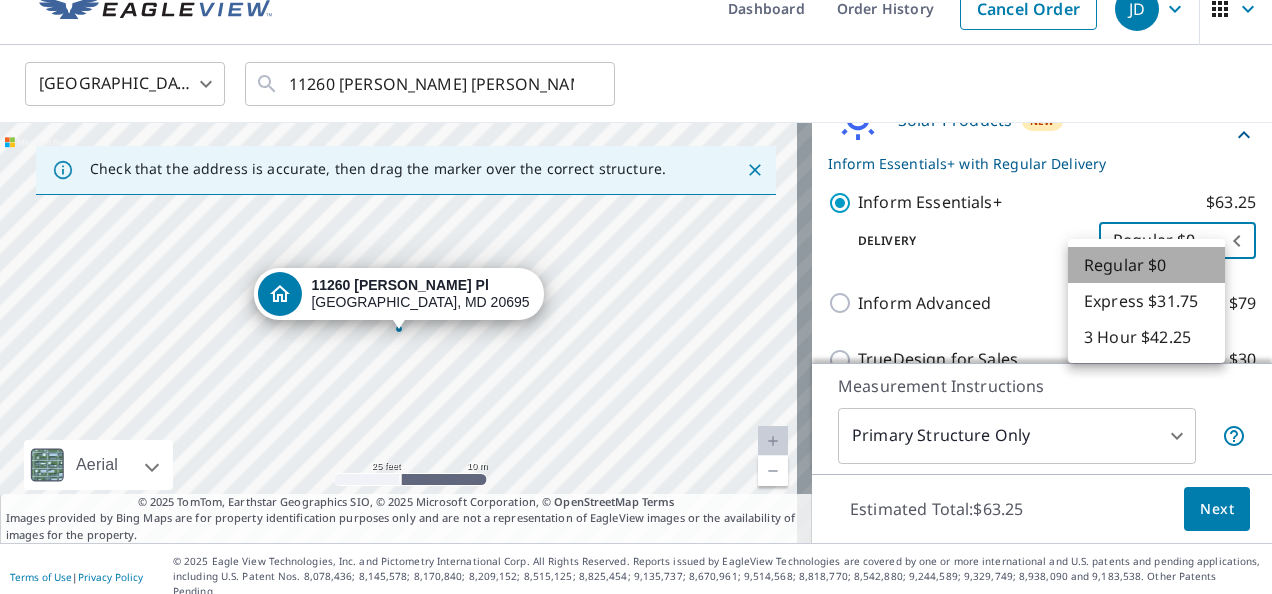 click on "Regular $0" at bounding box center [1146, 265] 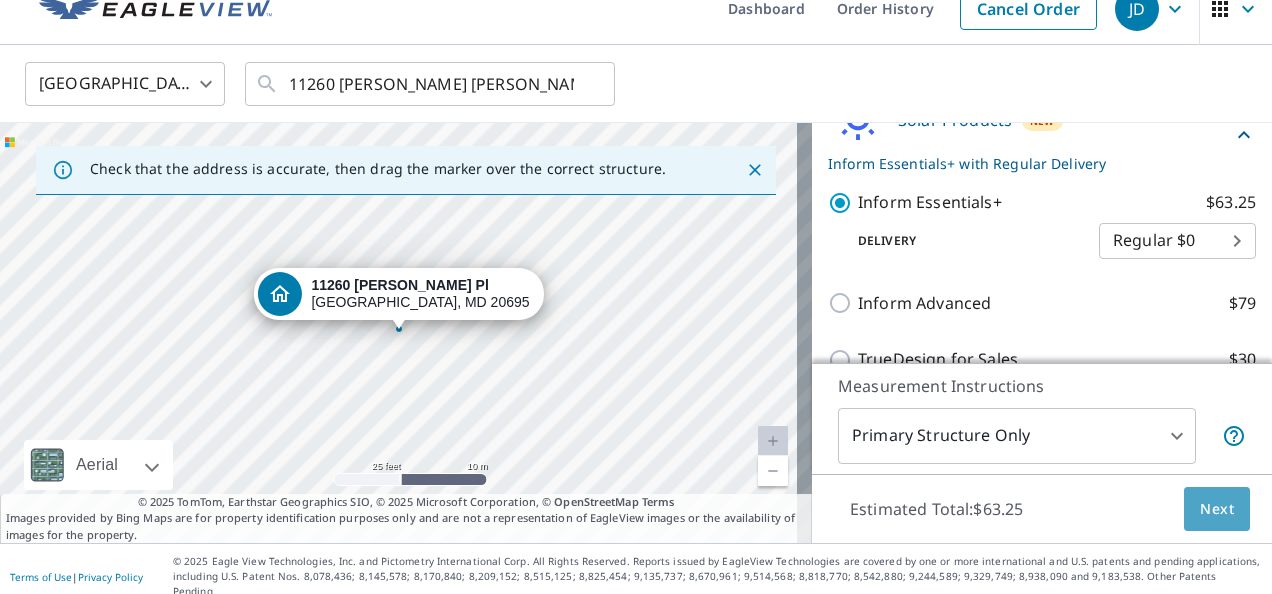 click on "Next" at bounding box center (1217, 509) 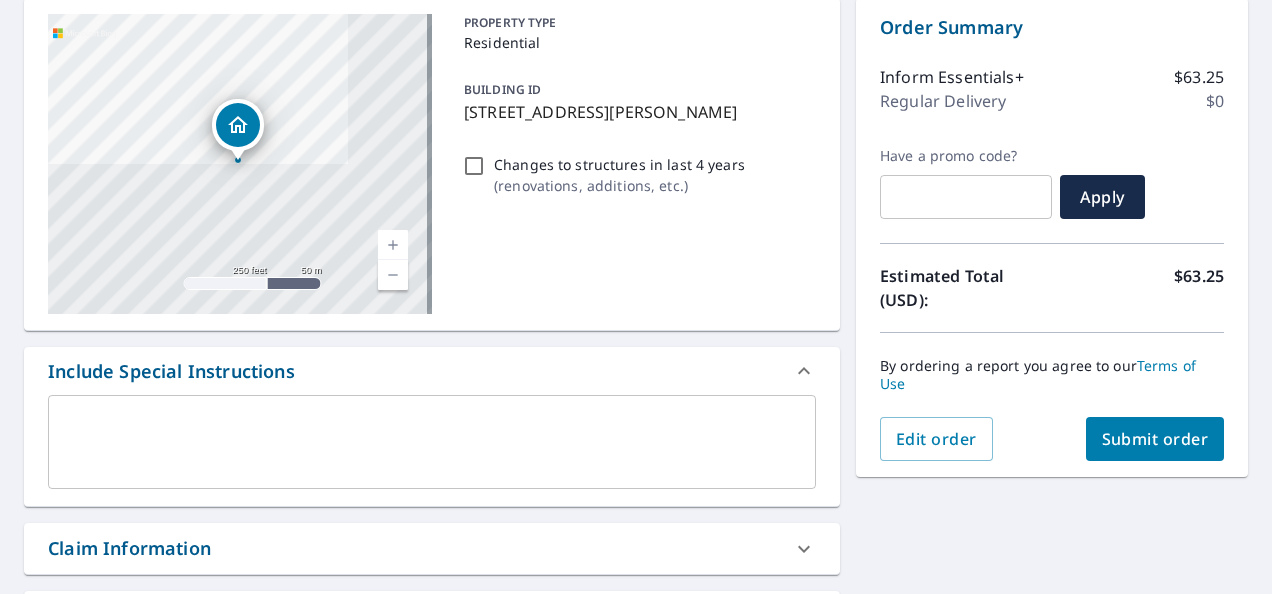 scroll, scrollTop: 204, scrollLeft: 0, axis: vertical 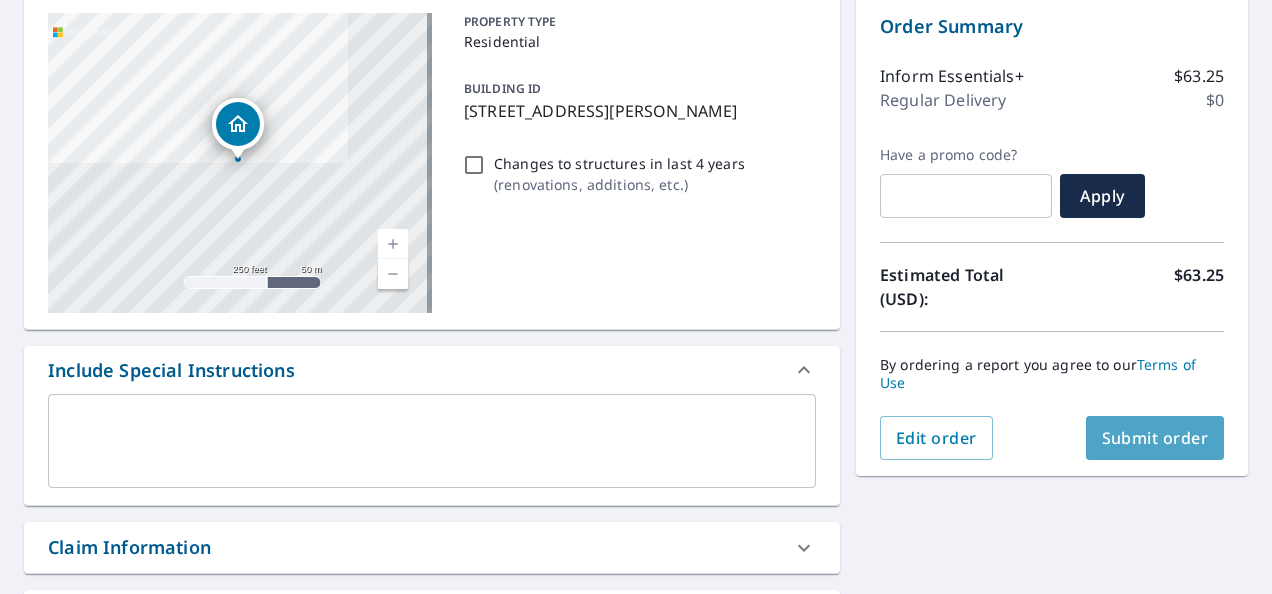 click on "Submit order" at bounding box center (1155, 438) 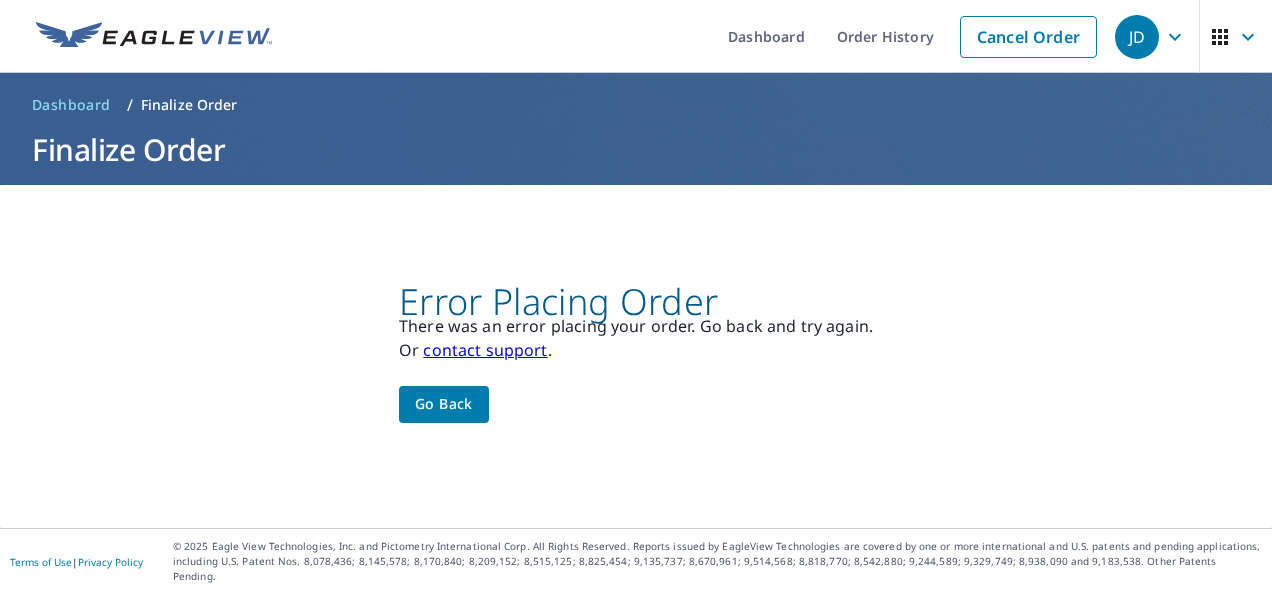 scroll, scrollTop: 0, scrollLeft: 0, axis: both 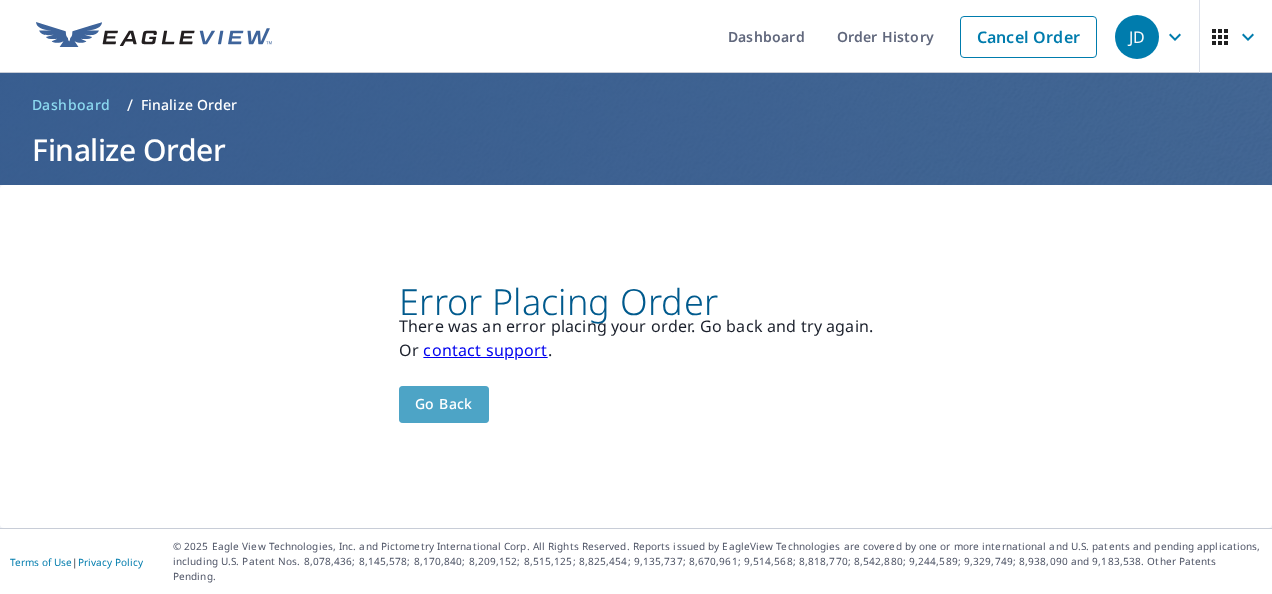 click on "Go back" at bounding box center [444, 404] 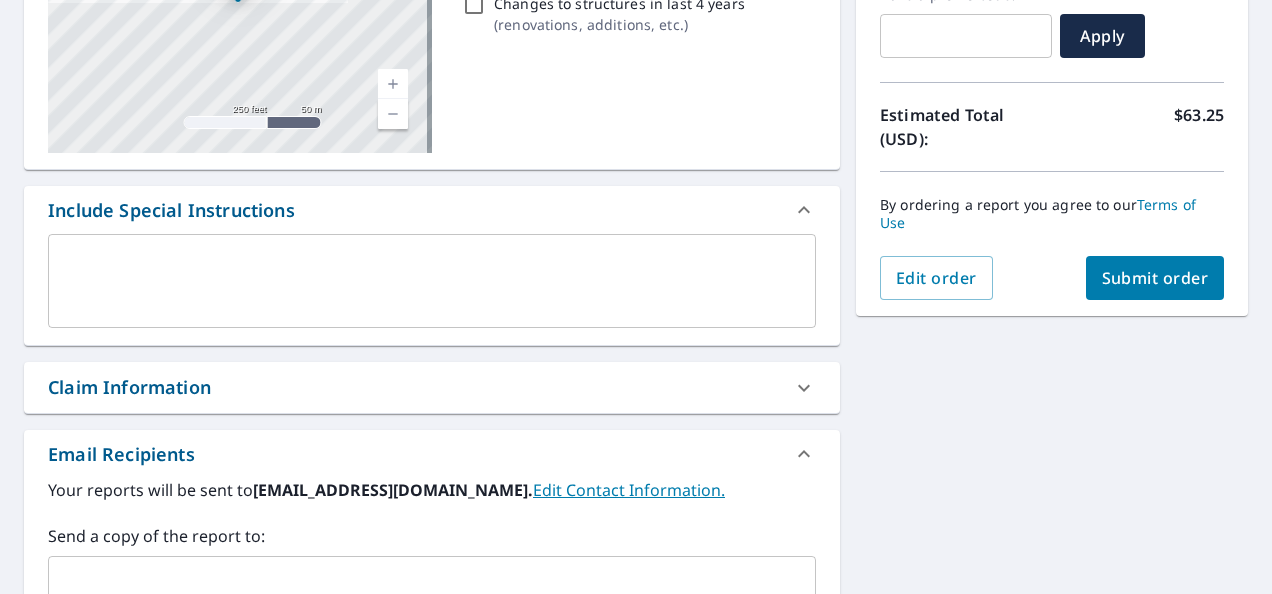 scroll, scrollTop: 362, scrollLeft: 0, axis: vertical 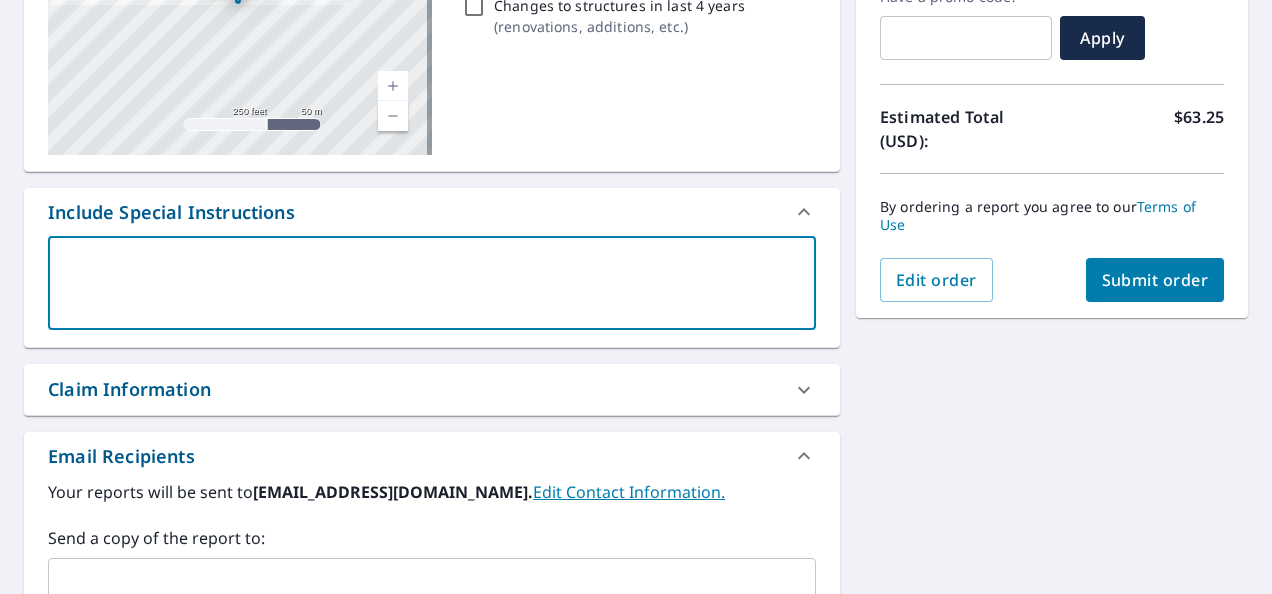 click at bounding box center [432, 283] 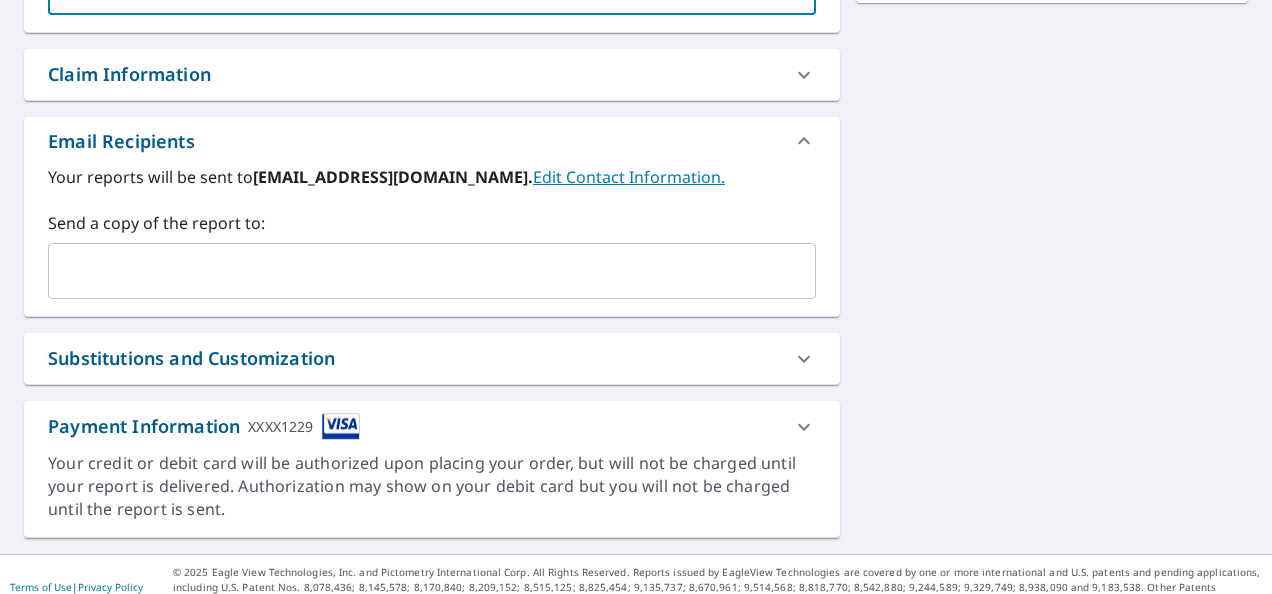 scroll, scrollTop: 685, scrollLeft: 0, axis: vertical 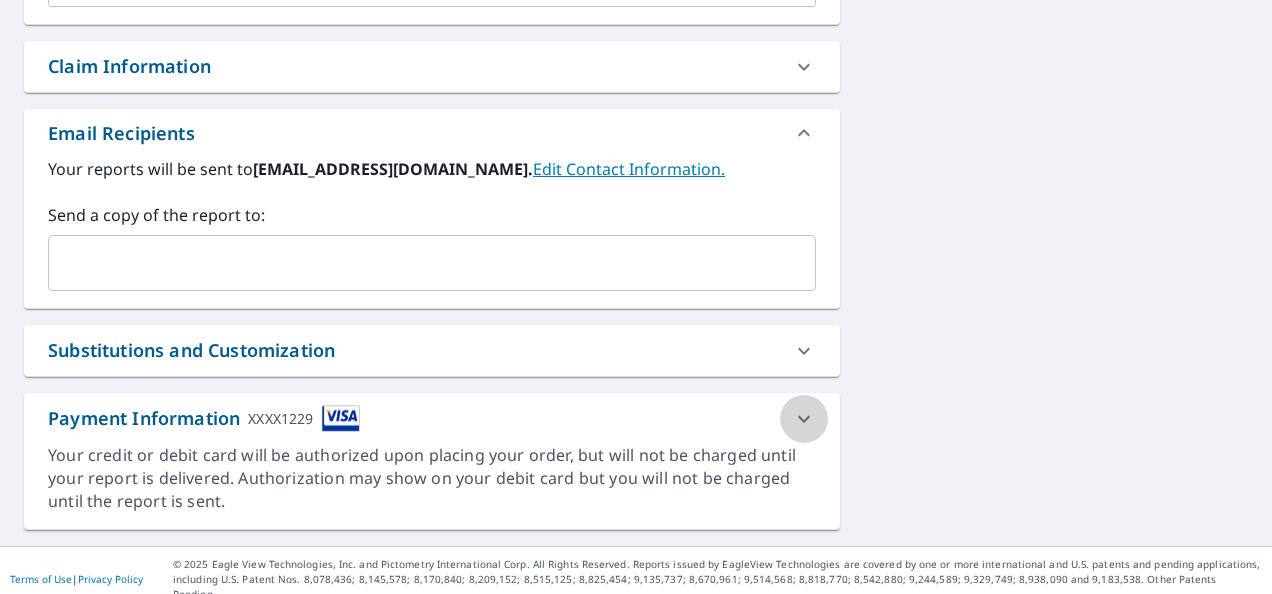 click 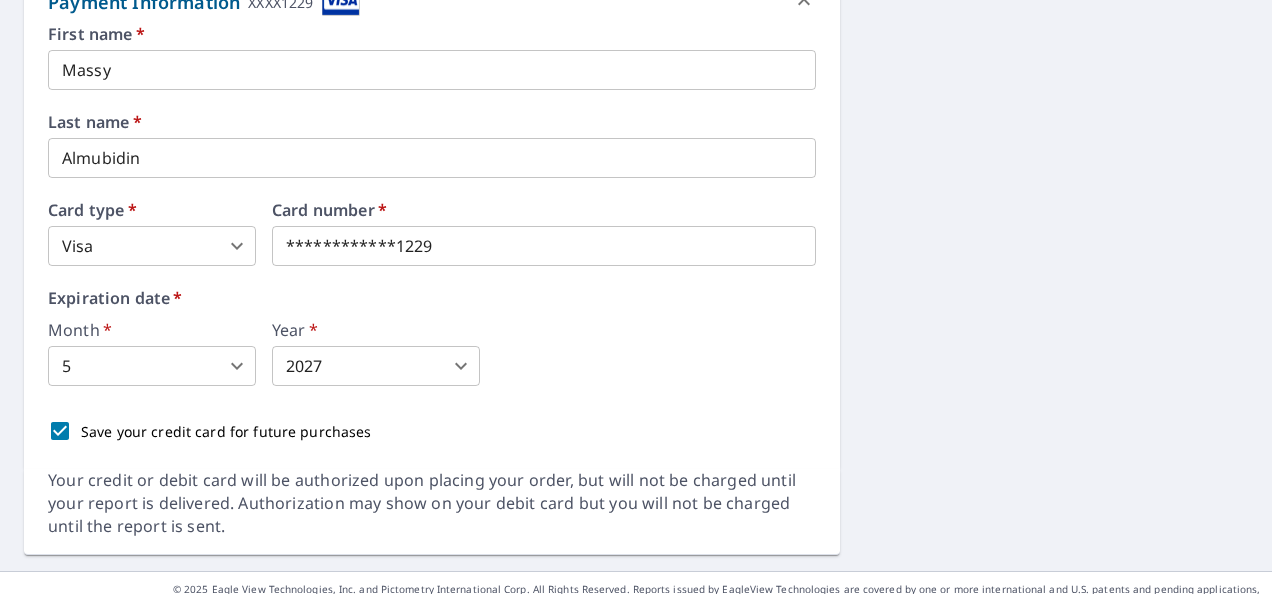 scroll, scrollTop: 1102, scrollLeft: 0, axis: vertical 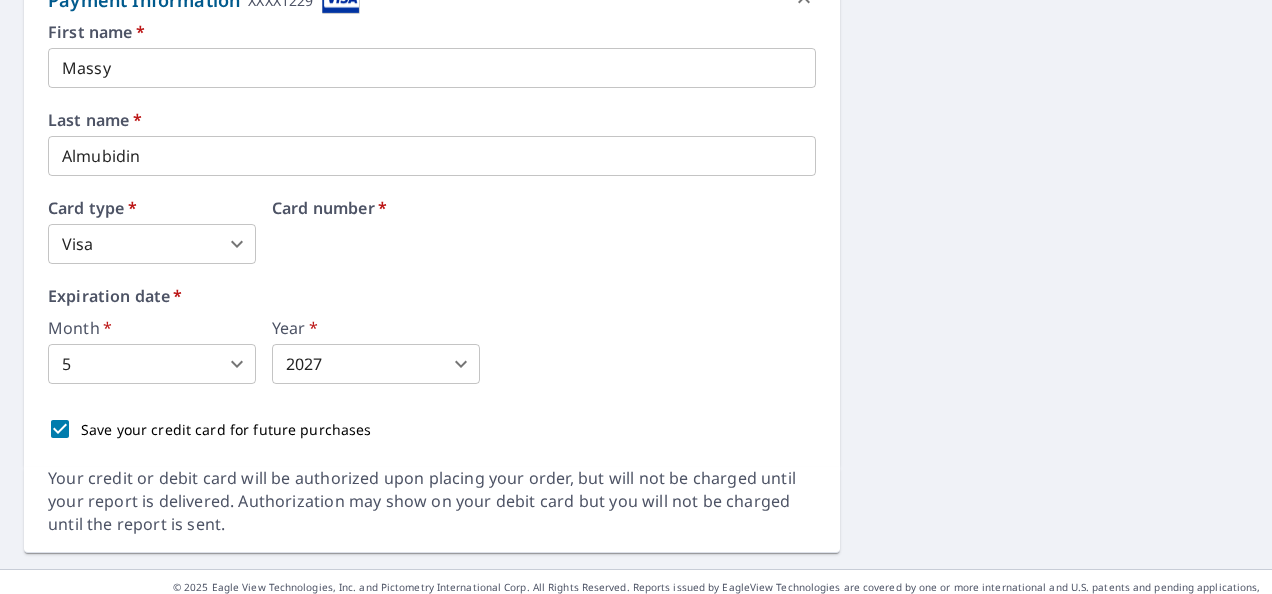 click on "Card number   *" at bounding box center (544, 232) 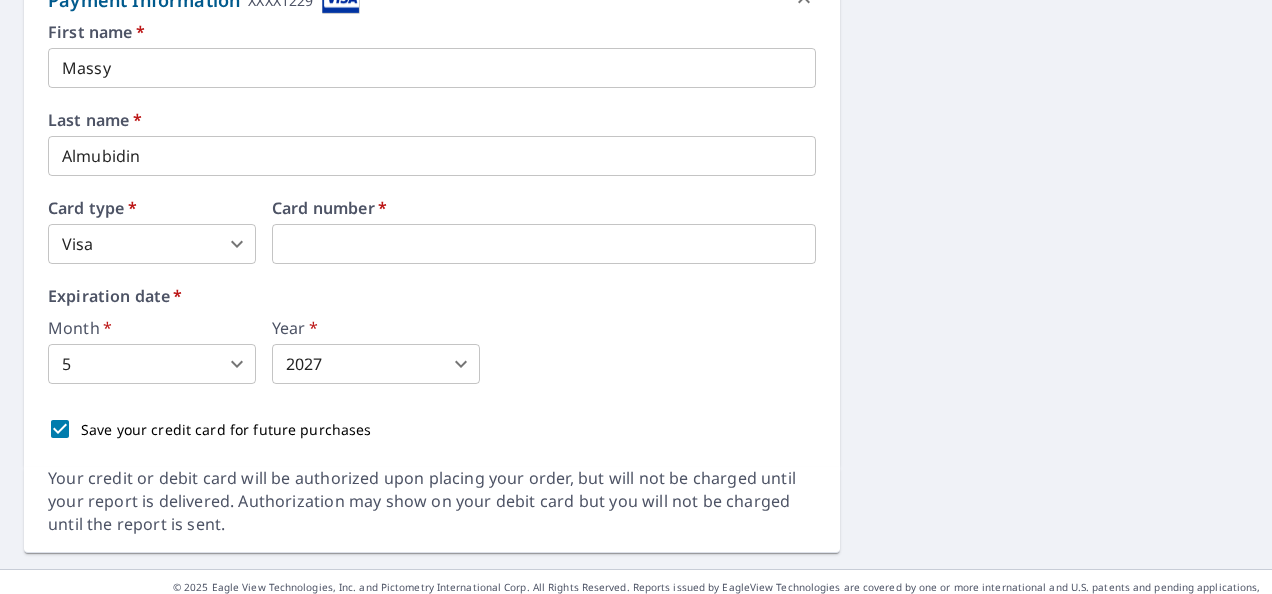 click on "First name   * Massy ​ Last name   * Almubidin ​ Card type   * Visa 2 ​ Card number   * Expiration date   * Month   * 5 5 ​ Year   * 2027 2027 ​ Save your credit card for future purchases" at bounding box center (432, 237) 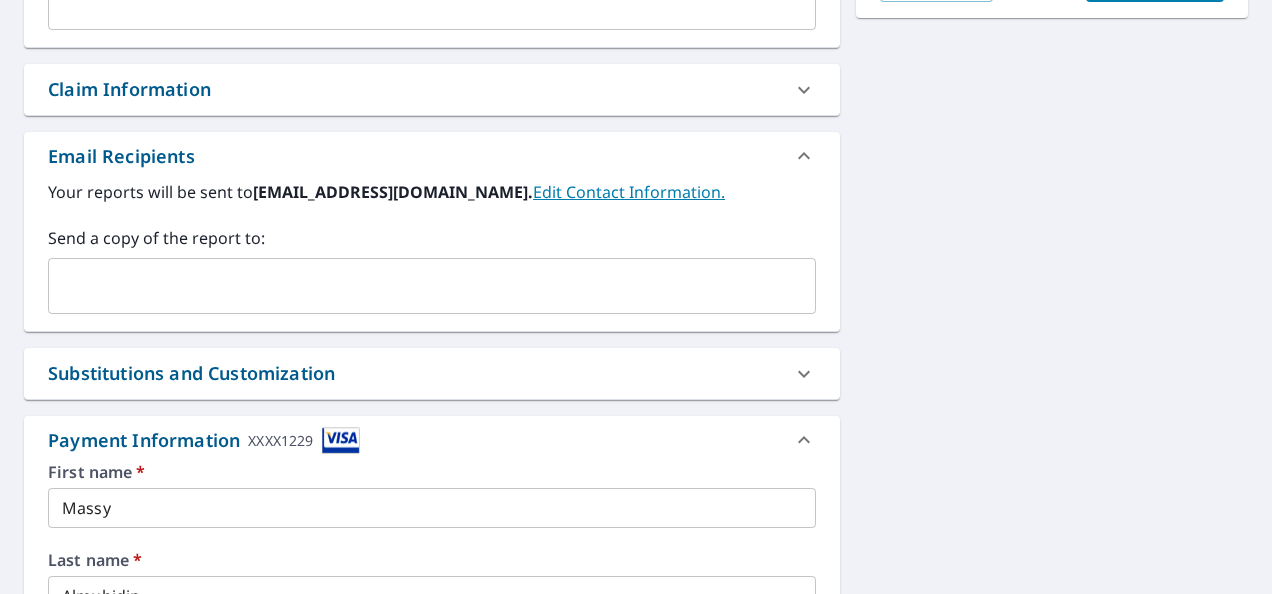 scroll, scrollTop: 663, scrollLeft: 0, axis: vertical 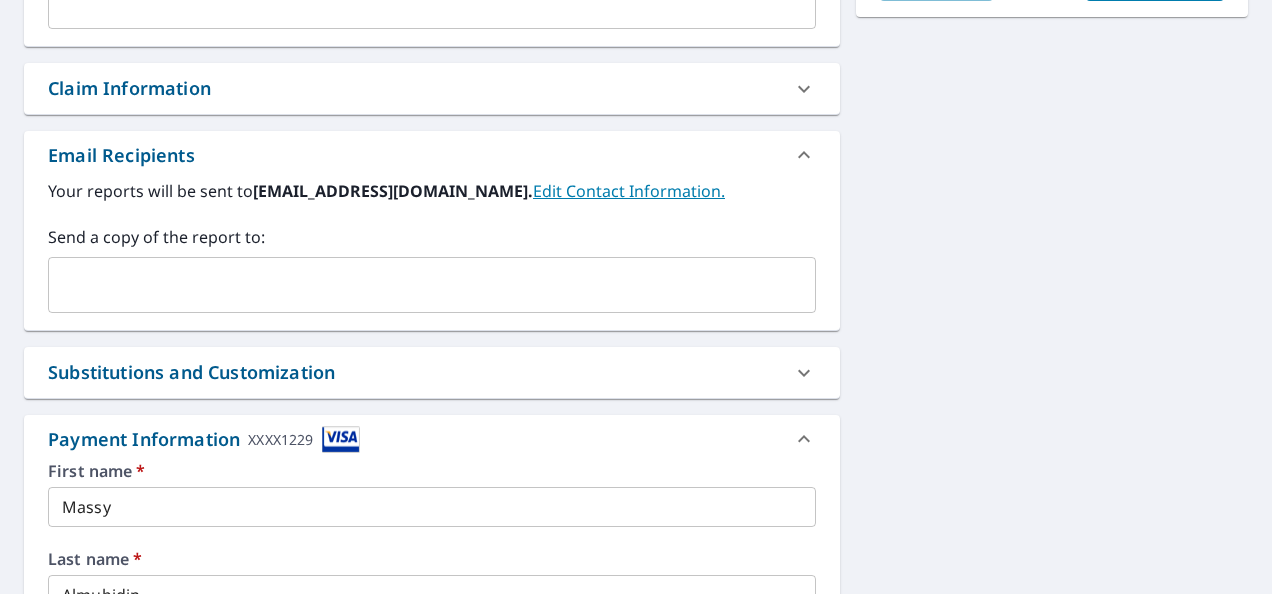 click on "XXXX1229" at bounding box center (280, 439) 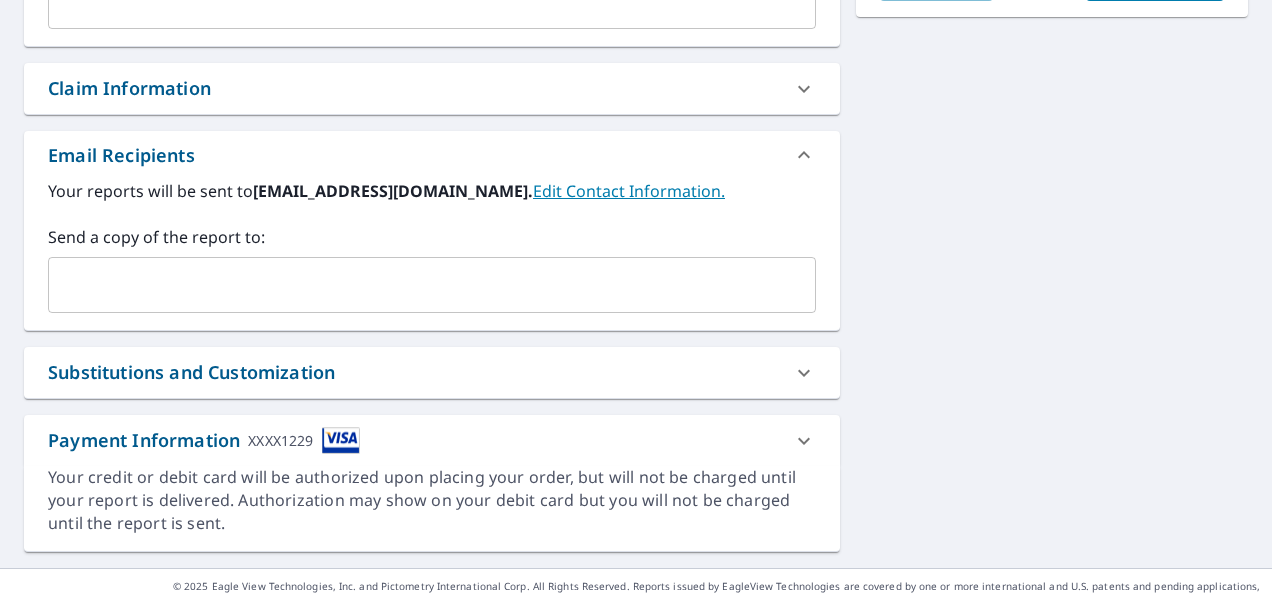 scroll, scrollTop: 685, scrollLeft: 0, axis: vertical 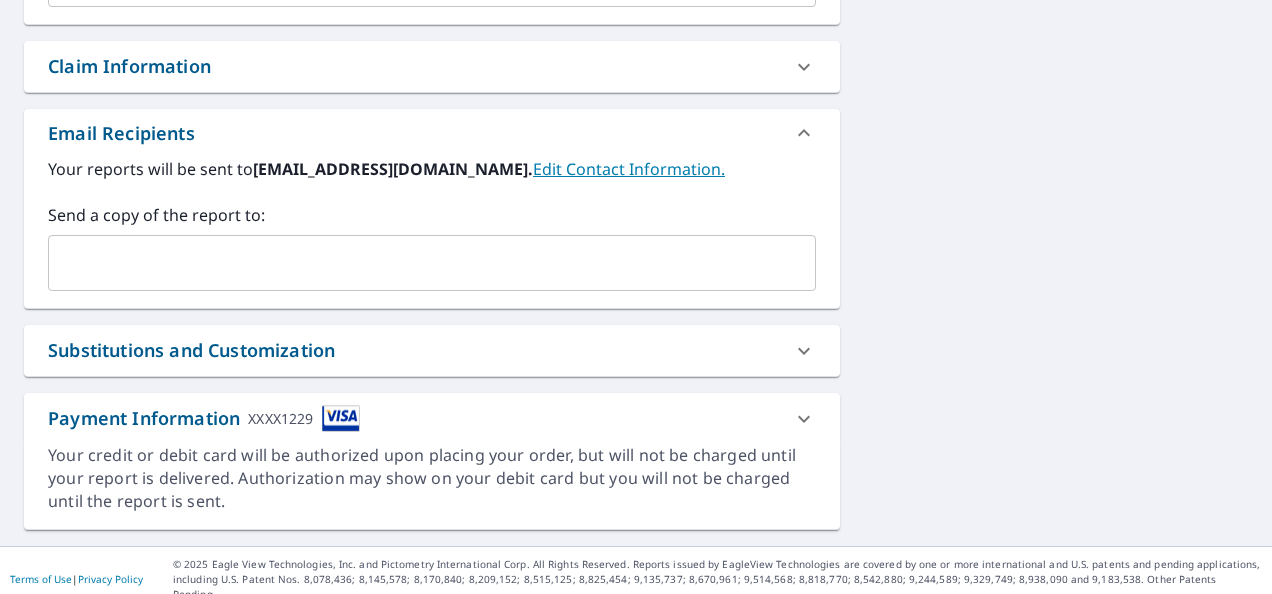 click on "Your credit or debit card will be authorized upon placing your order, but will not be charged until your report is delivered. Authorization may show on your debit card but you will not be charged until the report is sent." 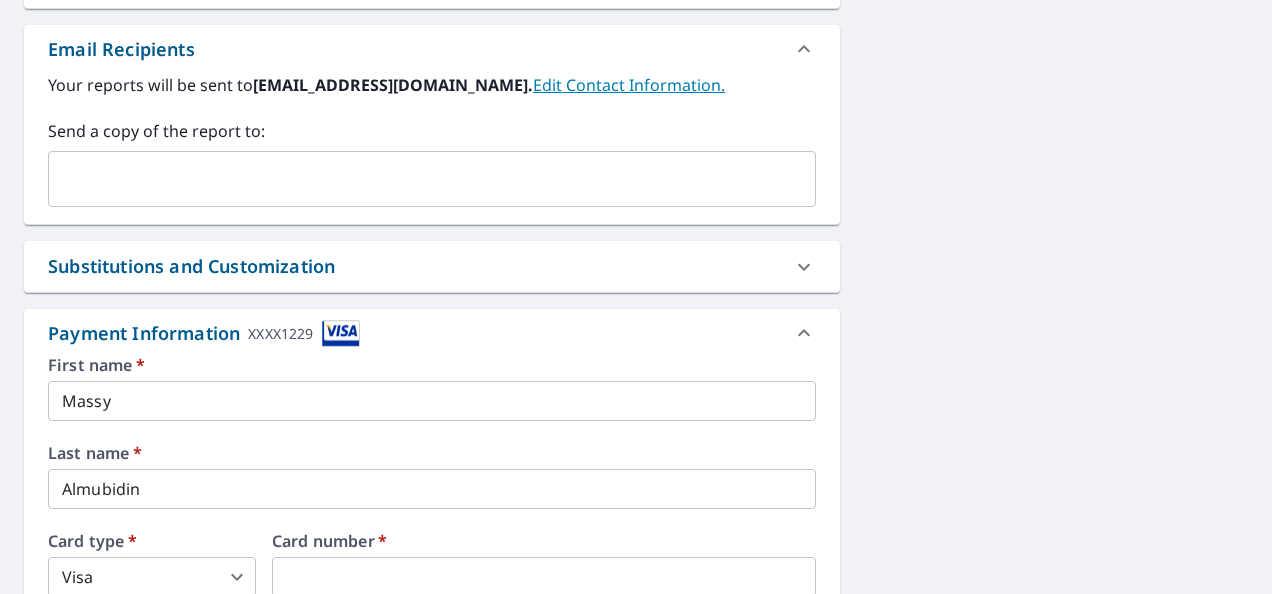 scroll, scrollTop: 768, scrollLeft: 0, axis: vertical 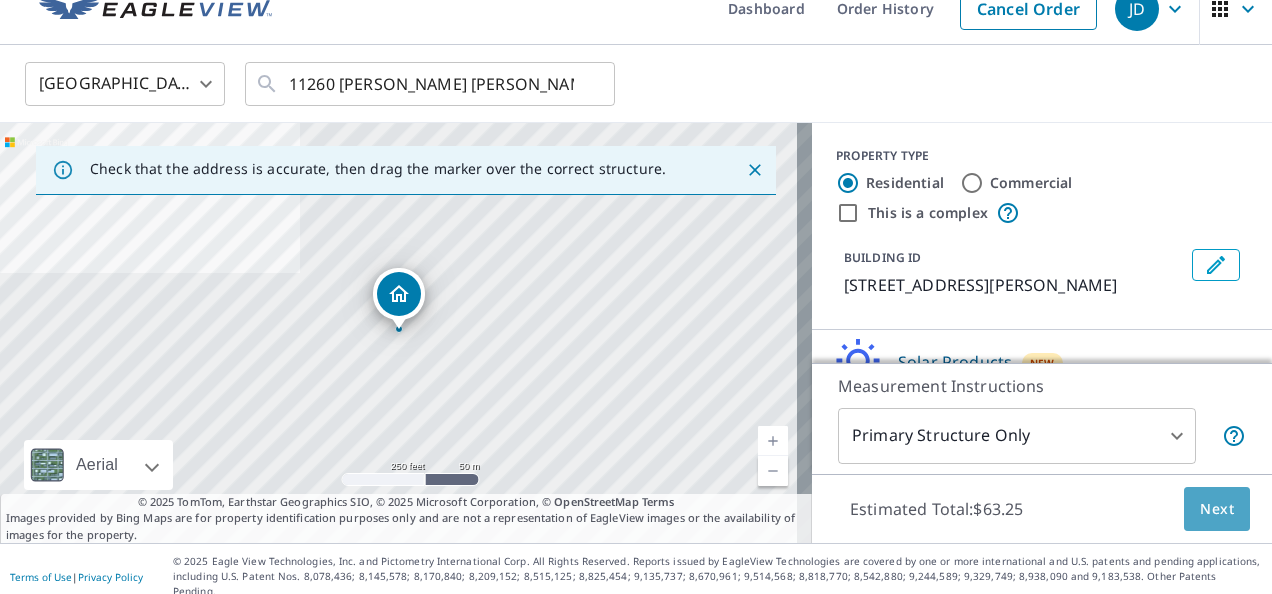 click on "Next" at bounding box center (1217, 509) 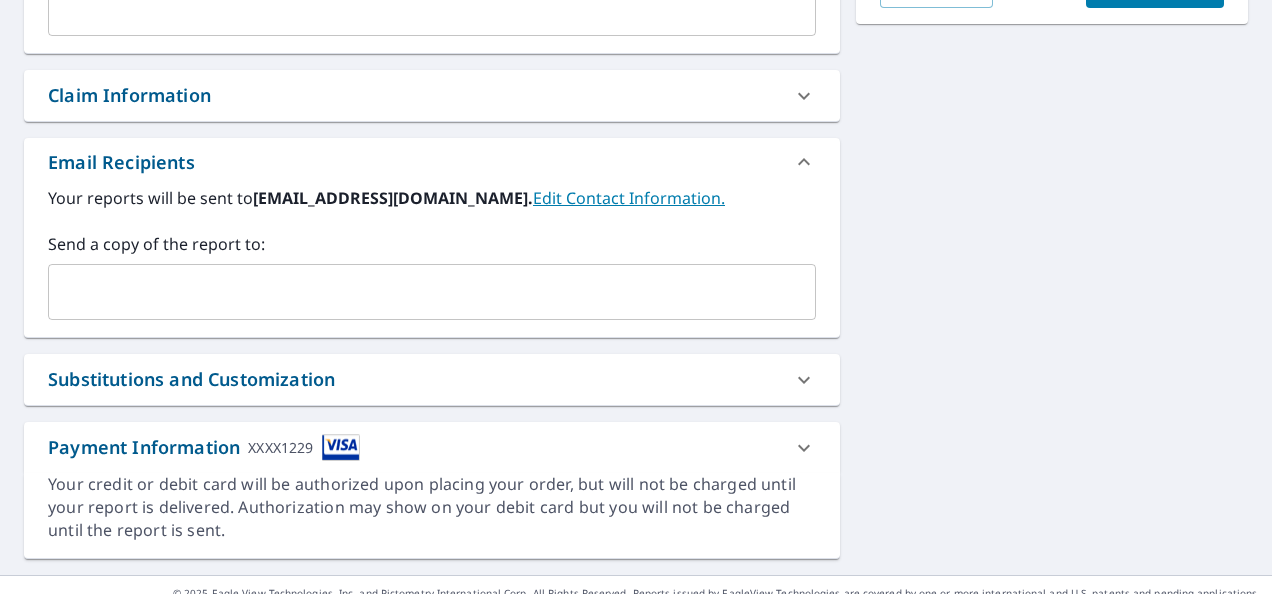 scroll, scrollTop: 685, scrollLeft: 0, axis: vertical 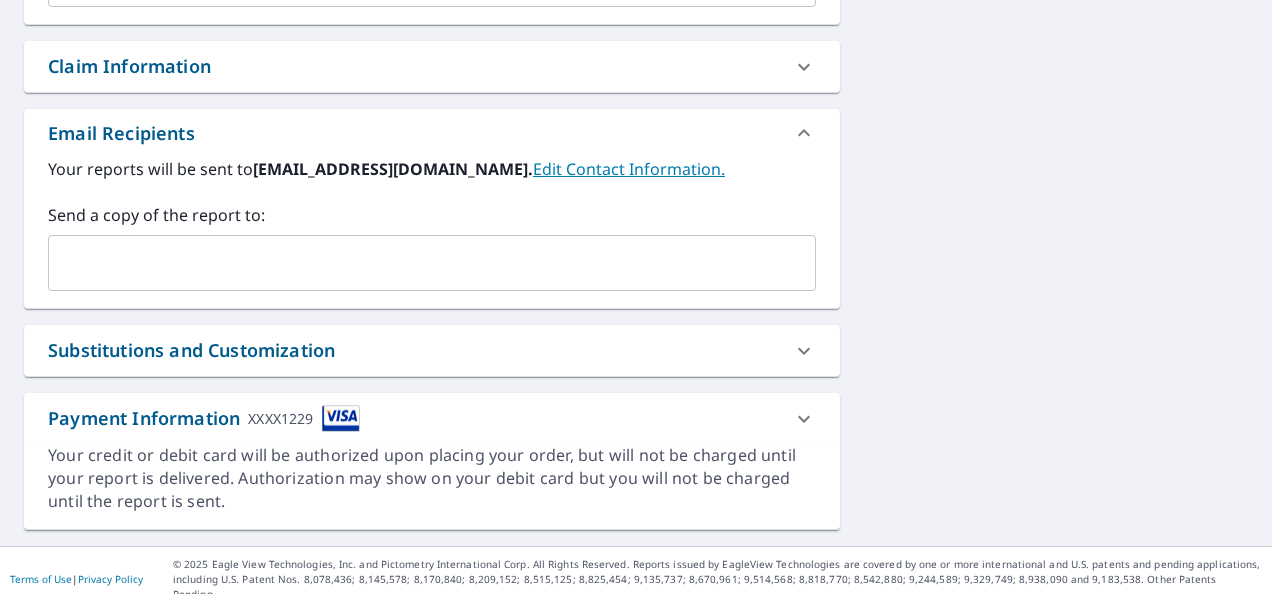 click on "Payment Information XXXX1229" at bounding box center [414, 418] 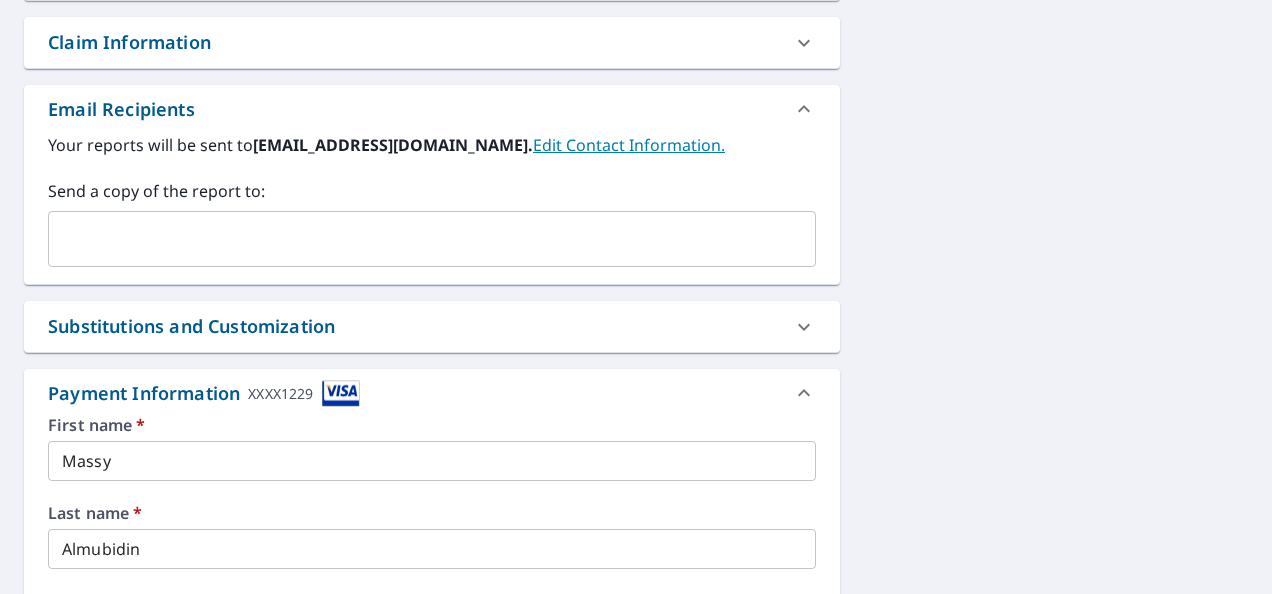 scroll, scrollTop: 639, scrollLeft: 0, axis: vertical 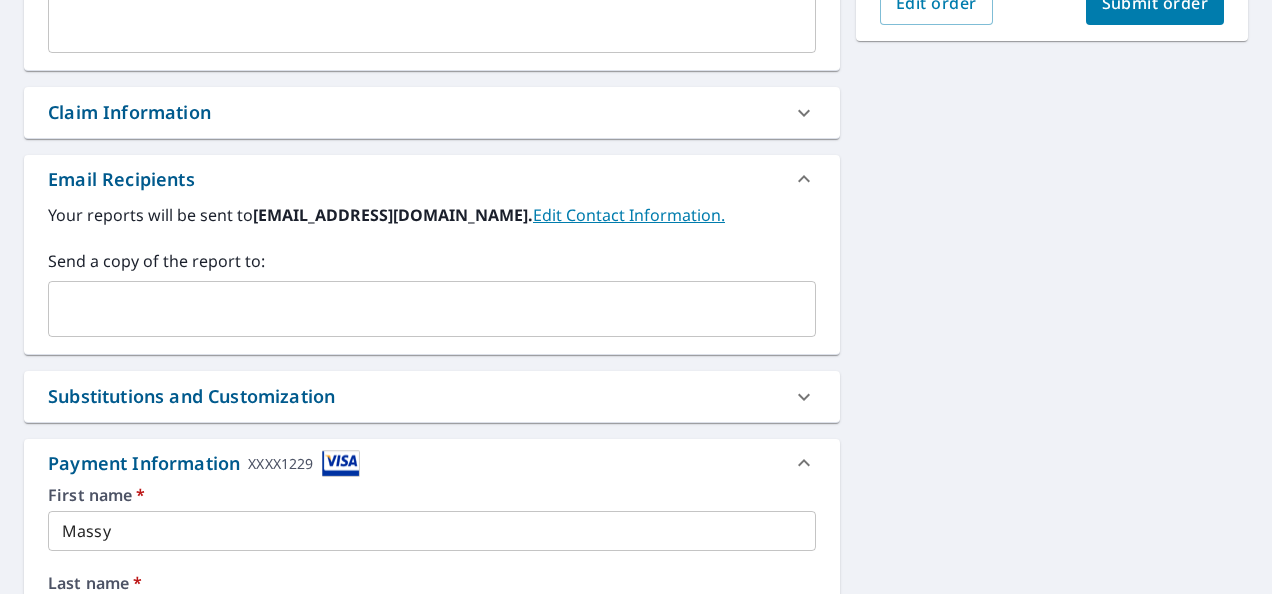 click on "Substitutions and Customization" at bounding box center [414, 396] 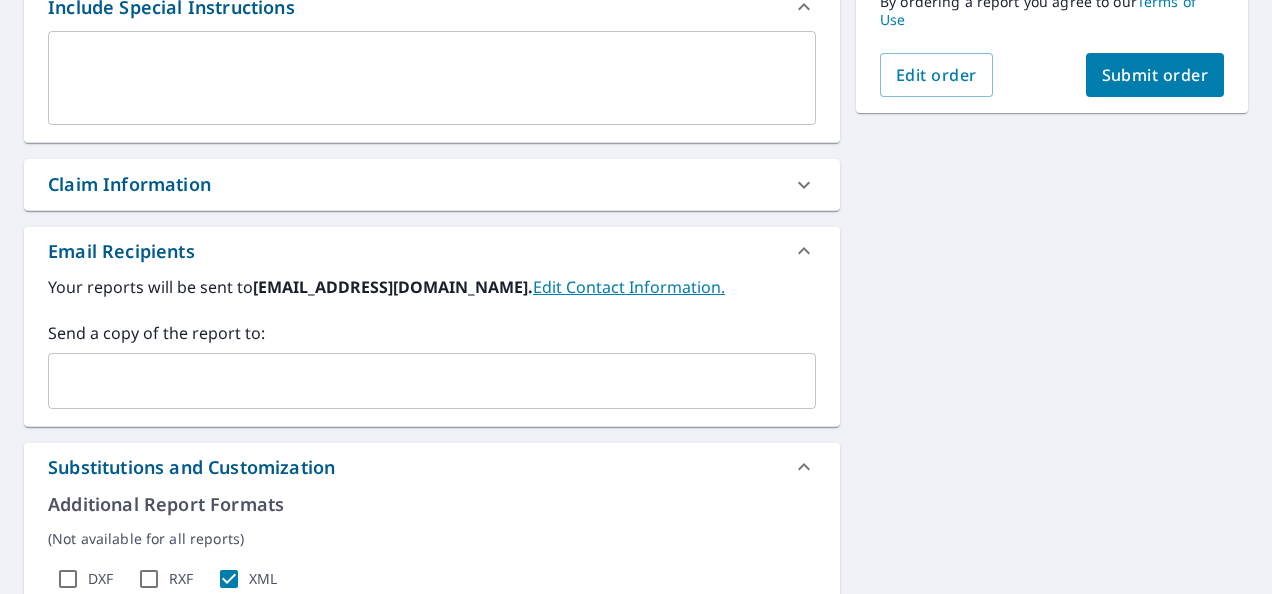 scroll, scrollTop: 566, scrollLeft: 0, axis: vertical 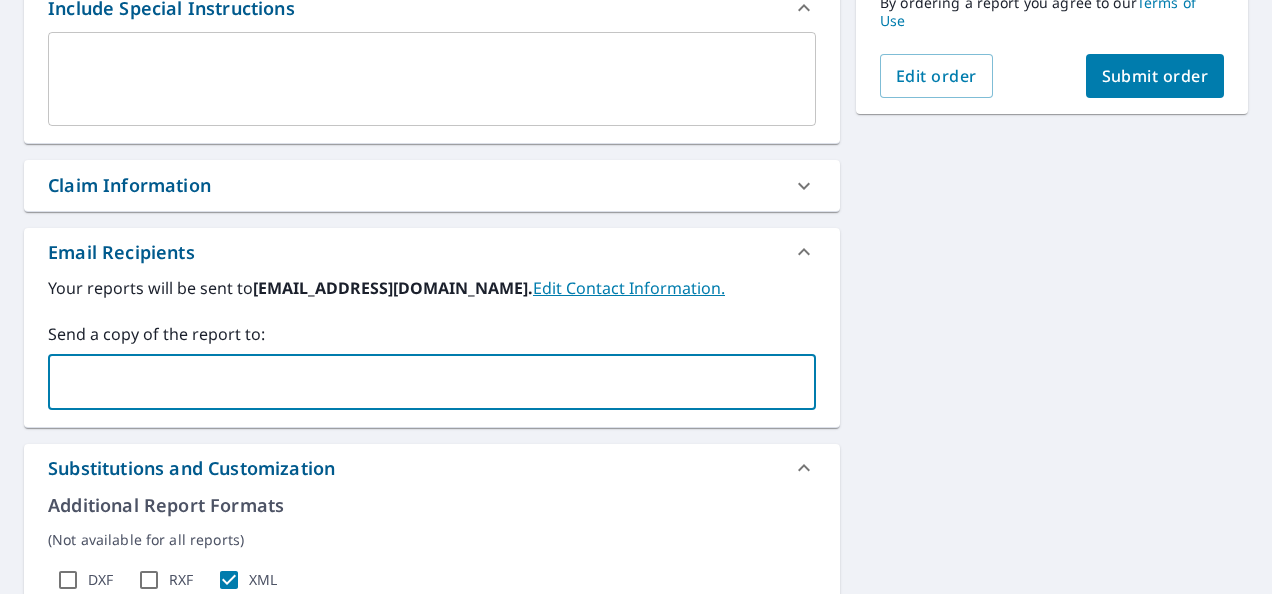 click at bounding box center (417, 382) 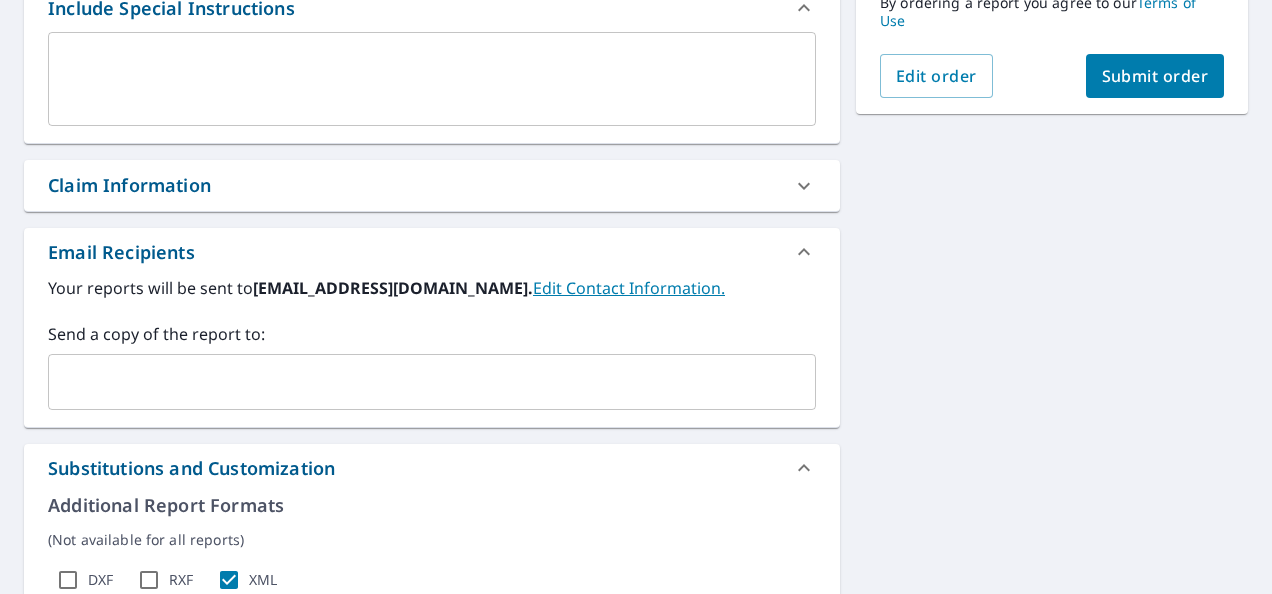 click on "Edit Contact Information." at bounding box center [629, 288] 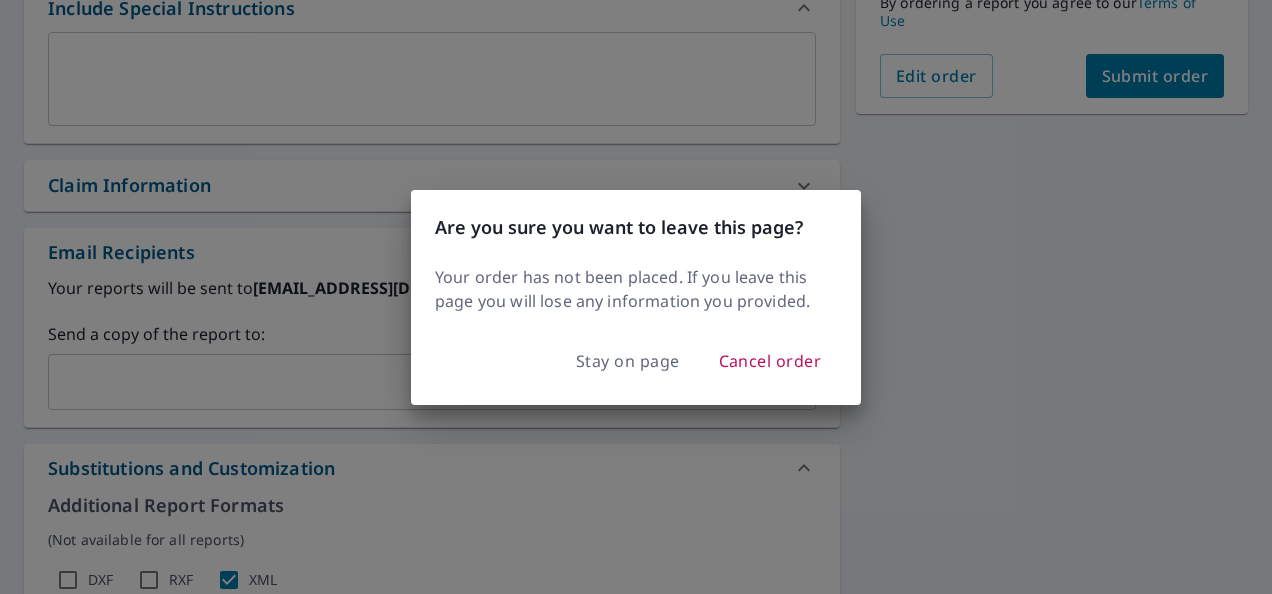 click on "Are you sure you want to leave this page? Your order has not been placed. If you leave this page you will lose any information you provided. Stay on page Cancel order" at bounding box center (636, 297) 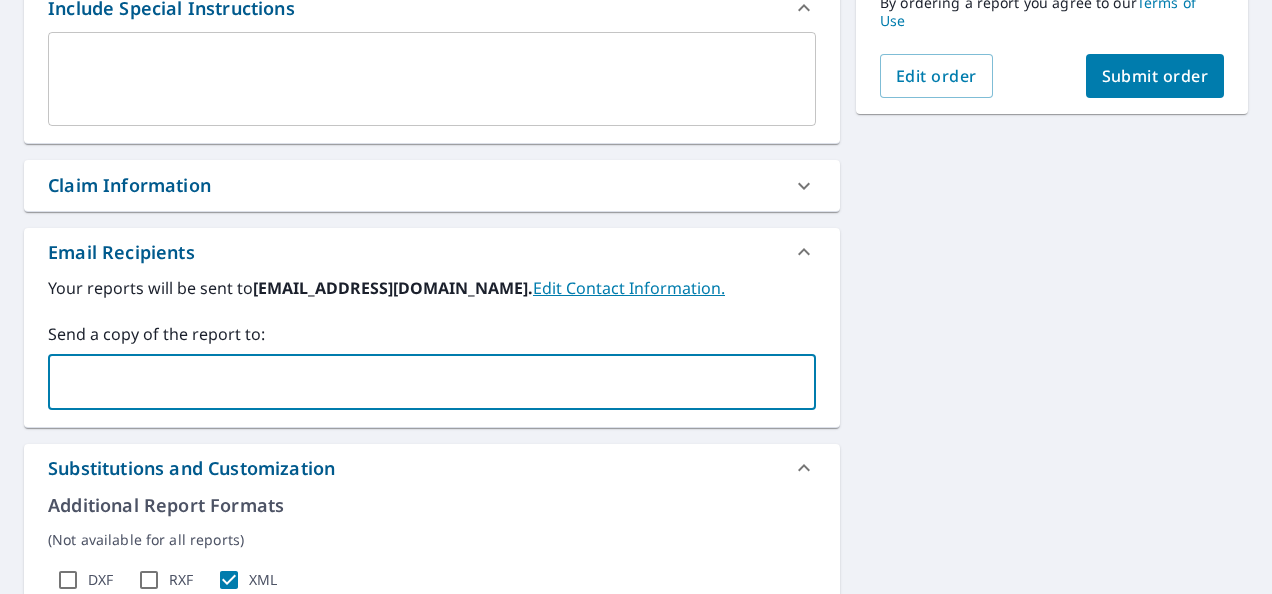 click at bounding box center (417, 382) 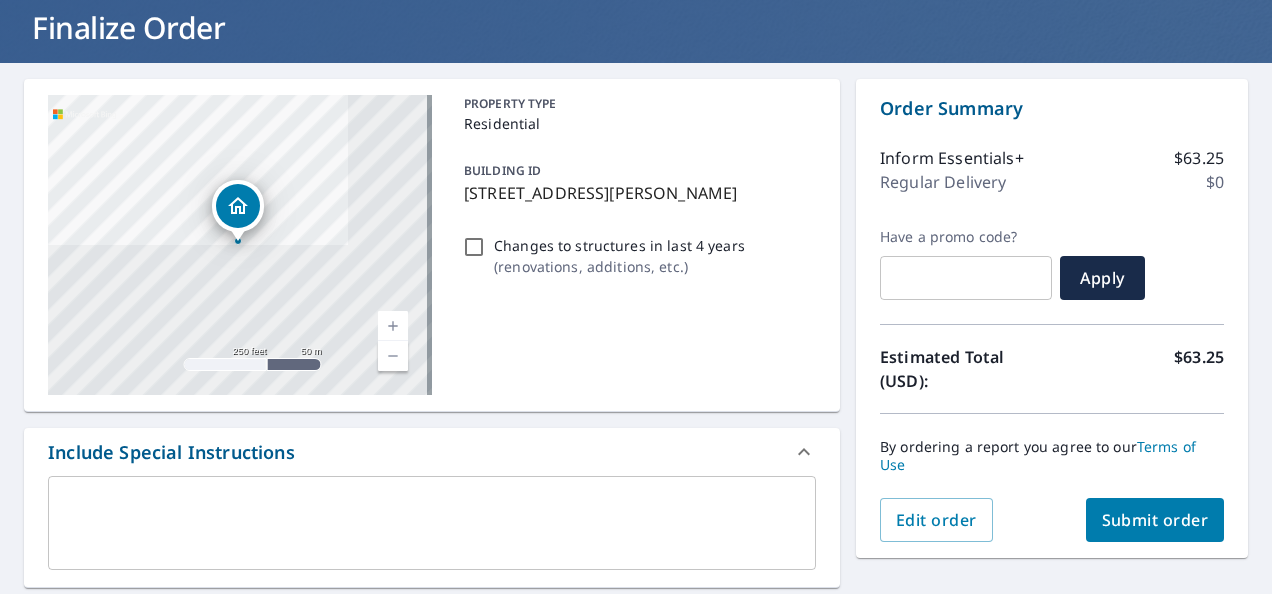 scroll, scrollTop: 119, scrollLeft: 0, axis: vertical 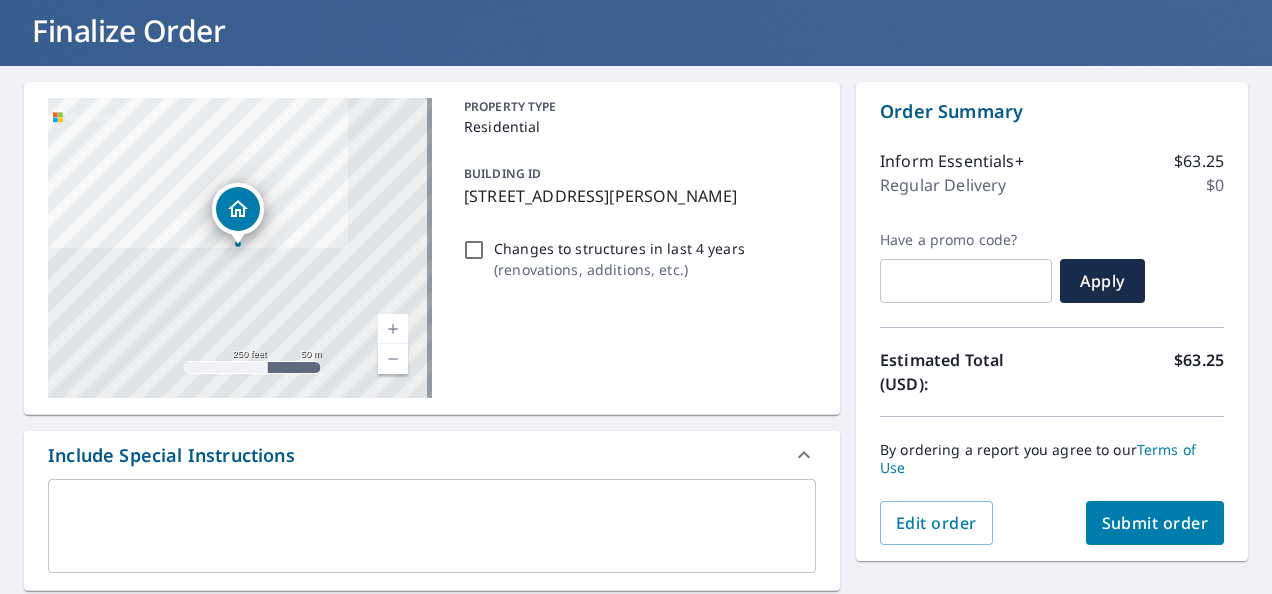 type on "[EMAIL_ADDRESS][DOMAIN_NAME]" 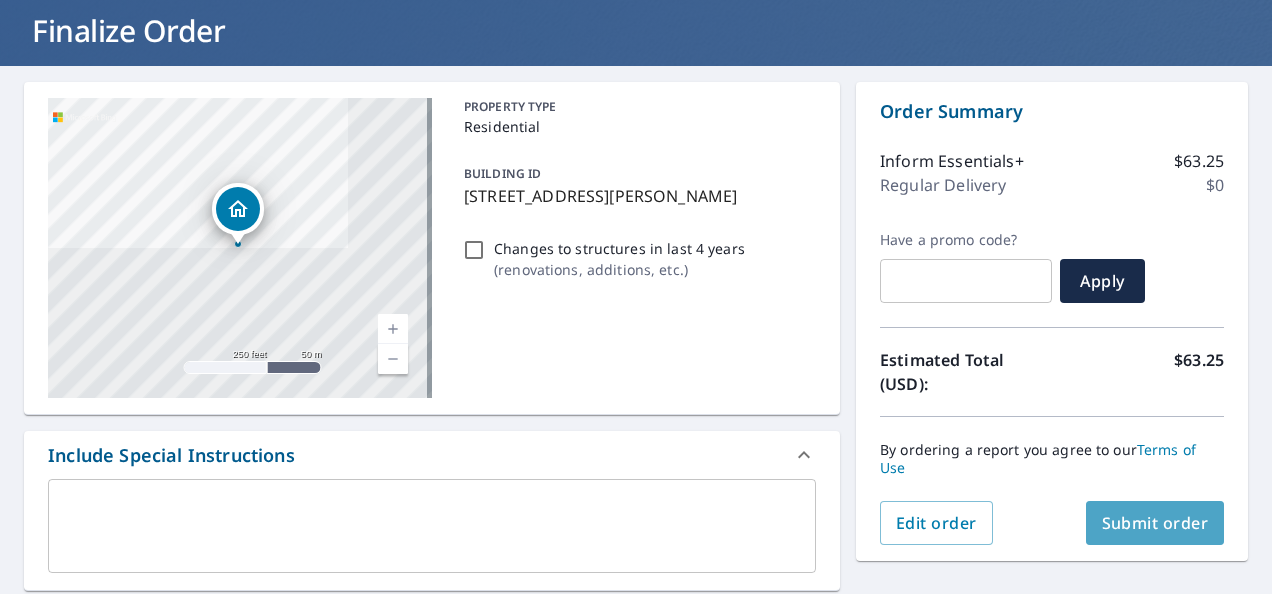 click on "Submit order" at bounding box center [1155, 523] 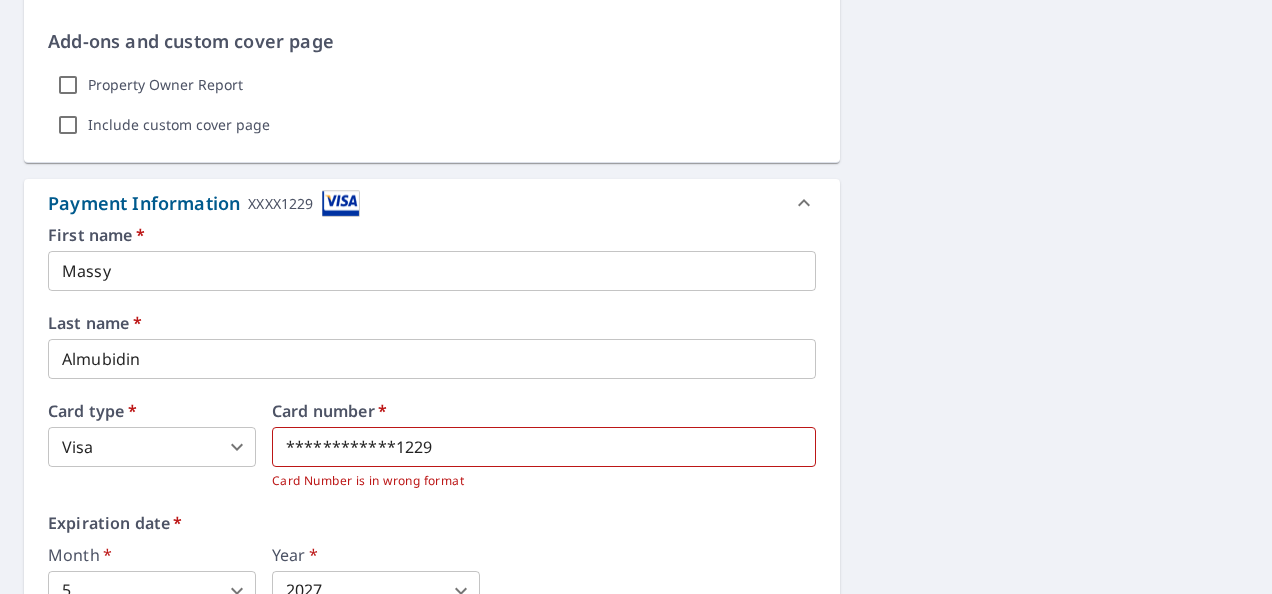 scroll, scrollTop: 1146, scrollLeft: 0, axis: vertical 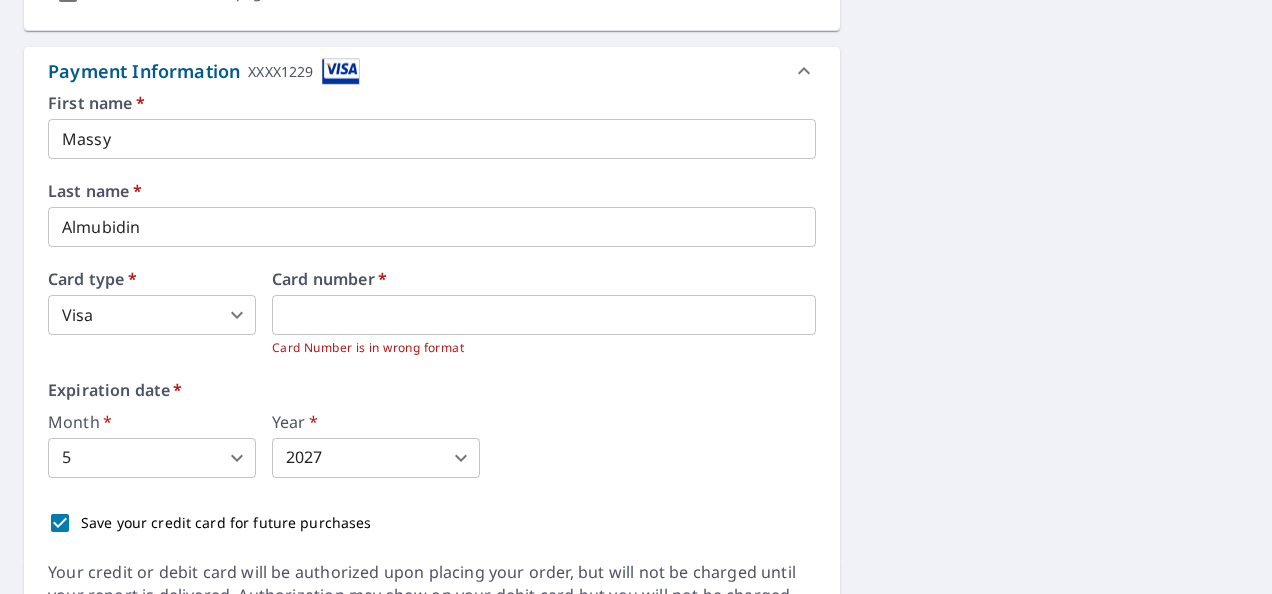 click on "First name   * Massy ​ Last name   * Almubidin ​ Card type   * Visa 2 ​ Card number   * Card Number is in wrong format Expiration date   * Month   * 5 5 ​ Year   * 2027 2027 ​ Save your credit card for future purchases" at bounding box center (432, 319) 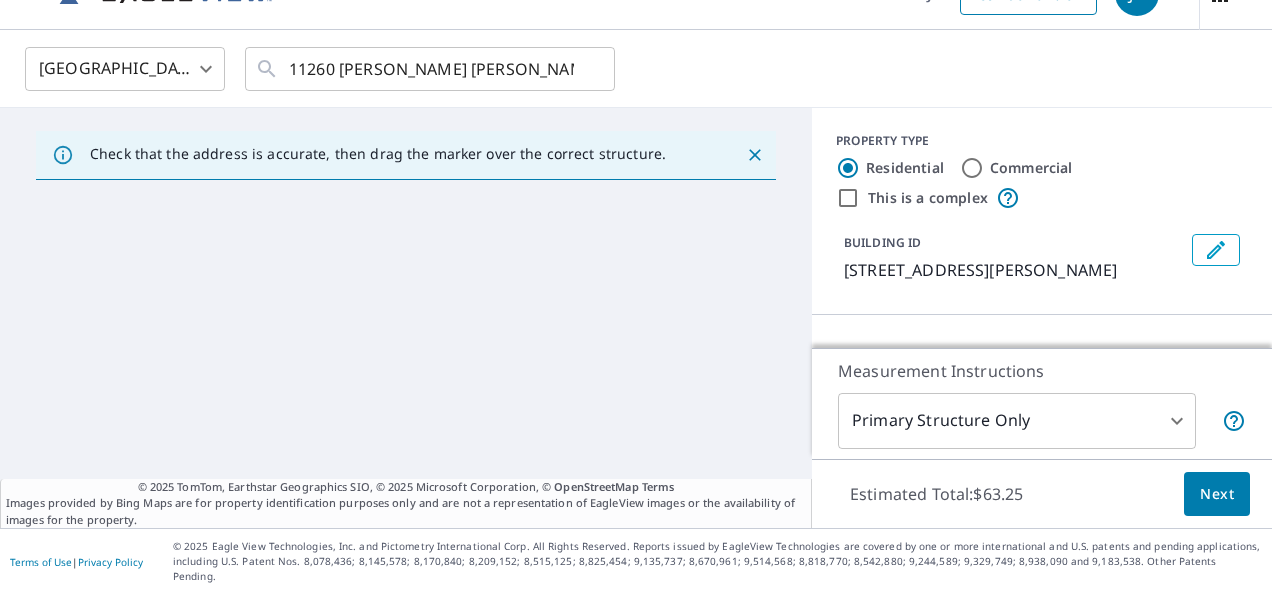 scroll, scrollTop: 28, scrollLeft: 0, axis: vertical 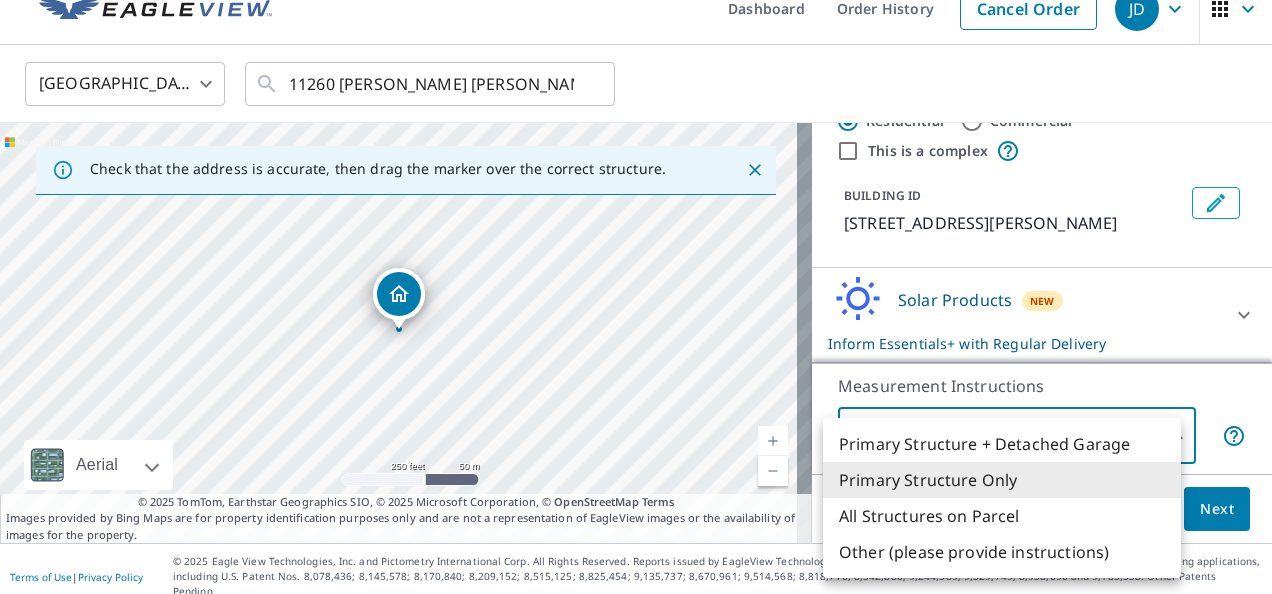 click on "JD JD
Dashboard Order History Cancel Order JD United States US ​ 11260 Beatrix Potter Pl White Plains, MD 20695 ​ Check that the address is accurate, then drag the marker over the correct structure. 11260 Beatrix Potter Pl White Plains, MD 20695 Aerial Road A standard road map Aerial A detailed look from above Labels Labels 250 feet 50 m © 2025 TomTom, © Vexcel Imaging, © 2025 Microsoft Corporation,  © OpenStreetMap Terms © 2025 TomTom, Earthstar Geographics SIO, © 2025 Microsoft Corporation, ©   OpenStreetMap   Terms Images provided by Bing Maps are for property identification purposes only and are not a representation of EagleView images or the availability of images for the property. PROPERTY TYPE Residential Commercial This is a complex BUILDING ID 11260 Beatrix Potter Pl, White Plains, MD, 20695 Solar Products New Inform Essentials+ with Regular Delivery Inform Essentials+ $63.25 Delivery Regular $0 8 ​ Inform Advanced $79 TrueDesign for Sales $30 TrueDesign for Planning $105.5 2 ​" at bounding box center (636, 297) 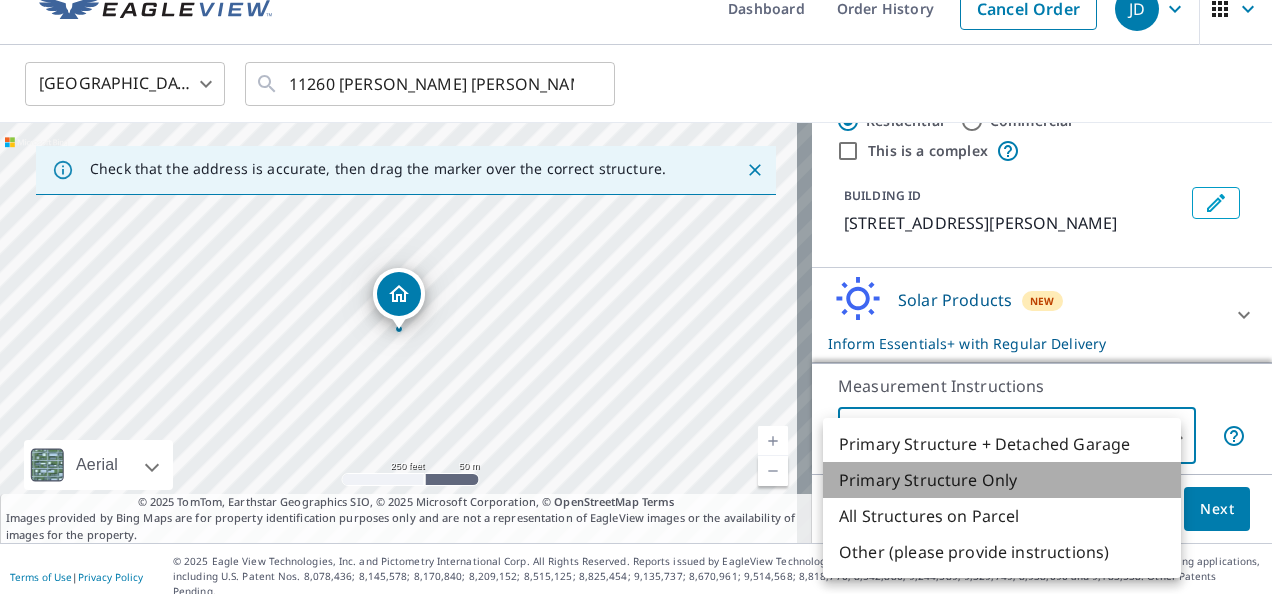 click on "Primary Structure Only" at bounding box center [1002, 480] 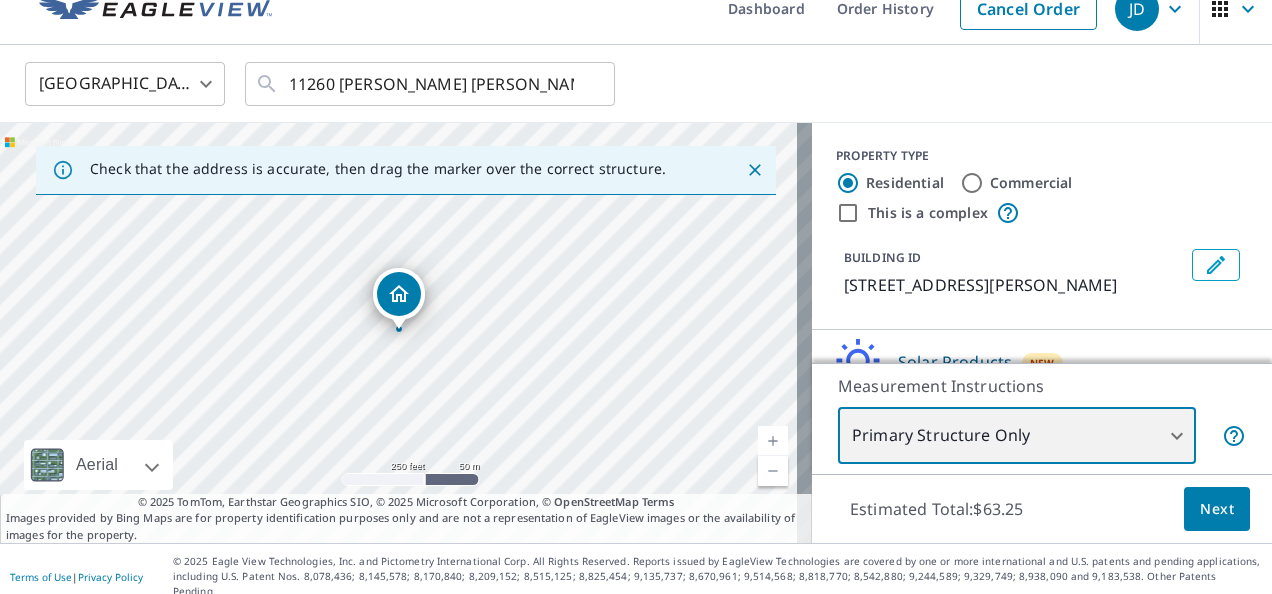scroll, scrollTop: 85, scrollLeft: 0, axis: vertical 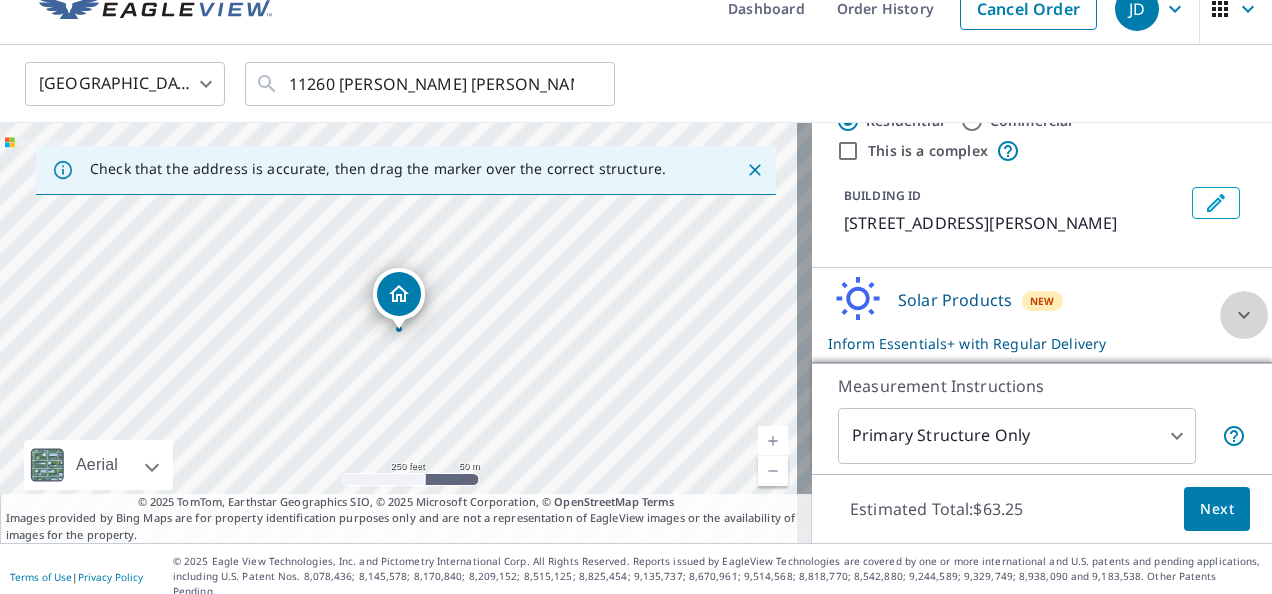 click 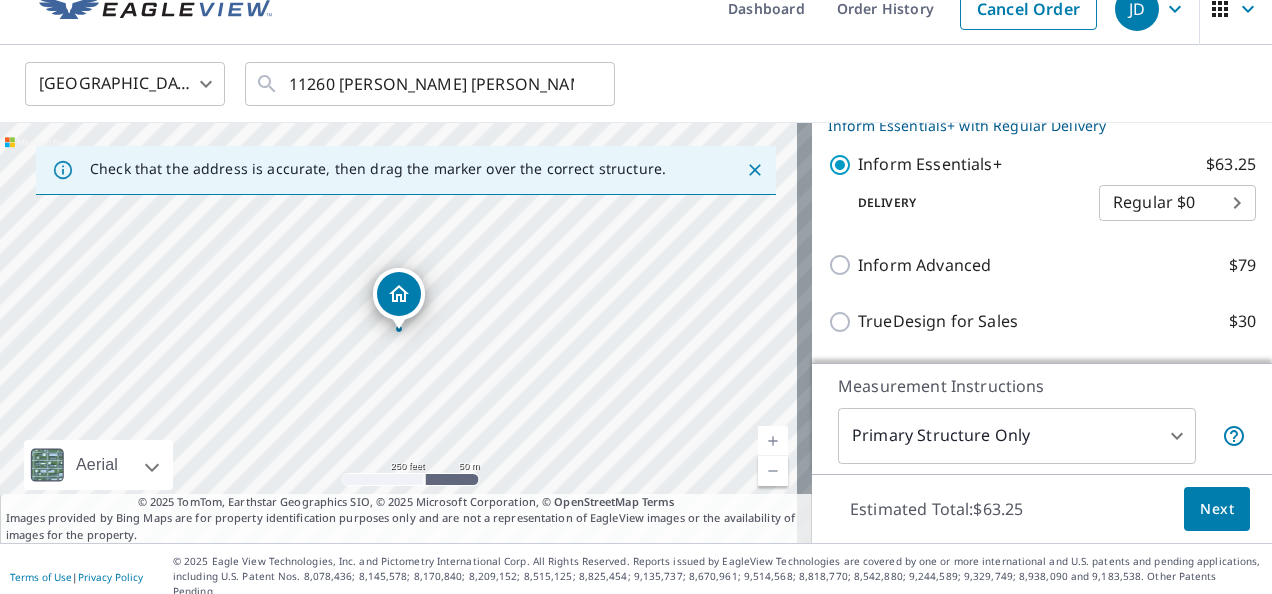scroll, scrollTop: 284, scrollLeft: 0, axis: vertical 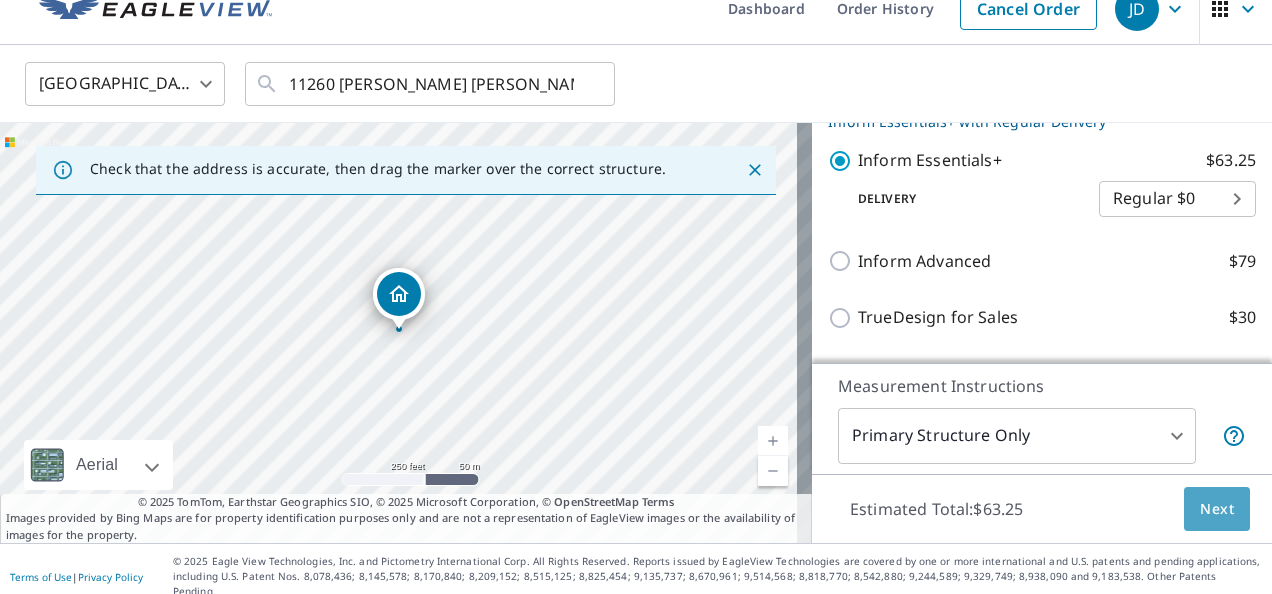 click on "Next" at bounding box center [1217, 509] 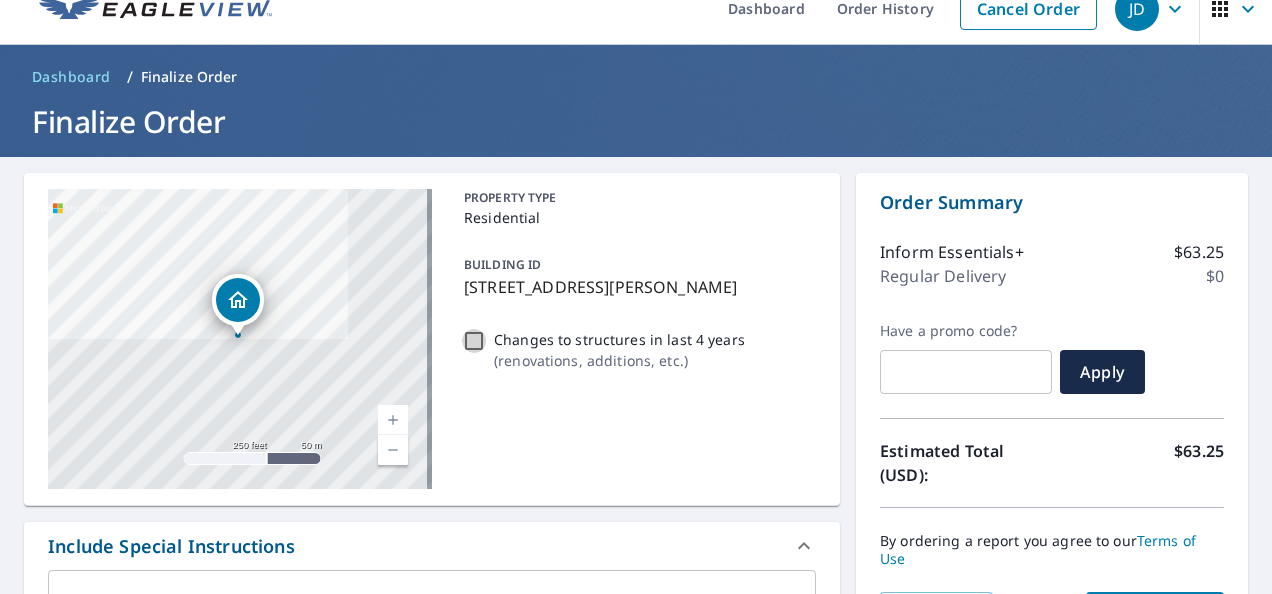 click on "Changes to structures in last 4 years ( renovations, additions, etc. )" at bounding box center [474, 341] 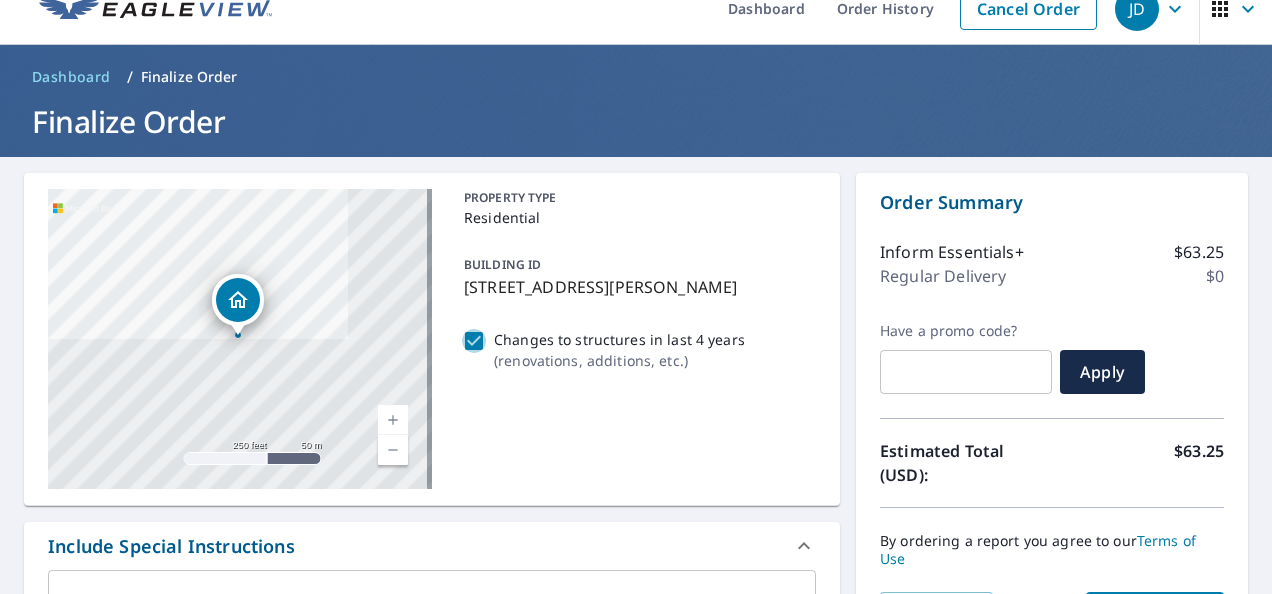 click on "Changes to structures in last 4 years ( renovations, additions, etc. )" at bounding box center (474, 341) 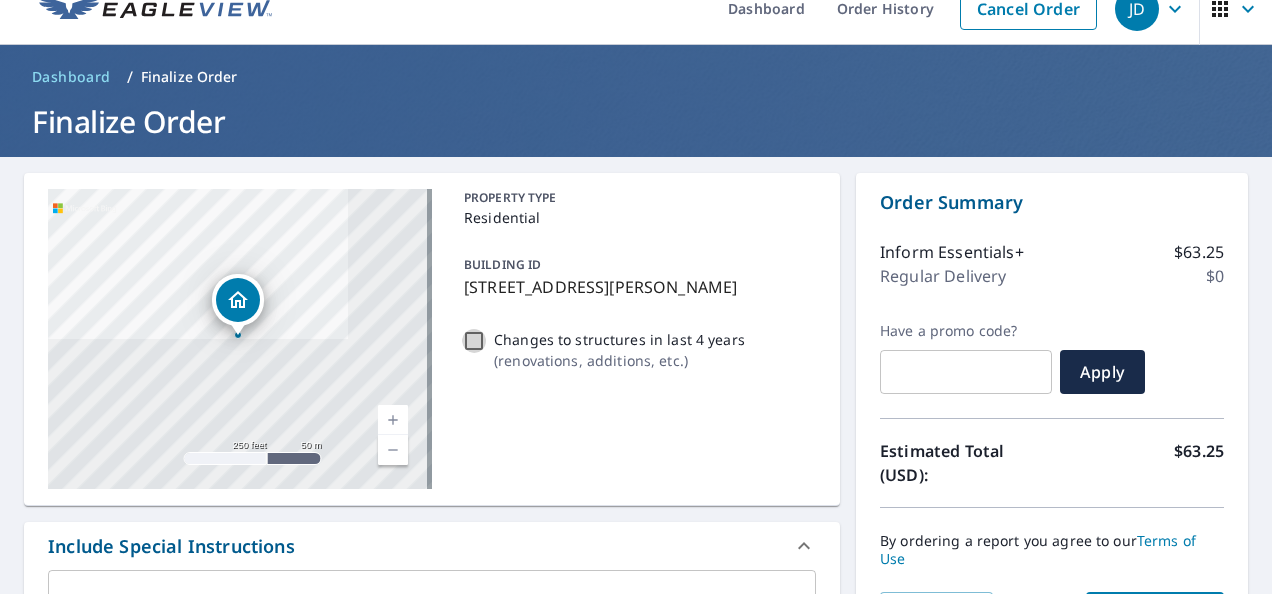 click on "Changes to structures in last 4 years ( renovations, additions, etc. )" at bounding box center [474, 341] 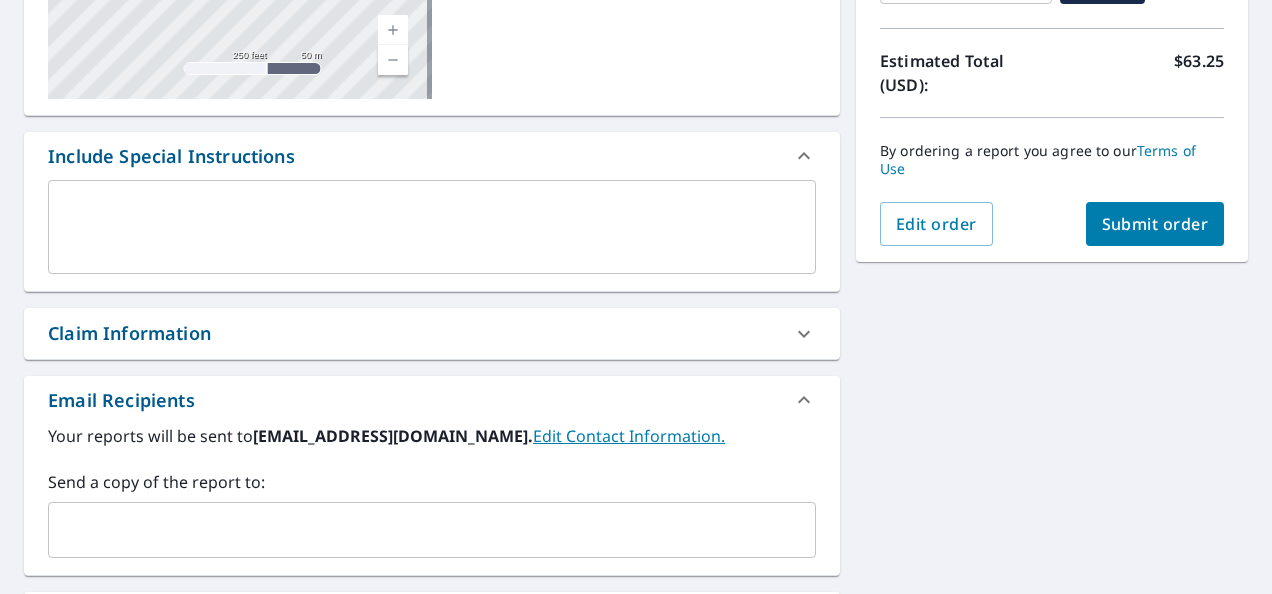 scroll, scrollTop: 419, scrollLeft: 0, axis: vertical 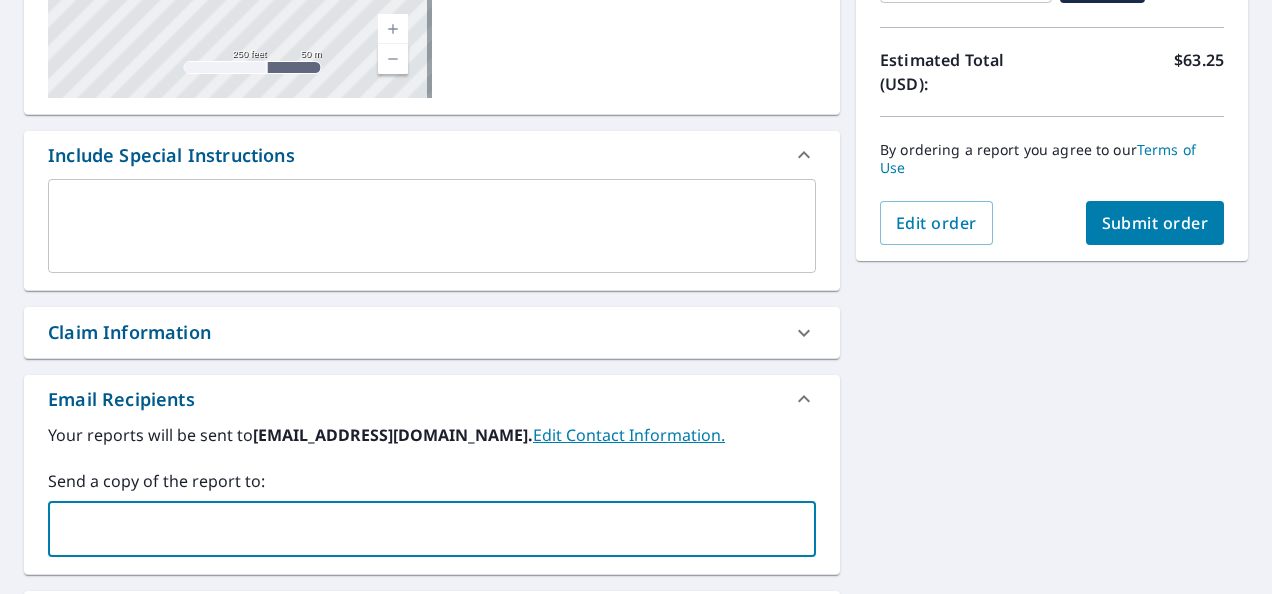 click at bounding box center [417, 529] 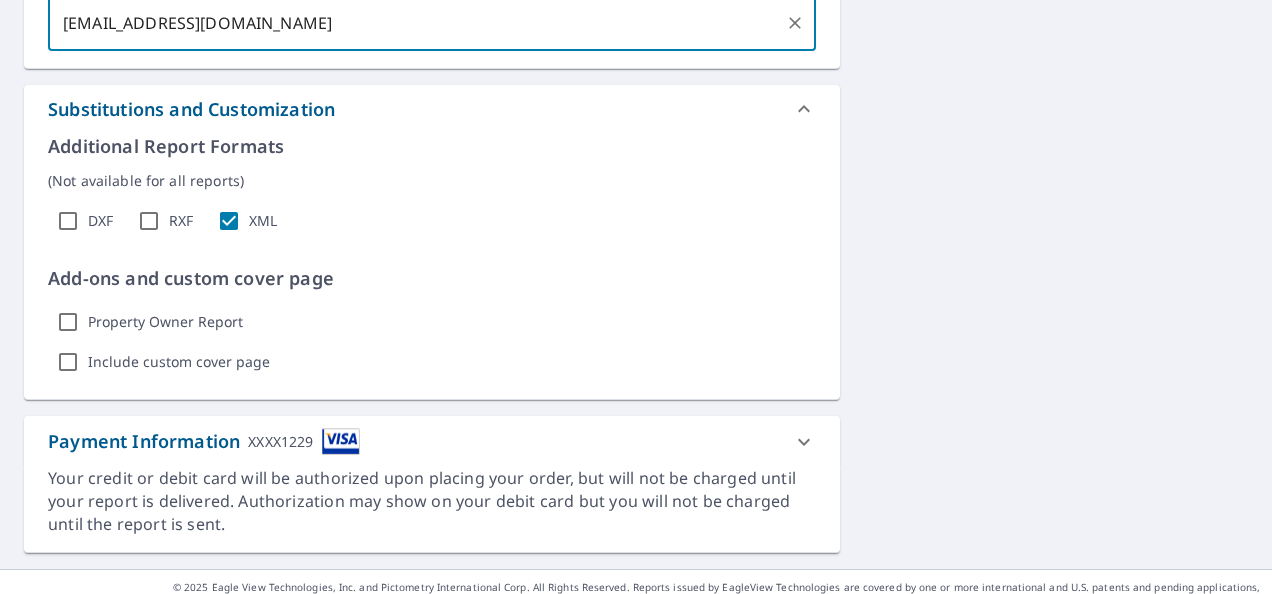 scroll, scrollTop: 929, scrollLeft: 0, axis: vertical 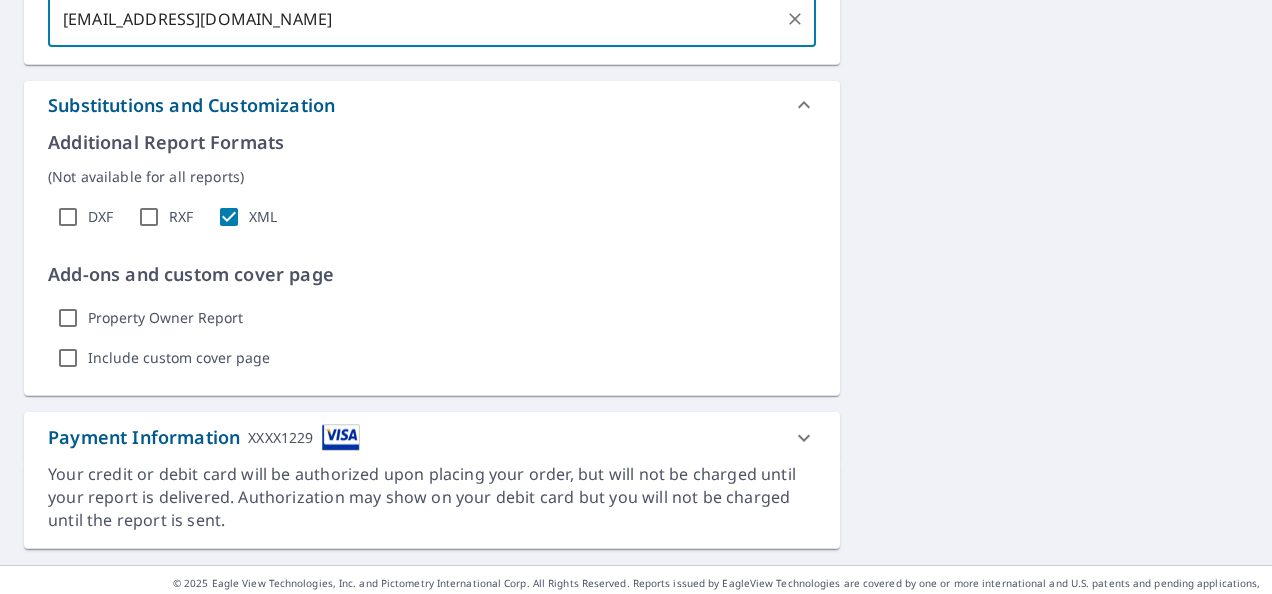 type on "[EMAIL_ADDRESS][DOMAIN_NAME]" 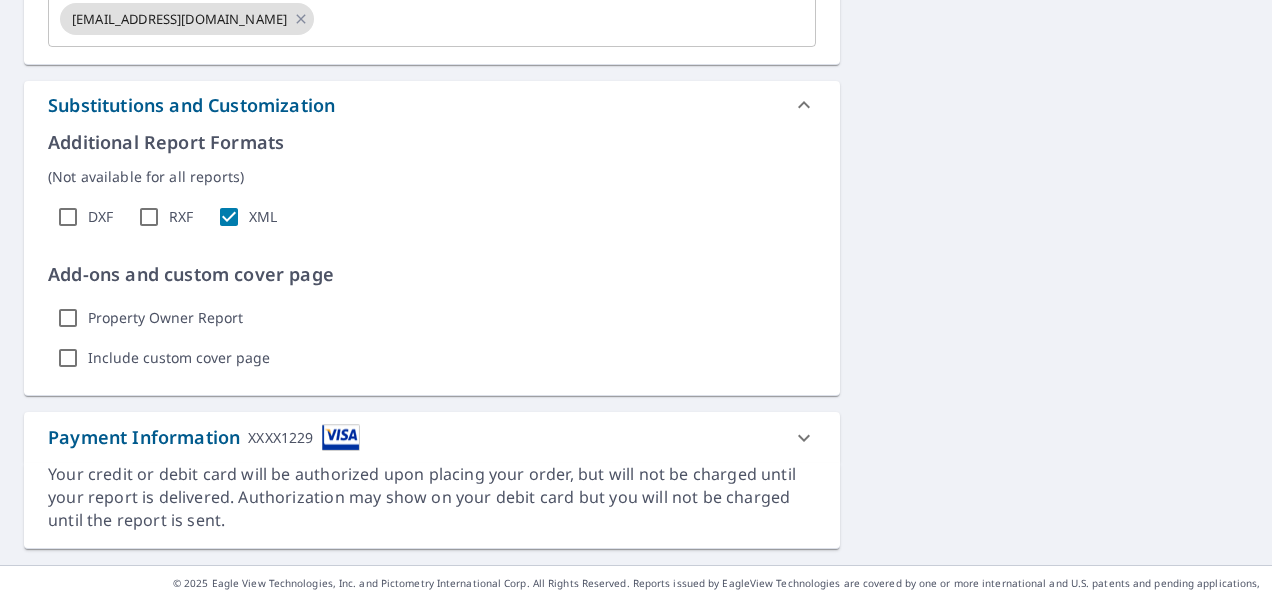click on "Payment Information XXXX1229" at bounding box center [414, 437] 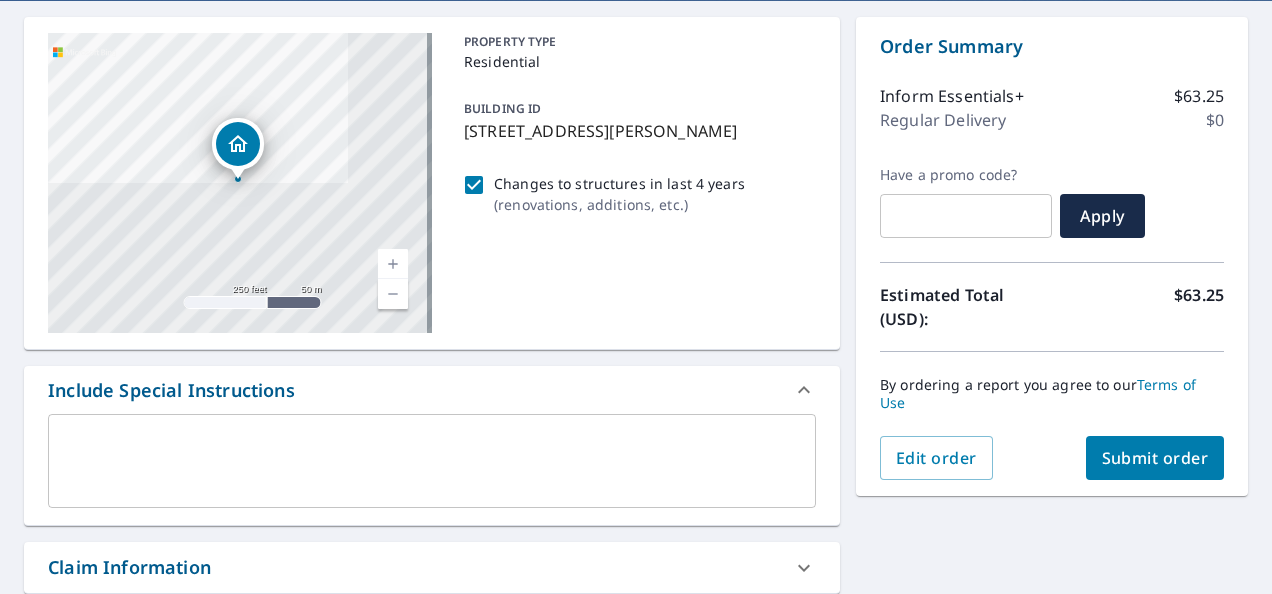 scroll, scrollTop: 135, scrollLeft: 0, axis: vertical 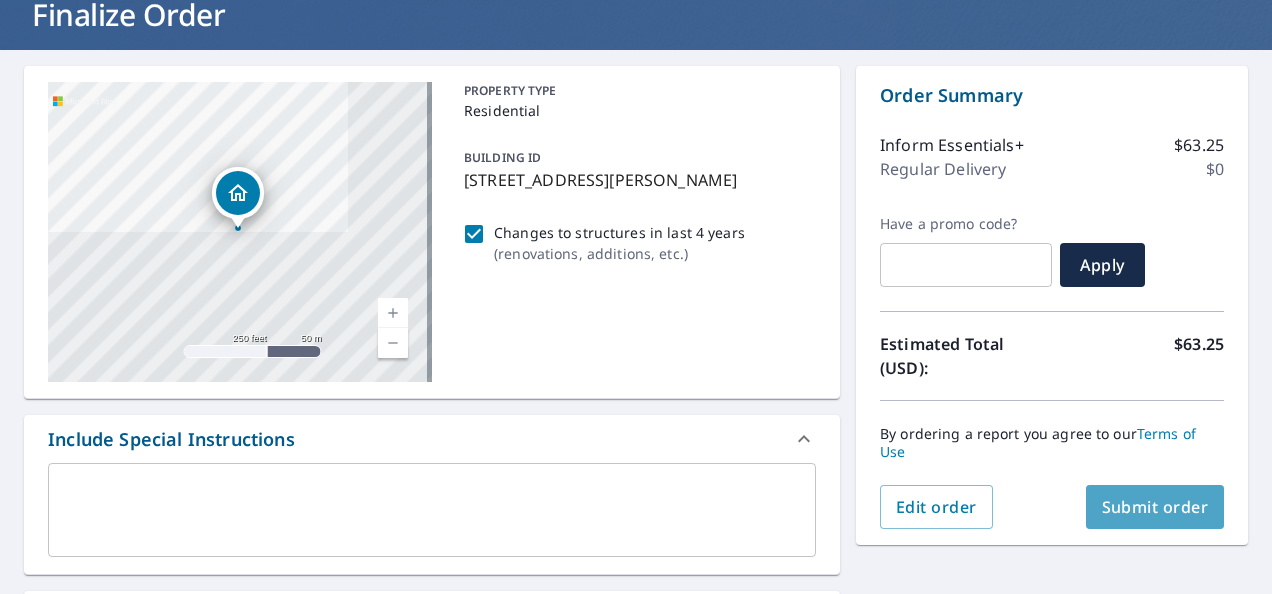 click on "Submit order" at bounding box center [1155, 507] 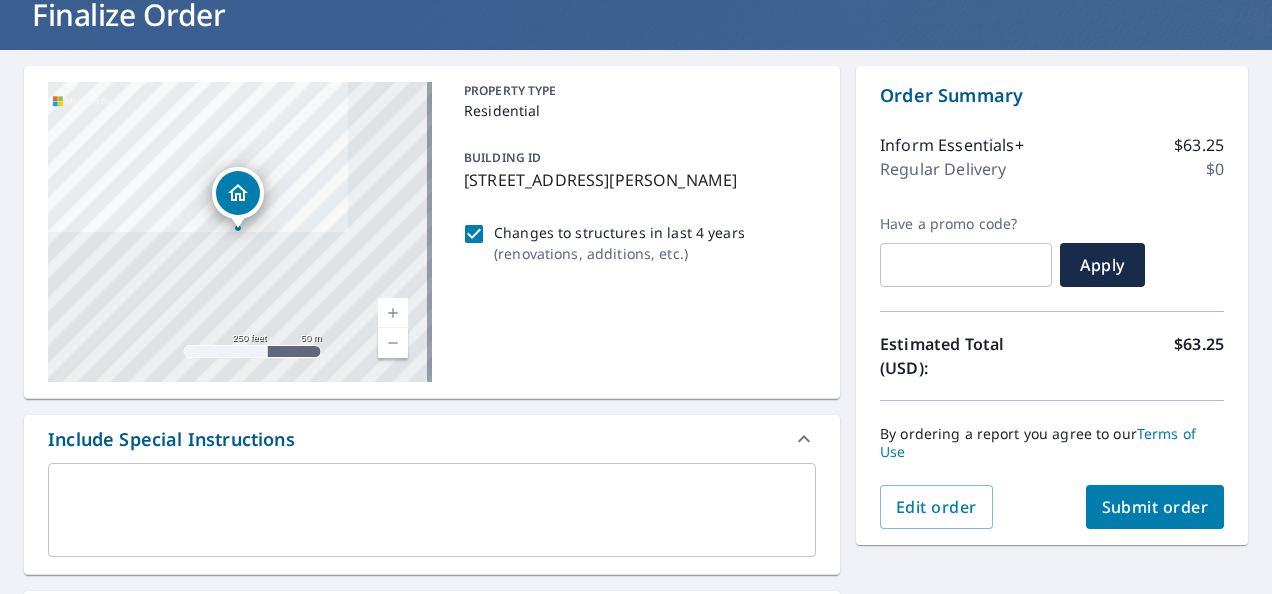 click on "Submit order" at bounding box center [1155, 507] 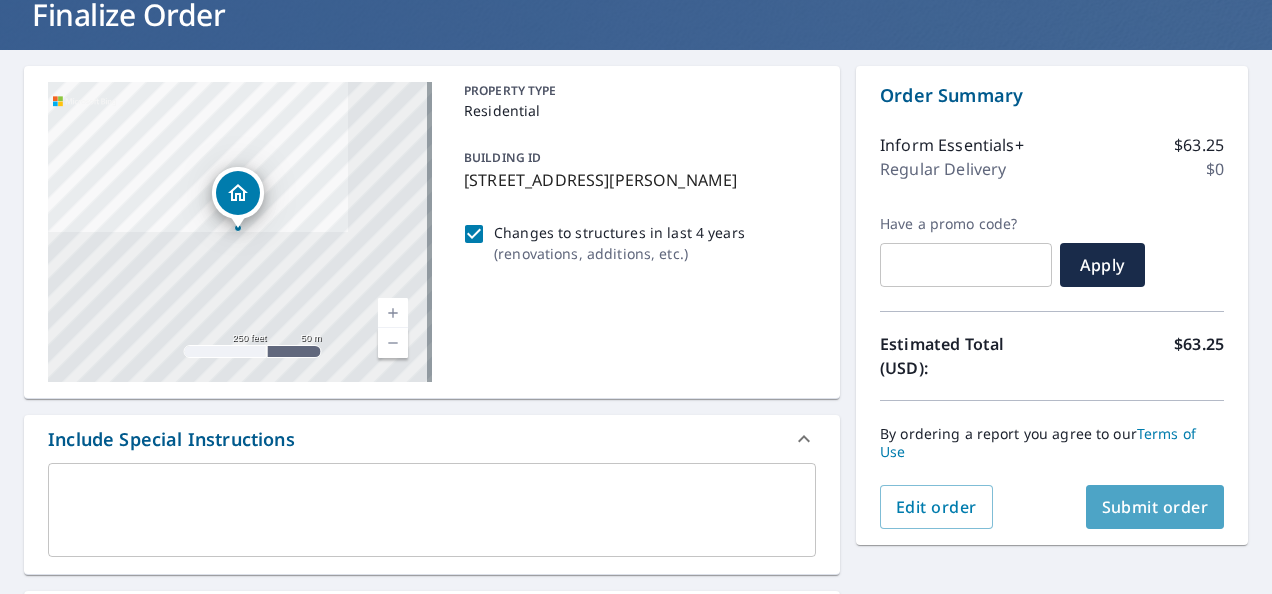 click on "Submit order" at bounding box center [1155, 507] 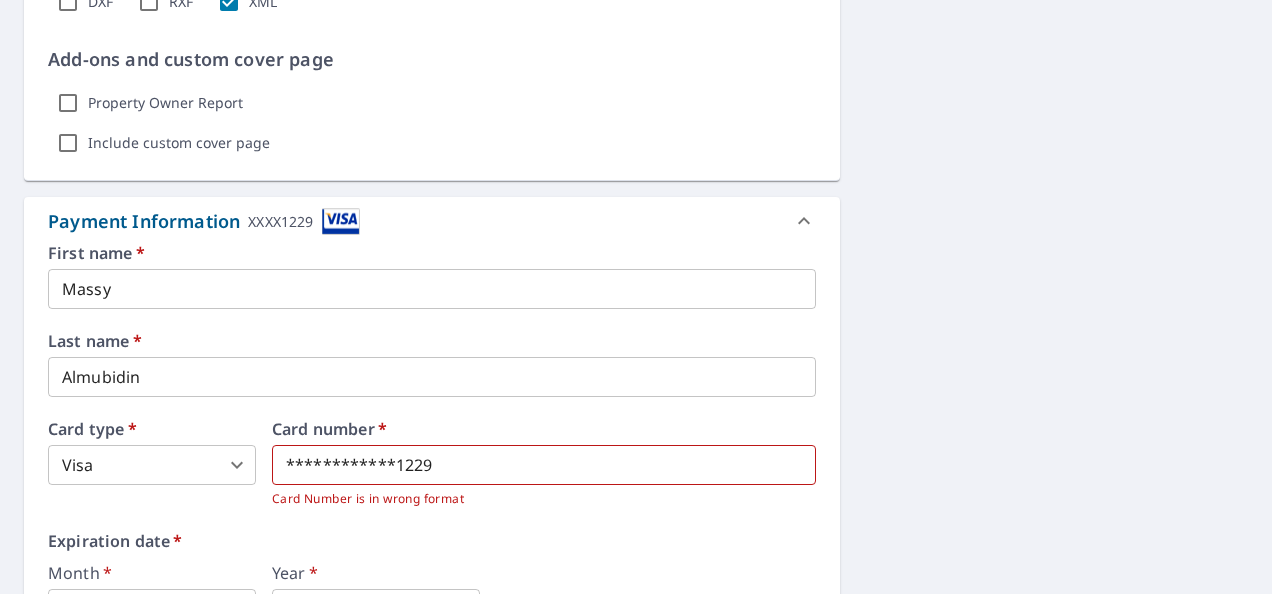 scroll, scrollTop: 998, scrollLeft: 0, axis: vertical 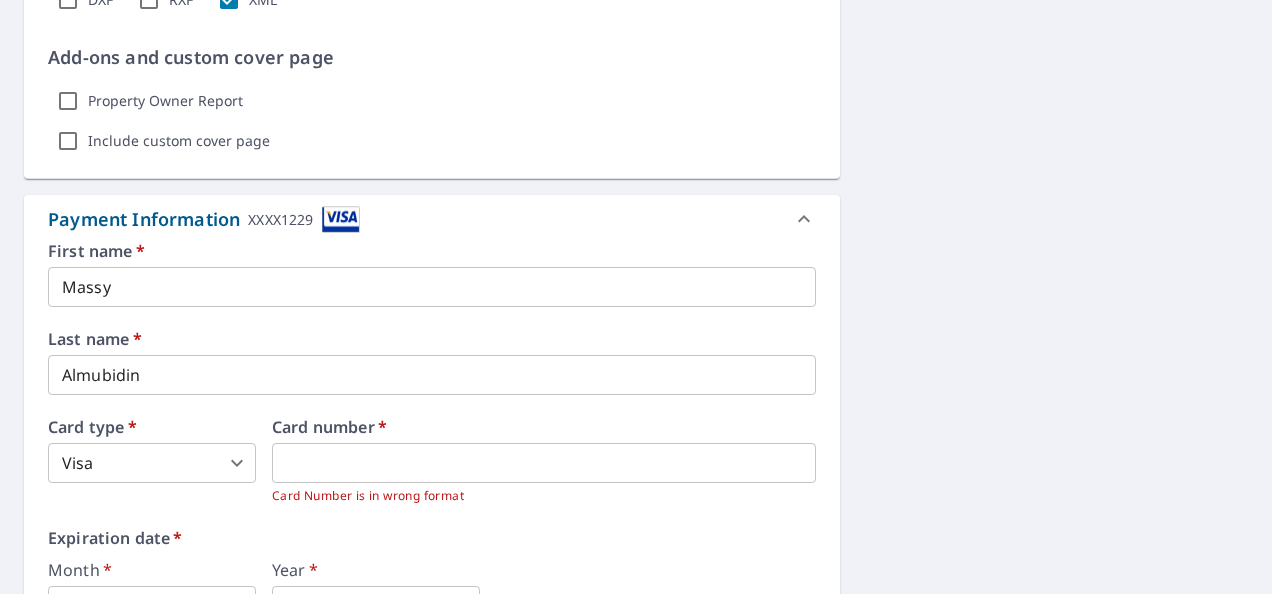 click on "Month   * 5 5 ​ Year   * 2027 2027 ​" at bounding box center (432, 594) 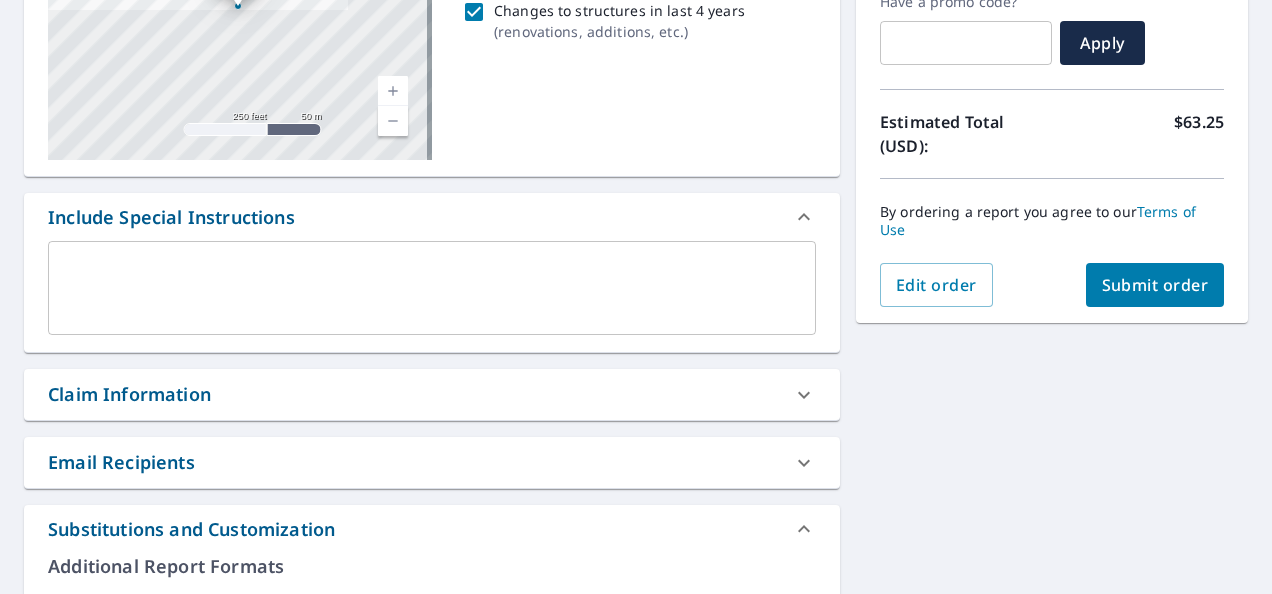scroll, scrollTop: 354, scrollLeft: 0, axis: vertical 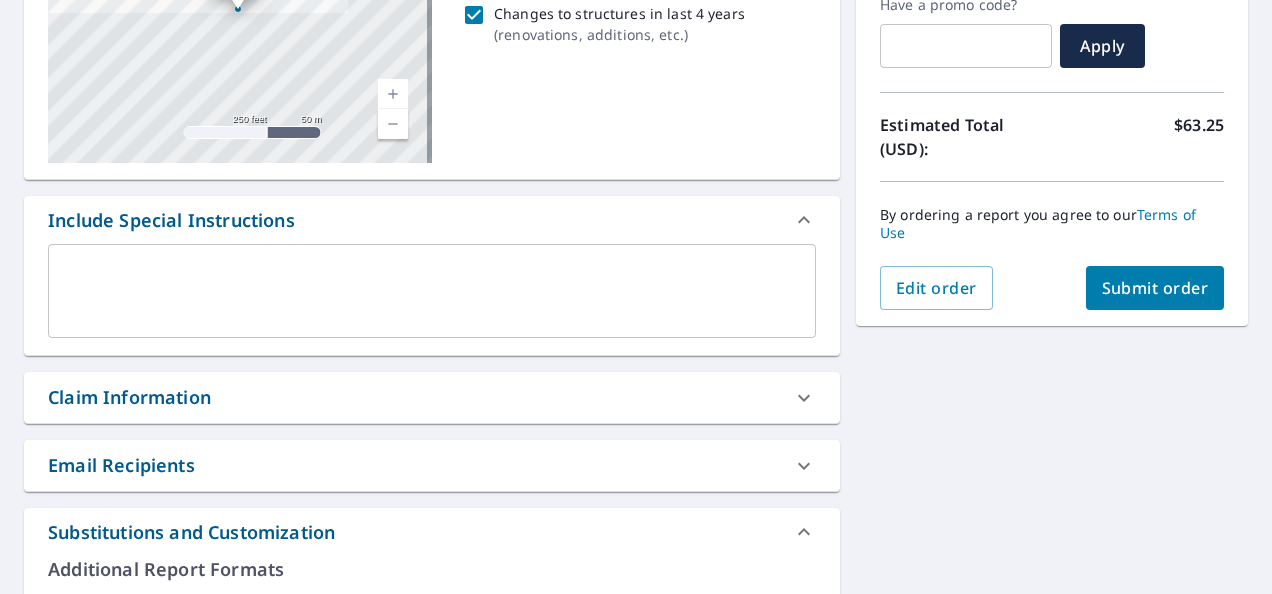 click on "Claim Information" at bounding box center (432, 397) 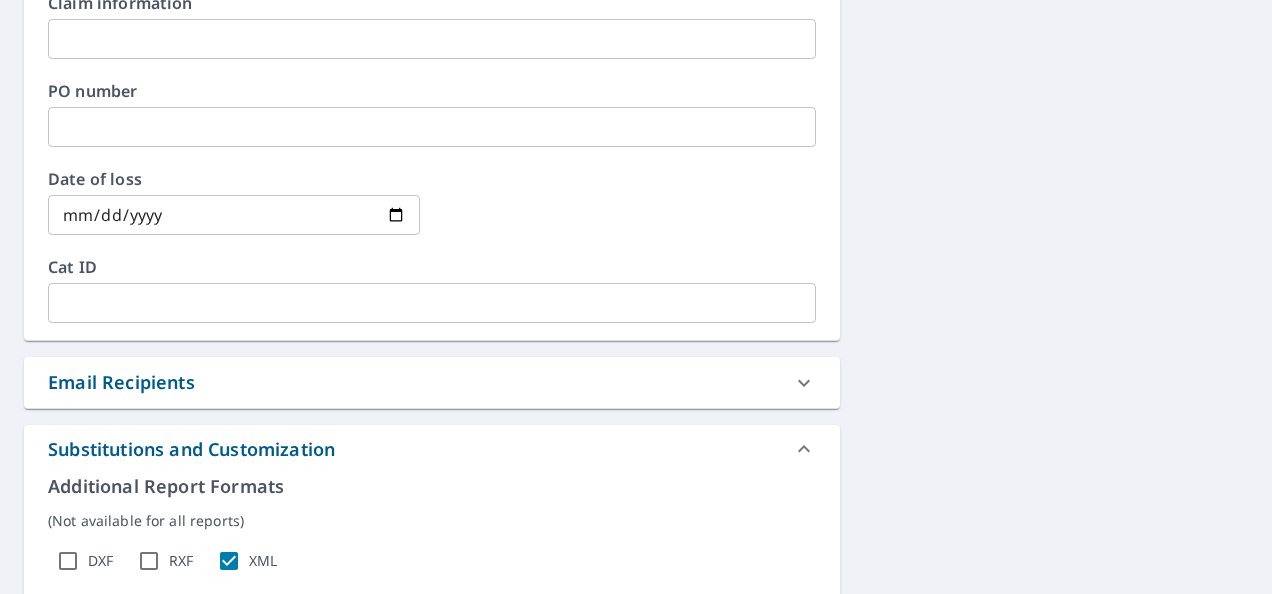 scroll, scrollTop: 868, scrollLeft: 0, axis: vertical 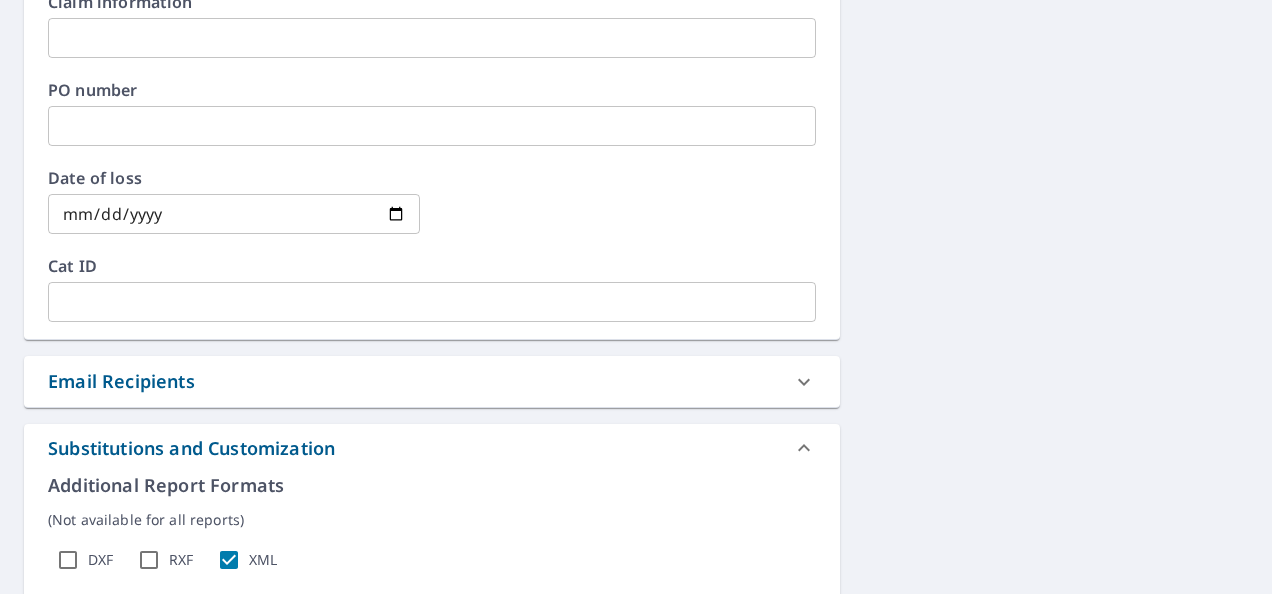 click on "11260 Beatrix Potter Pl White Plains, MD 20695 Aerial Road A standard road map Aerial A detailed look from above Labels Labels 250 feet 50 m © 2025 TomTom, © Vexcel Imaging, © 2025 Microsoft Corporation,  © OpenStreetMap Terms PROPERTY TYPE Residential BUILDING ID 11260 Beatrix Potter Pl, White Plains, MD, 20695 Changes to structures in last 4 years ( renovations, additions, etc. ) Include Special Instructions x ​ Claim Information Claim number ​ Claim information ​ PO number ​ Date of loss ​ Cat ID ​ Email Recipients Your reports will be sent to  pm6@integratesun.com.  Edit Contact Information. Send a copy of the report to: pm21@integratesun.com ​ Substitutions and Customization Additional Report Formats (Not available for all reports) DXF RXF XML Add-ons and custom cover page Property Owner Report Include custom cover page Payment Information XXXX1229 First name   * Massy ​ Last name   * Almubidin ​ Card type   * Visa 2 ​ Card number   * Card Number is in wrong format   * *" at bounding box center [432, 344] 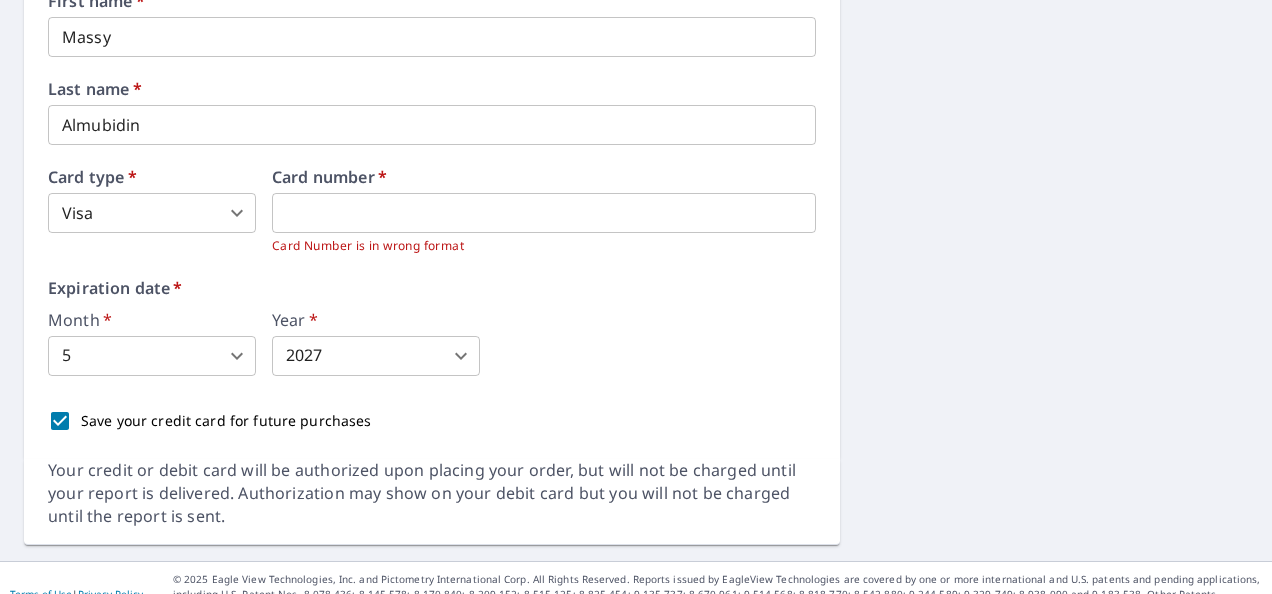 scroll, scrollTop: 1841, scrollLeft: 0, axis: vertical 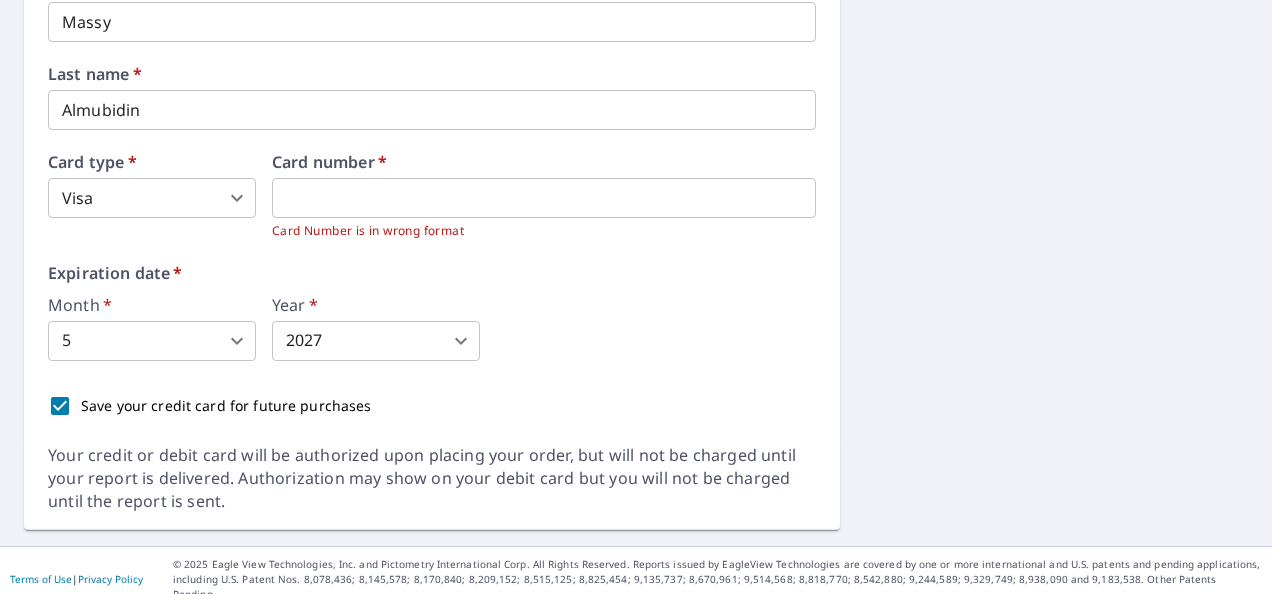click on "Card Number is in wrong format" at bounding box center [544, 231] 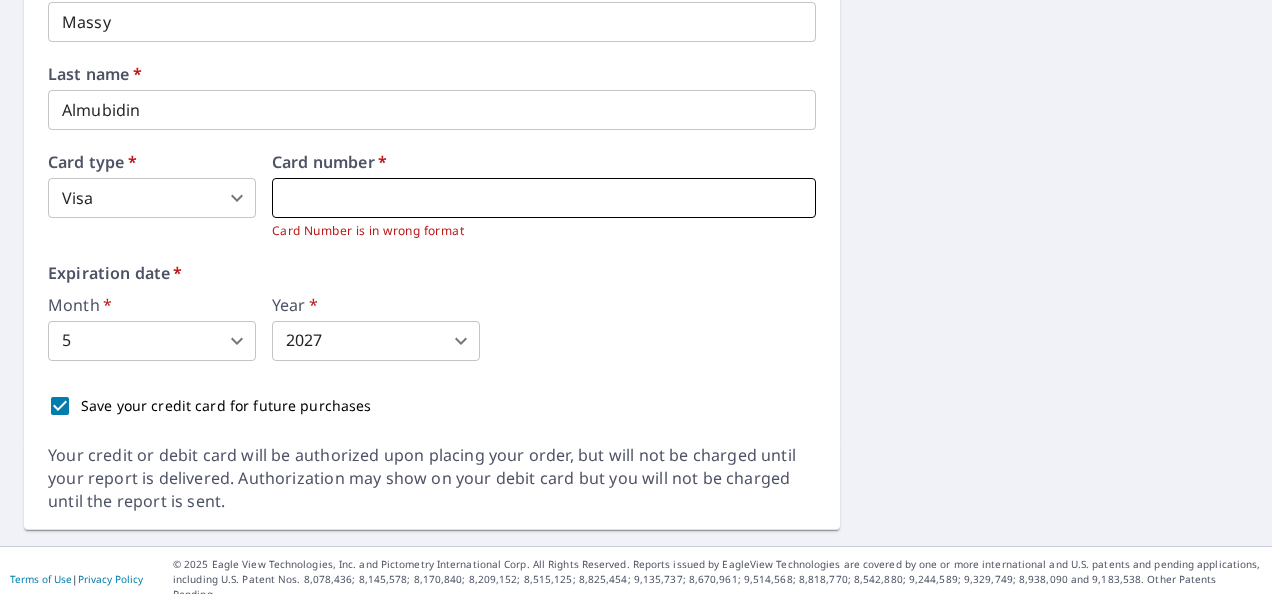 drag, startPoint x: 545, startPoint y: 206, endPoint x: 400, endPoint y: 213, distance: 145.16887 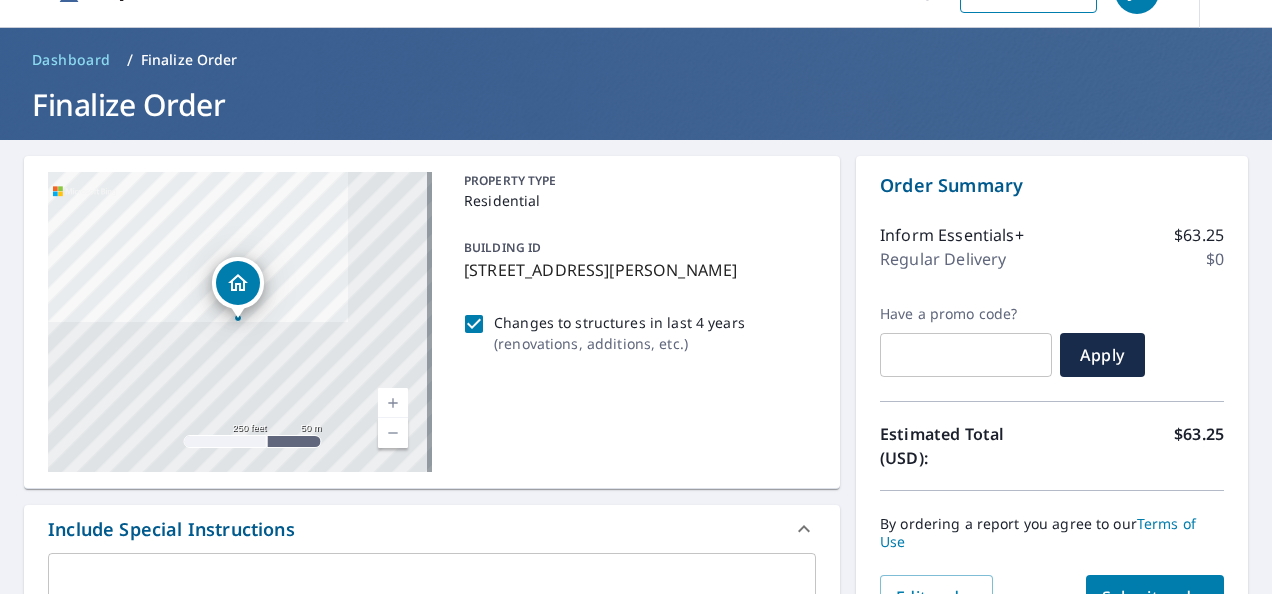 scroll, scrollTop: 0, scrollLeft: 0, axis: both 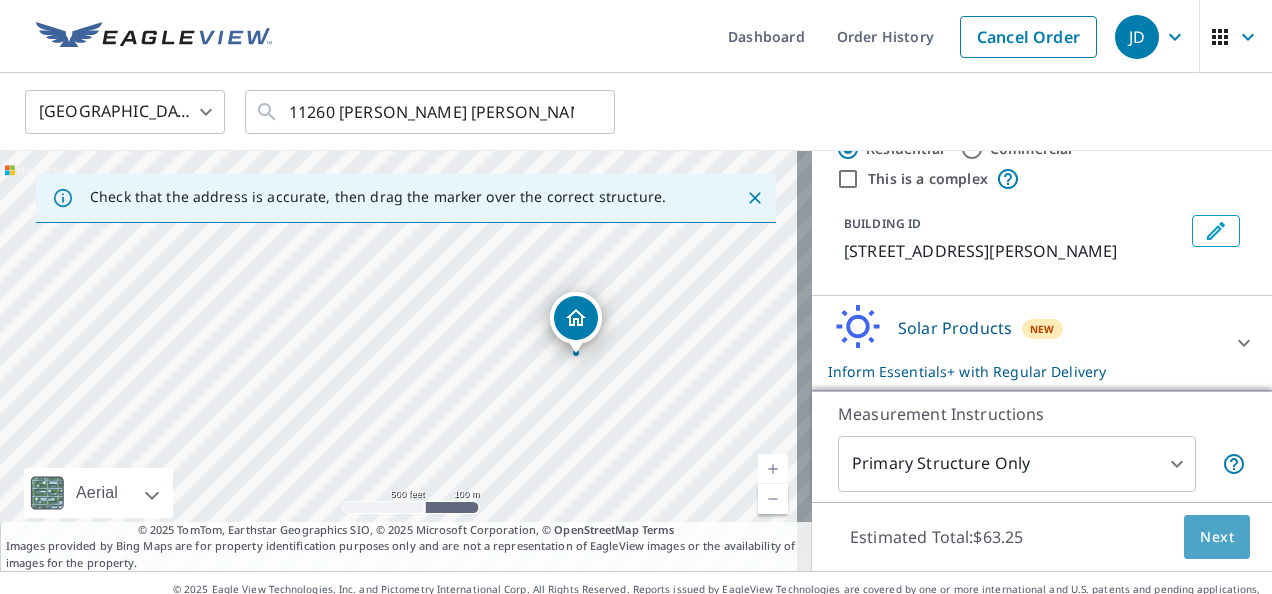 click on "Next" at bounding box center (1217, 537) 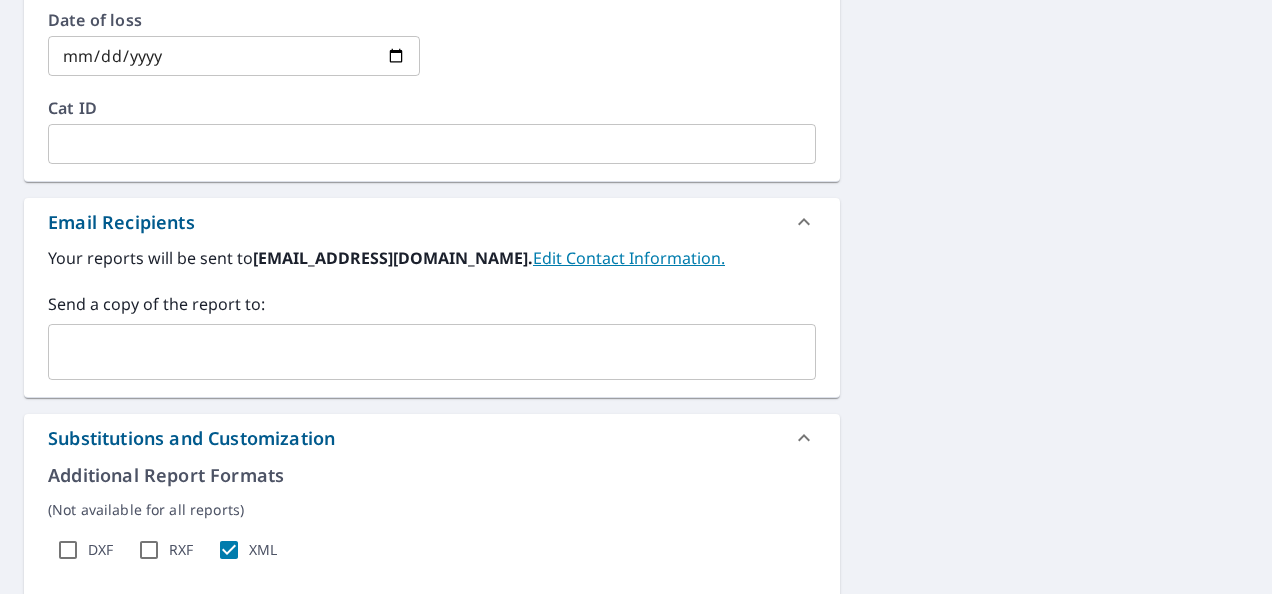 scroll, scrollTop: 1027, scrollLeft: 0, axis: vertical 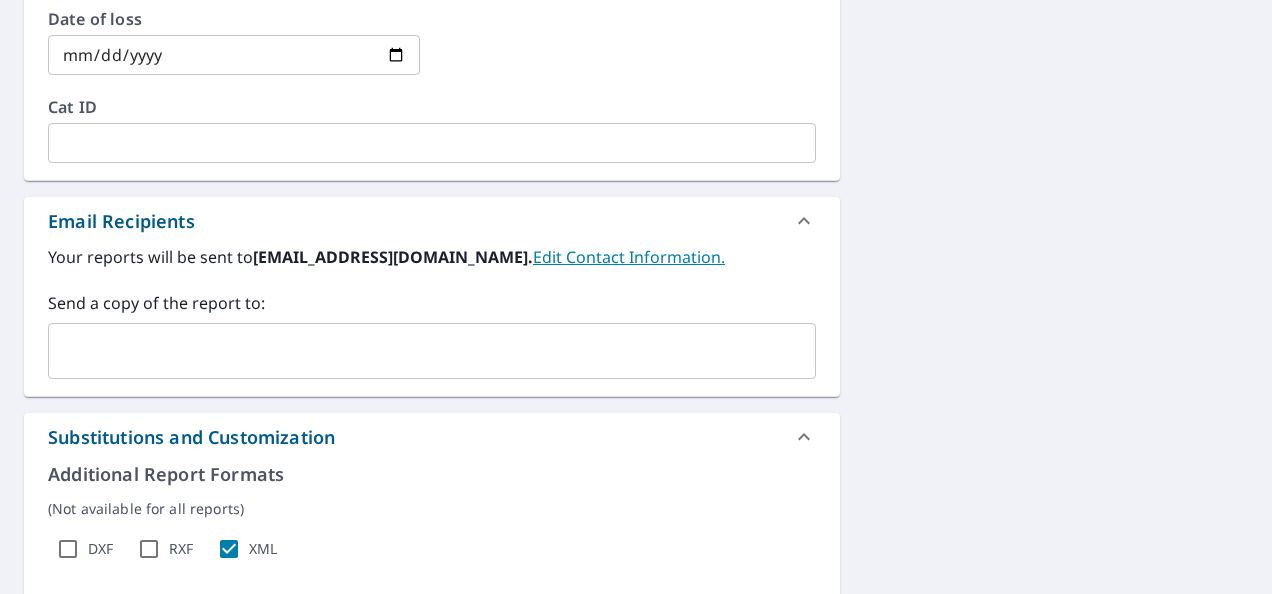 click at bounding box center [417, 351] 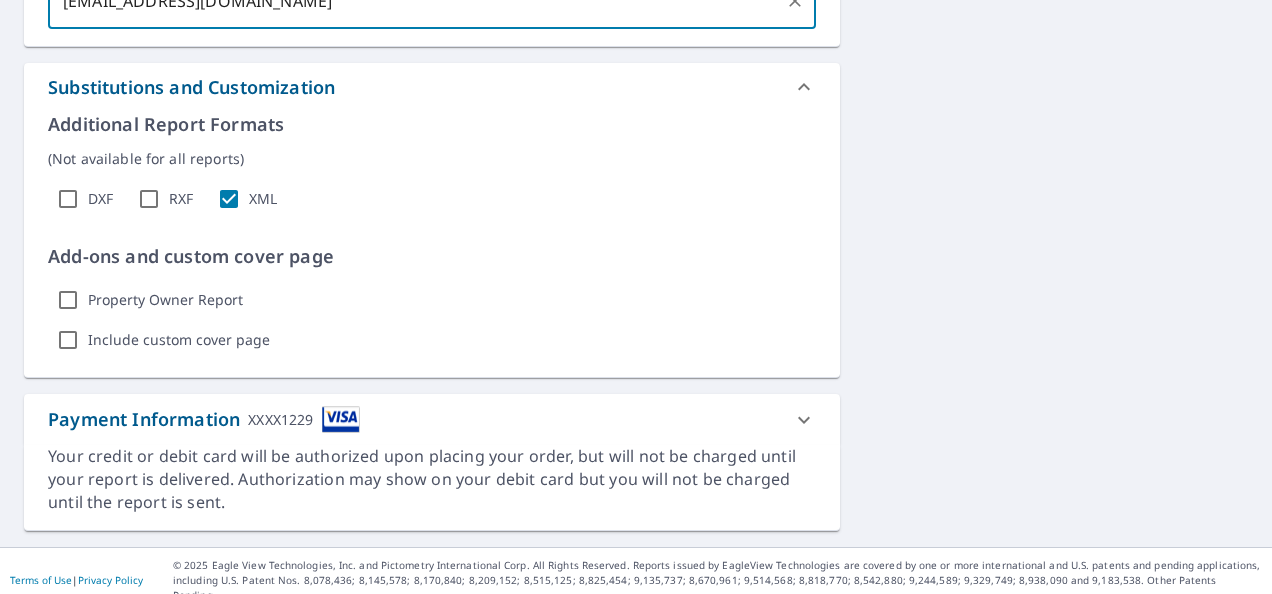 scroll, scrollTop: 1378, scrollLeft: 0, axis: vertical 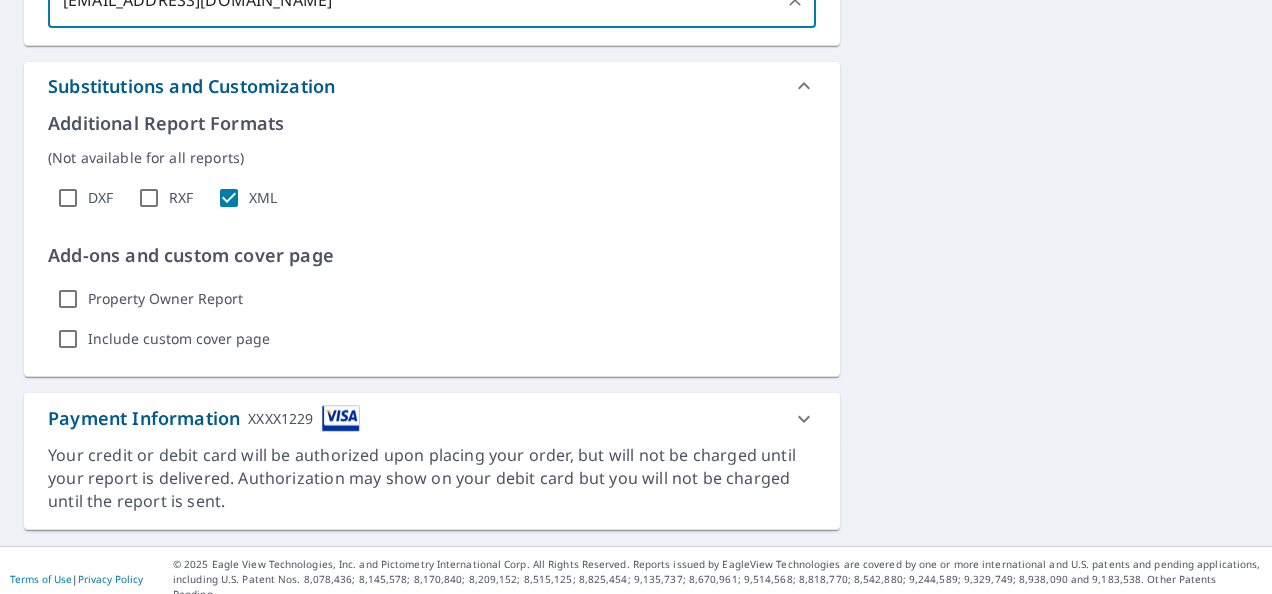 type on "[EMAIL_ADDRESS][DOMAIN_NAME]" 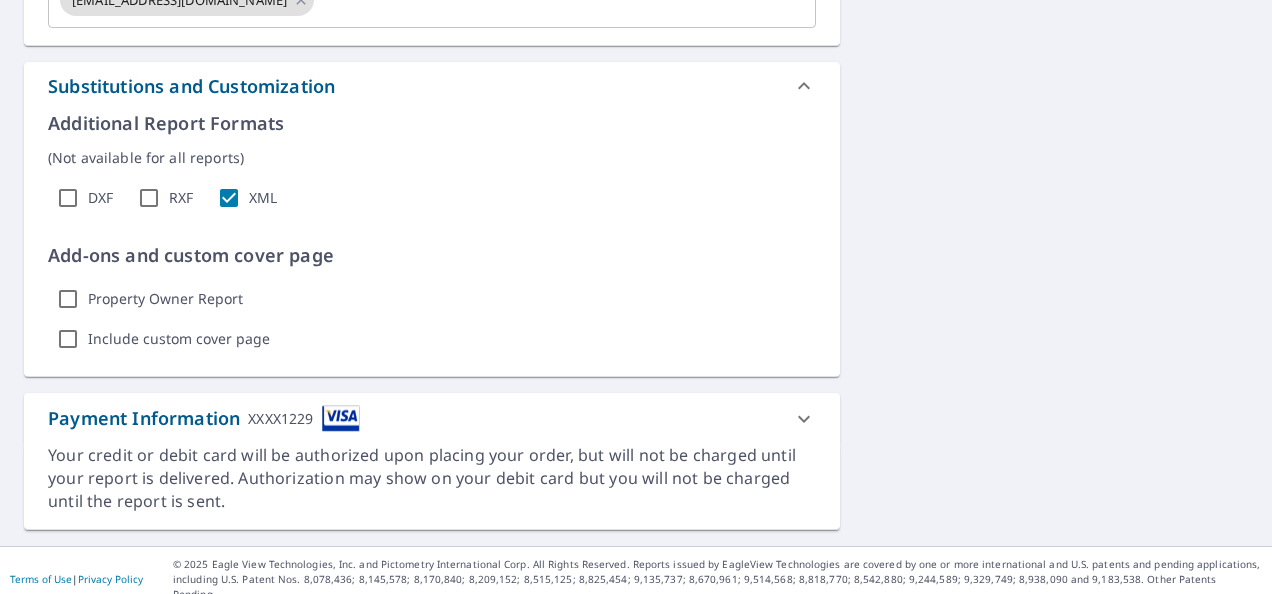 click on "Payment Information XXXX1229" at bounding box center (414, 418) 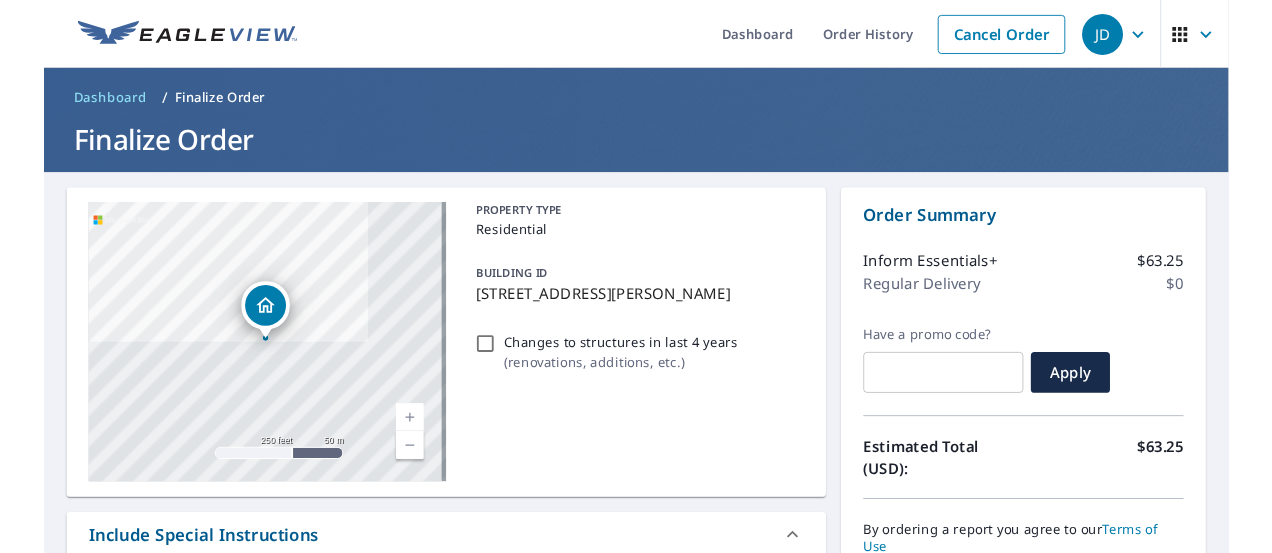 scroll, scrollTop: 309, scrollLeft: 0, axis: vertical 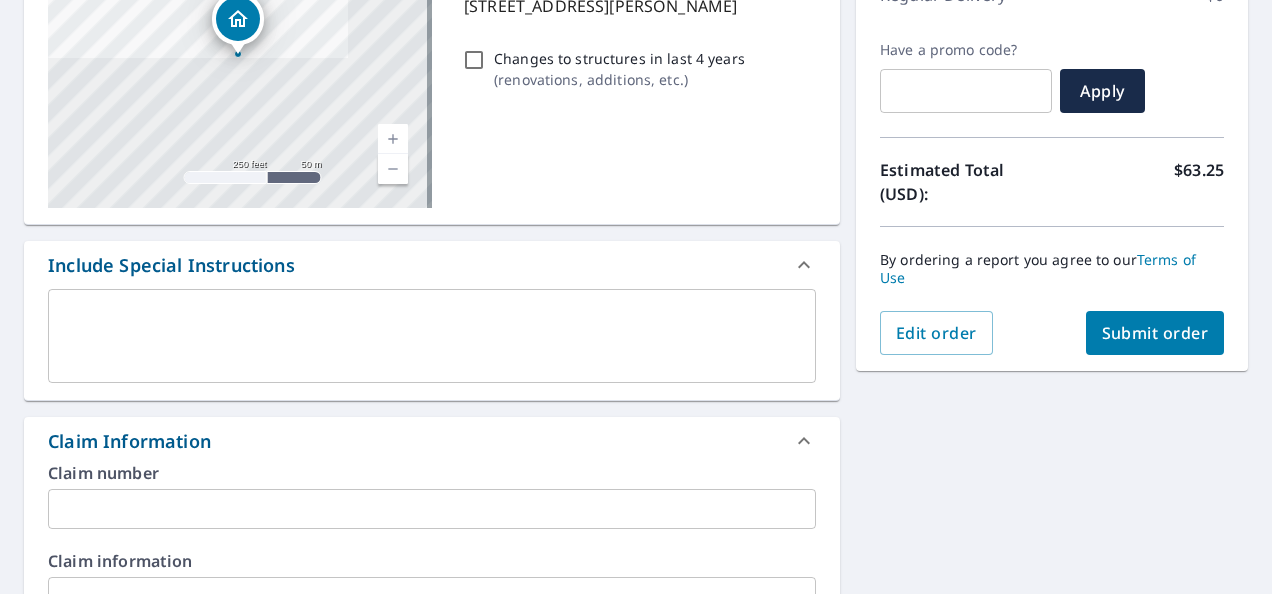 click on "Submit order" at bounding box center [1155, 333] 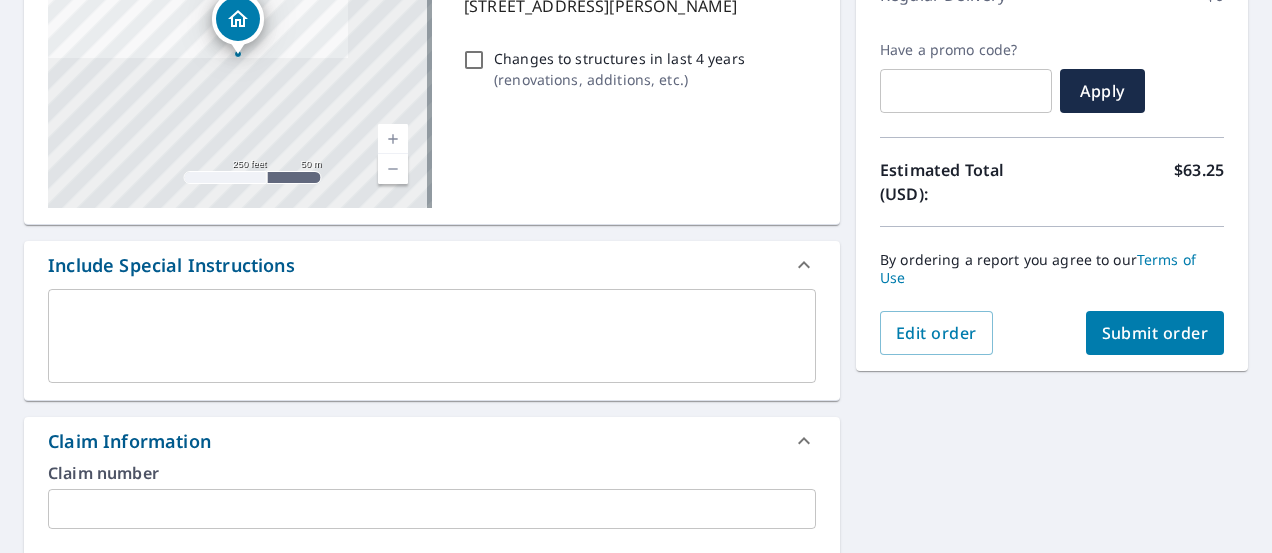 click on "By ordering a report you agree to our  Terms of Use" at bounding box center [1052, 269] 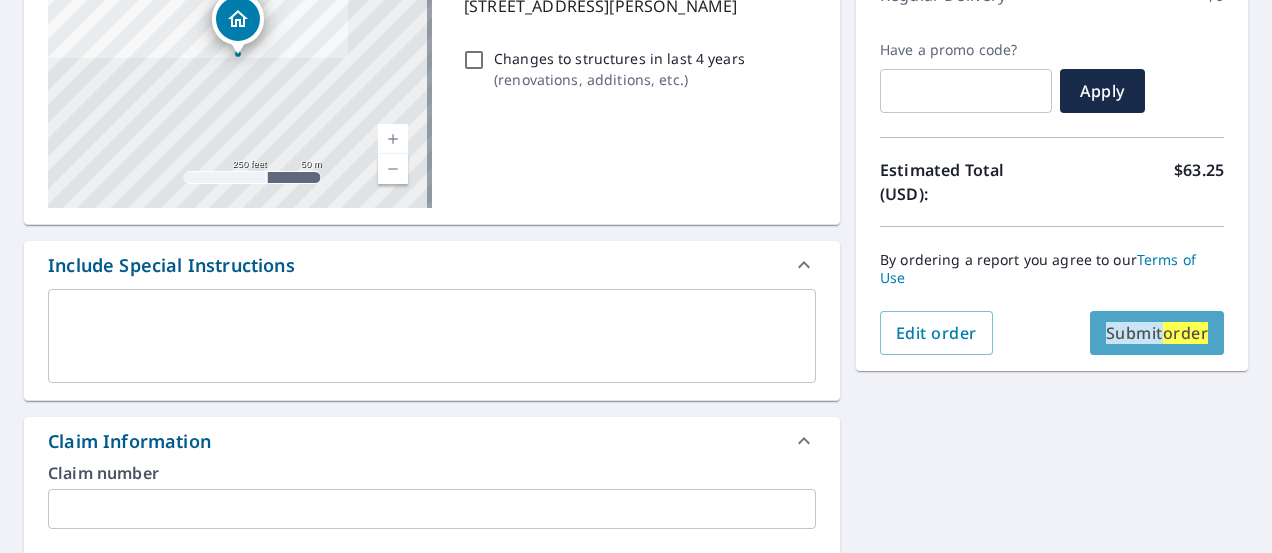 click on "Submit  order" at bounding box center [1157, 333] 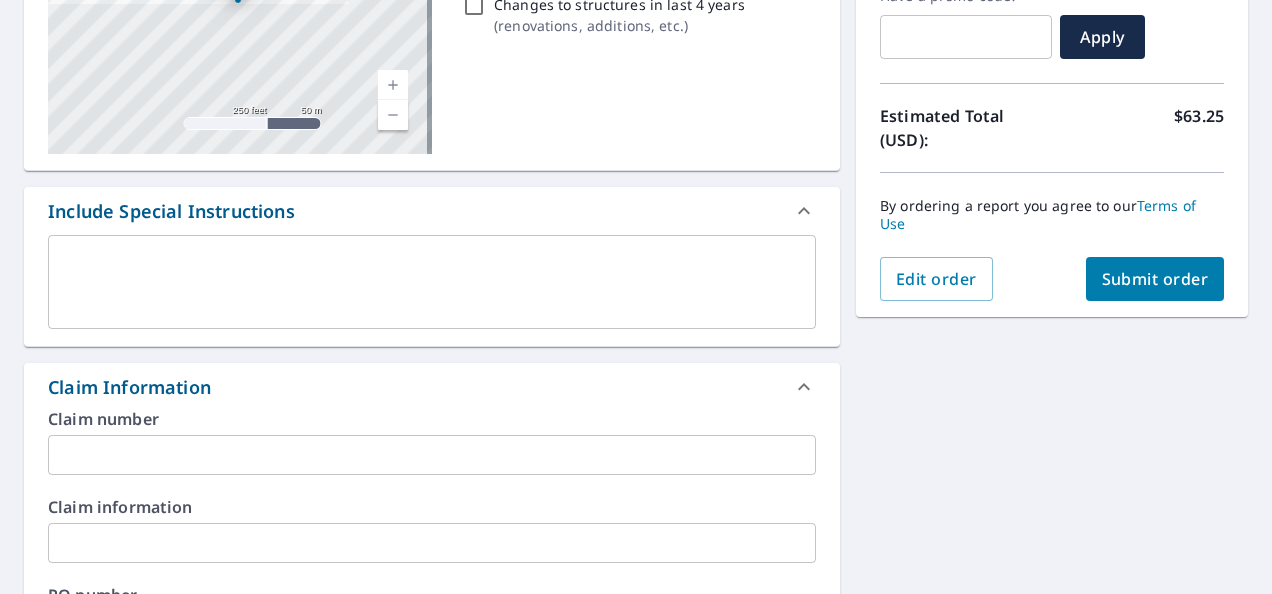 scroll, scrollTop: 409, scrollLeft: 0, axis: vertical 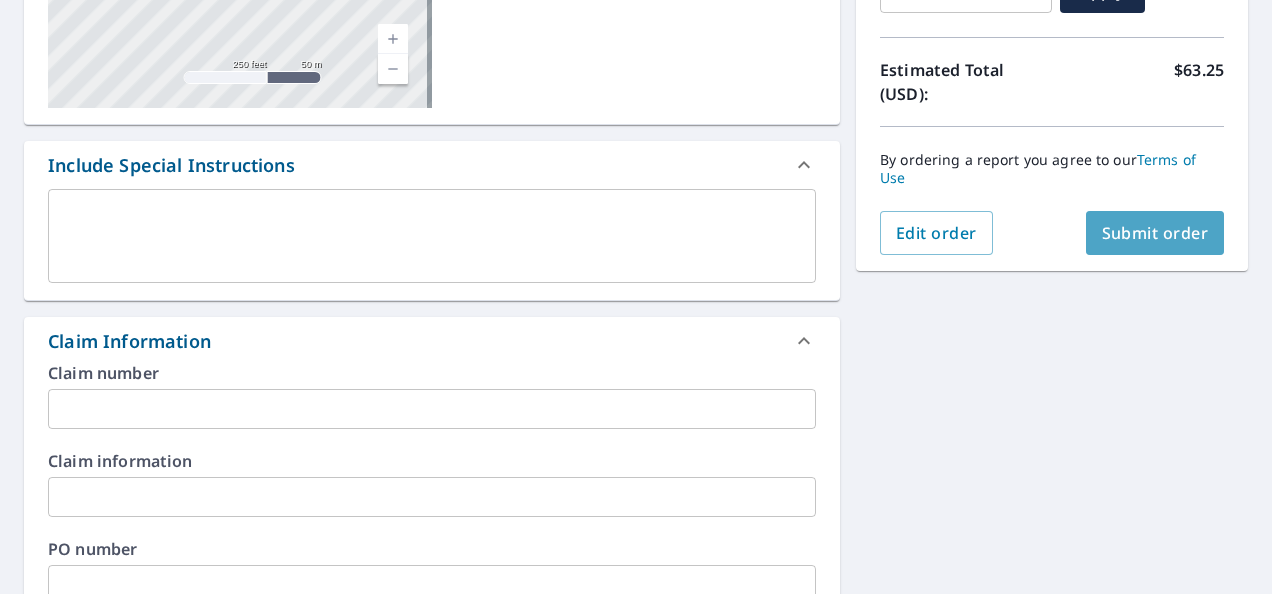 click on "Submit order" at bounding box center (1155, 233) 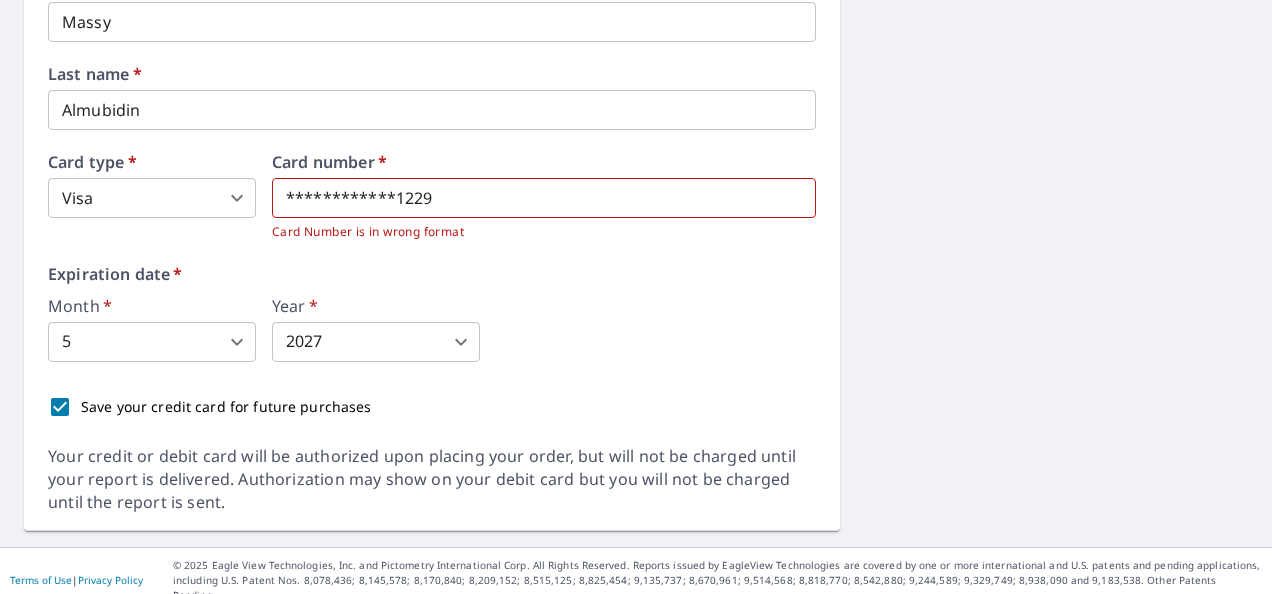scroll, scrollTop: 1694, scrollLeft: 0, axis: vertical 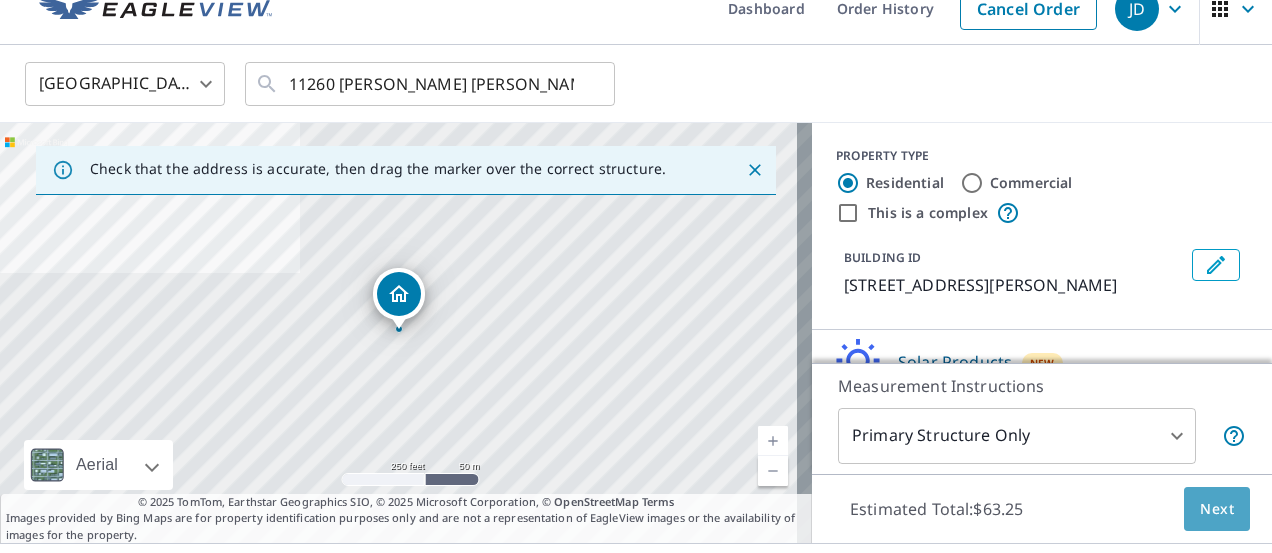 click on "Next" at bounding box center [1217, 509] 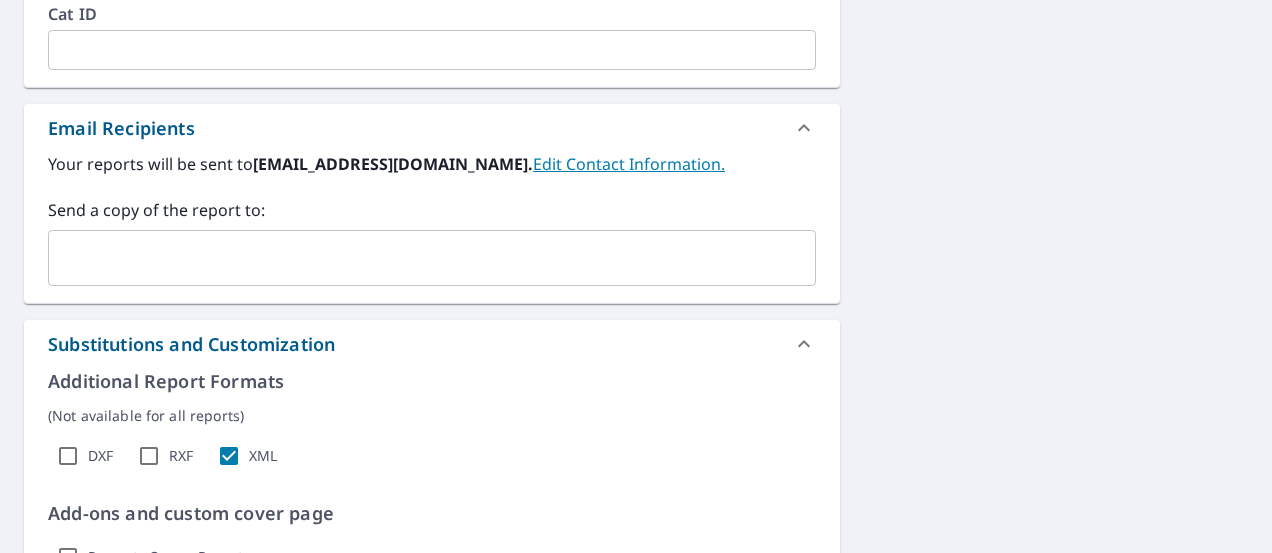 scroll, scrollTop: 1106, scrollLeft: 0, axis: vertical 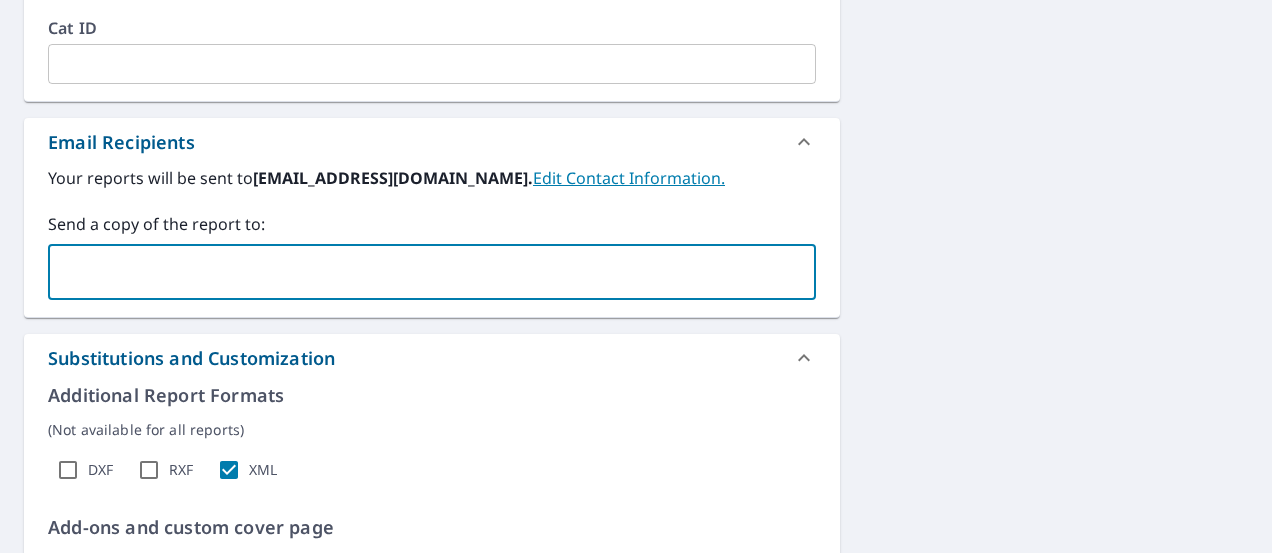 click at bounding box center (417, 272) 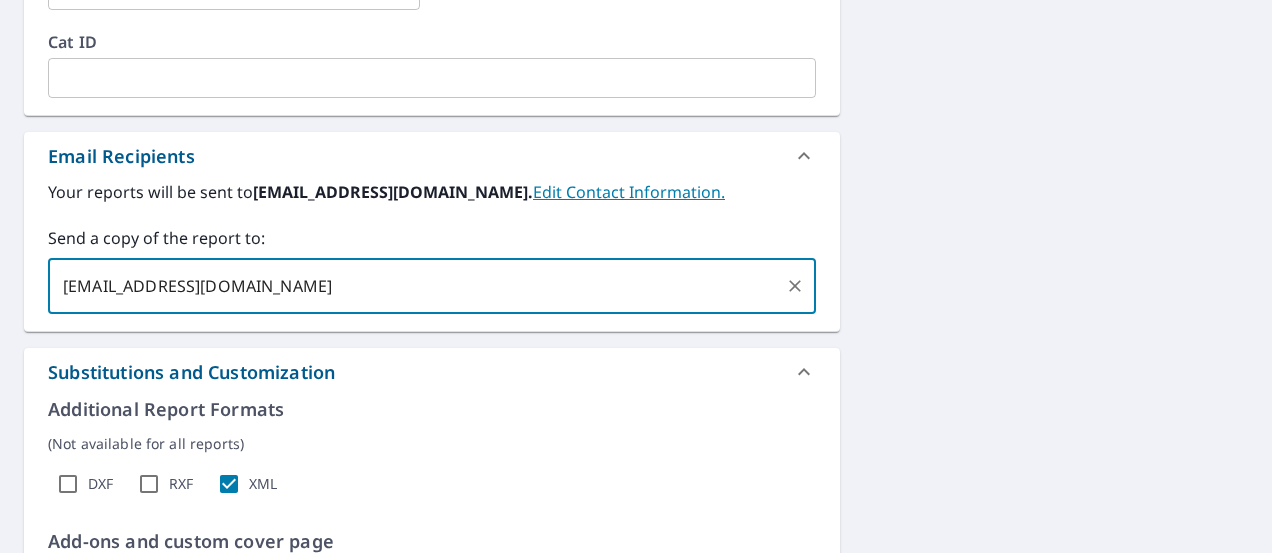 scroll, scrollTop: 1418, scrollLeft: 0, axis: vertical 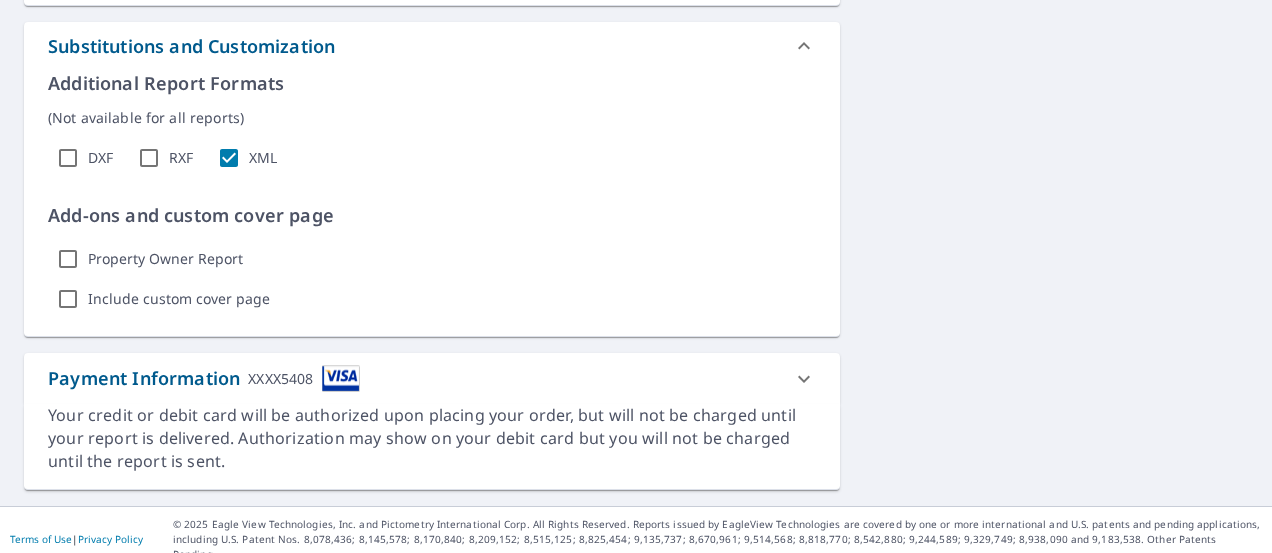 type on "[EMAIL_ADDRESS][DOMAIN_NAME]" 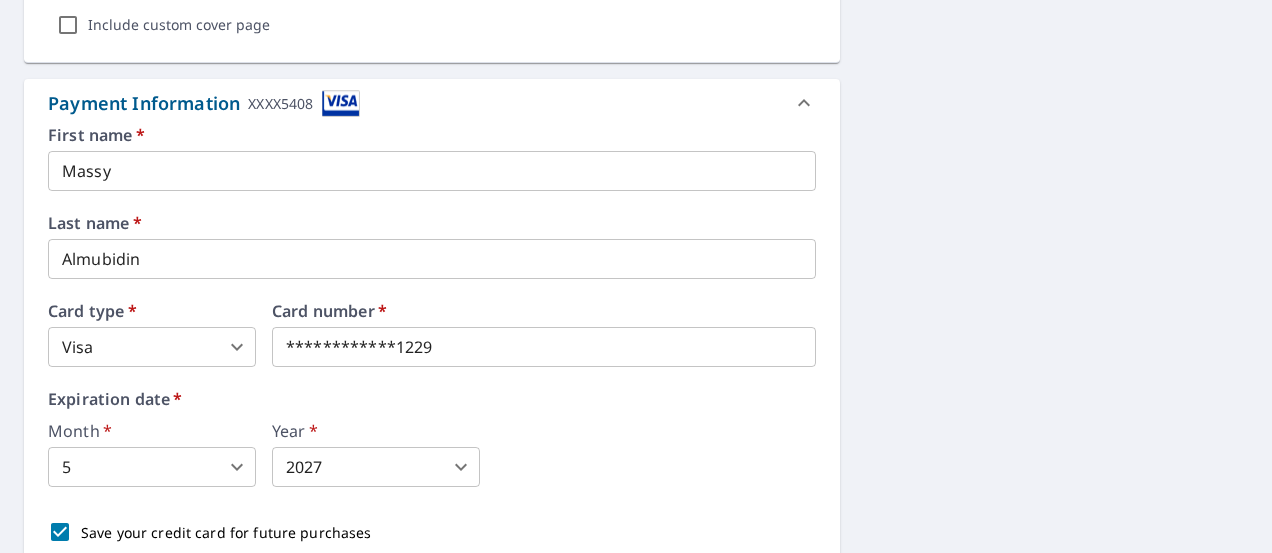 scroll, scrollTop: 1690, scrollLeft: 0, axis: vertical 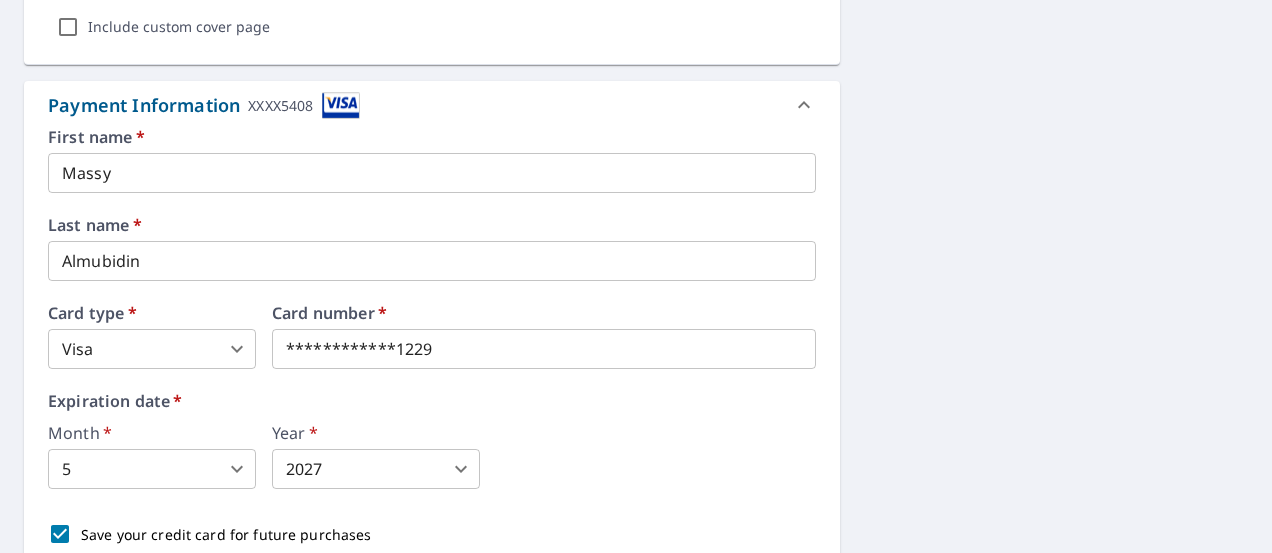 click at bounding box center (341, 105) 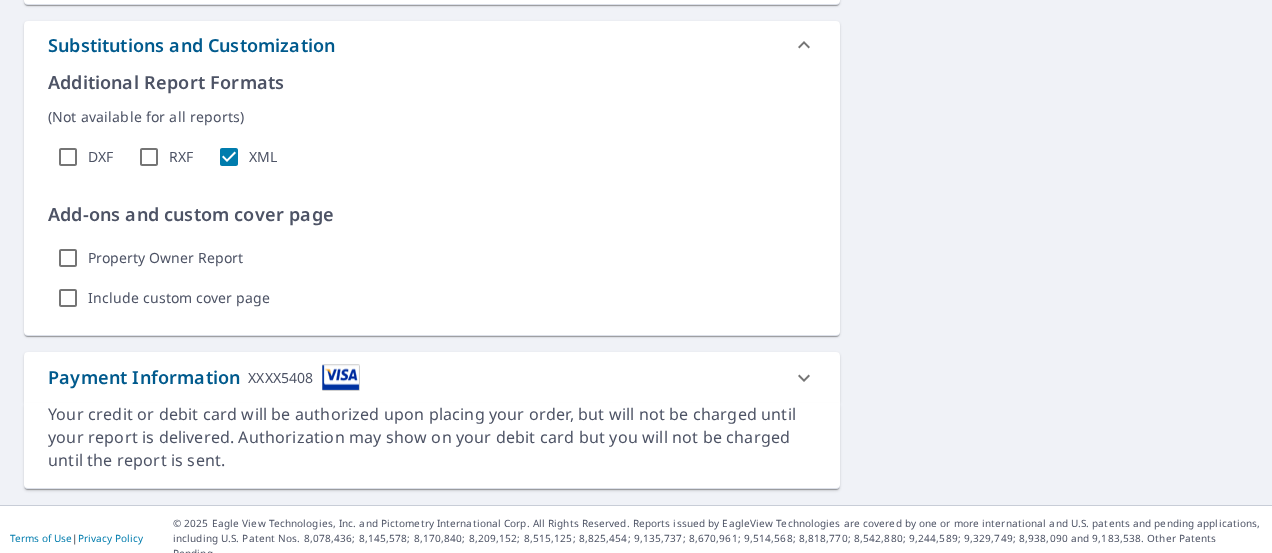 scroll, scrollTop: 1418, scrollLeft: 0, axis: vertical 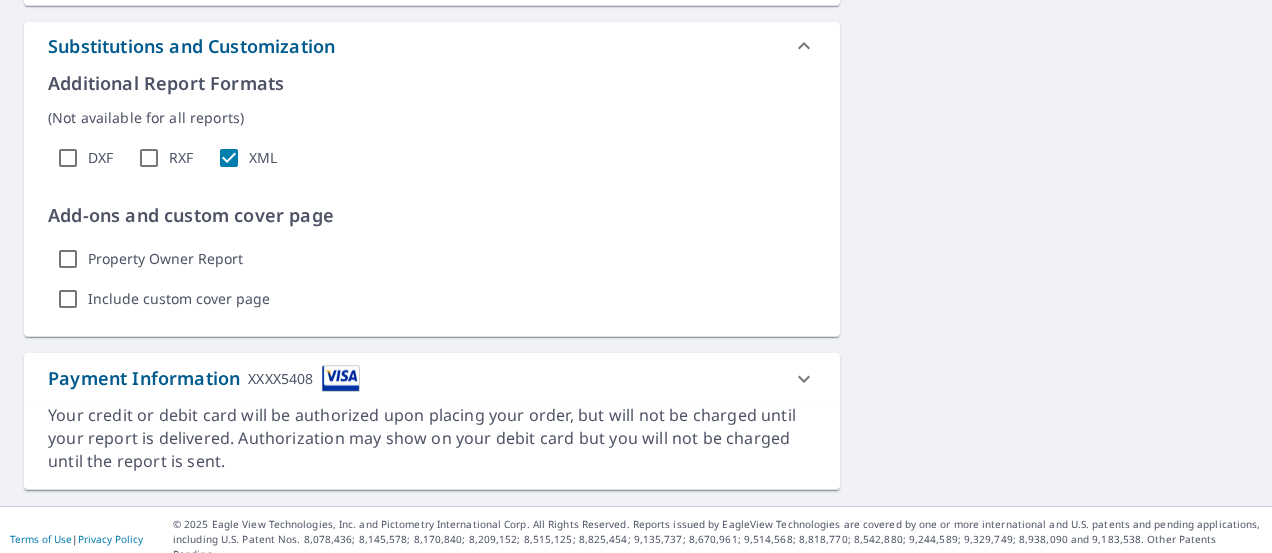 click on "Payment Information XXXX5408" at bounding box center (432, 378) 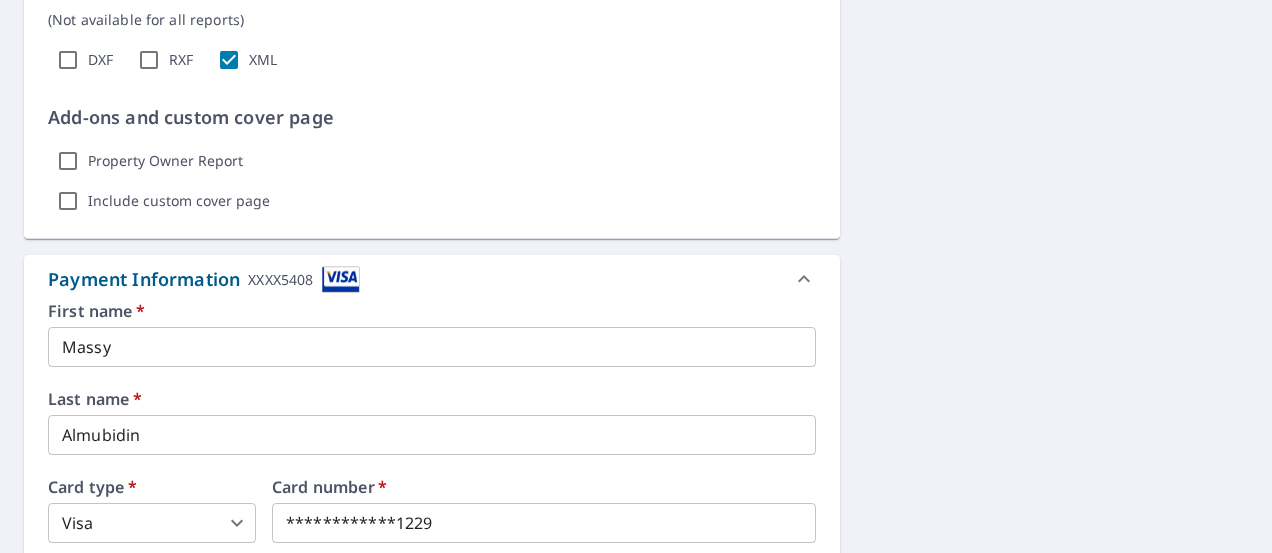 scroll, scrollTop: 1514, scrollLeft: 0, axis: vertical 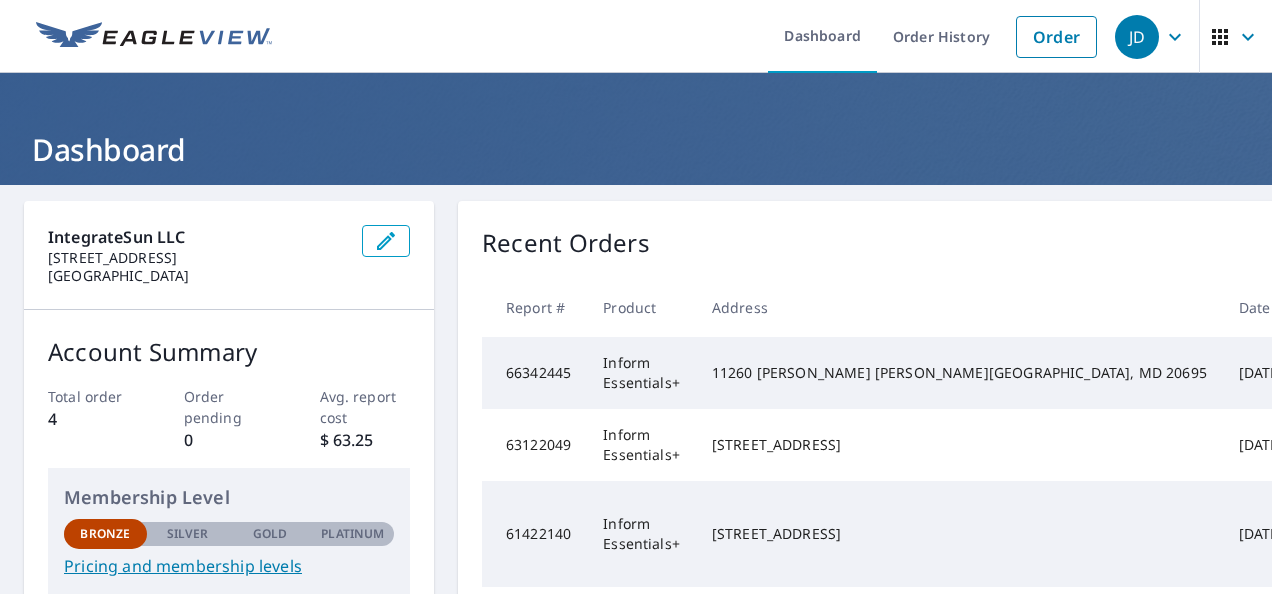 click on "Start New Order" at bounding box center [1591, 243] 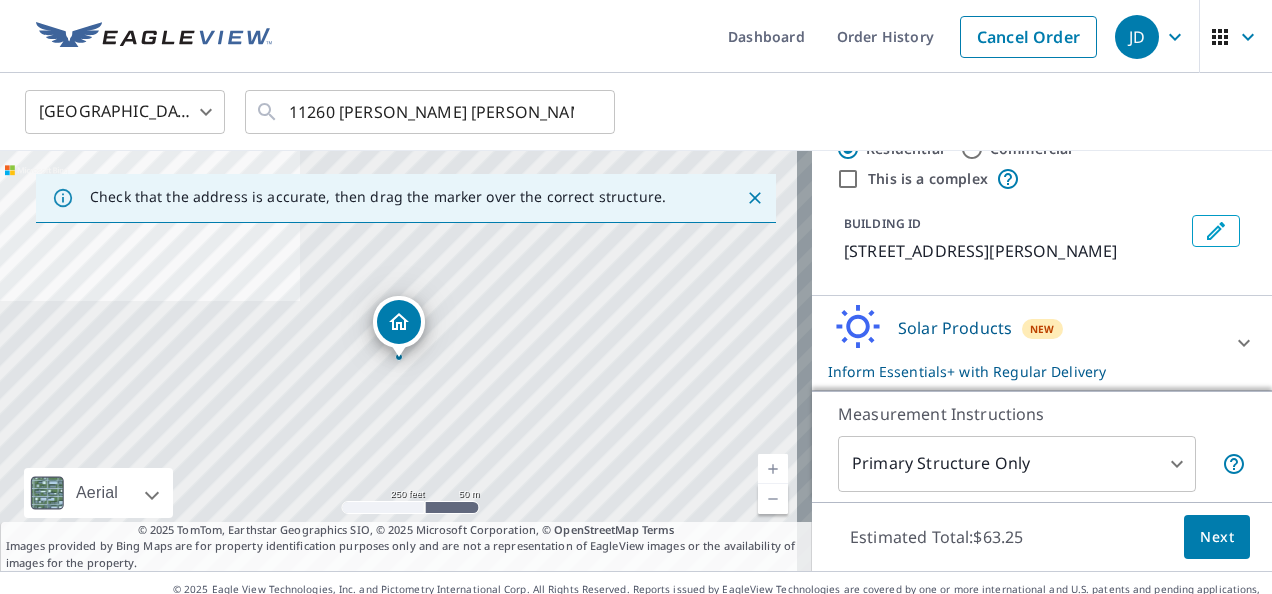 scroll, scrollTop: 85, scrollLeft: 0, axis: vertical 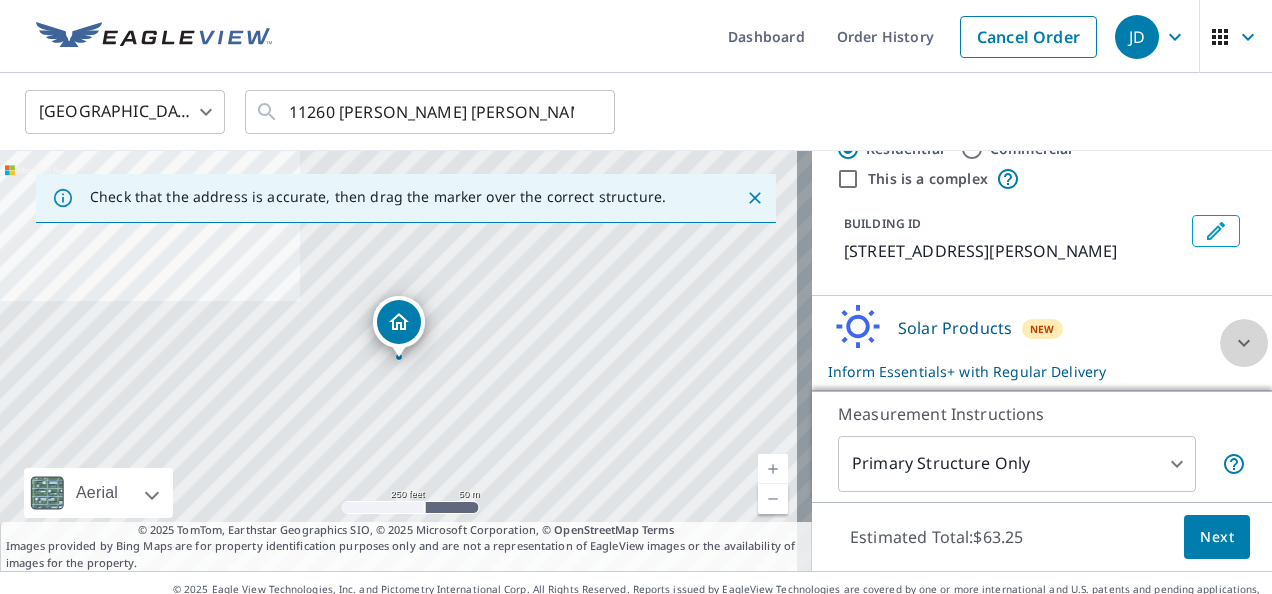 click 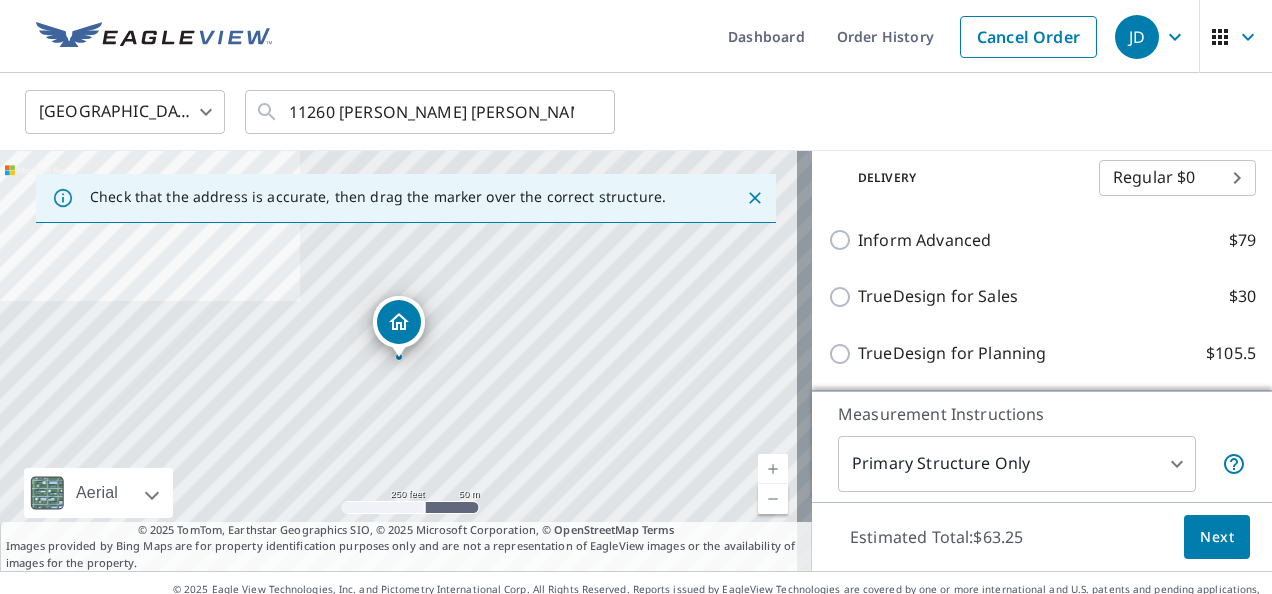 scroll, scrollTop: 349, scrollLeft: 0, axis: vertical 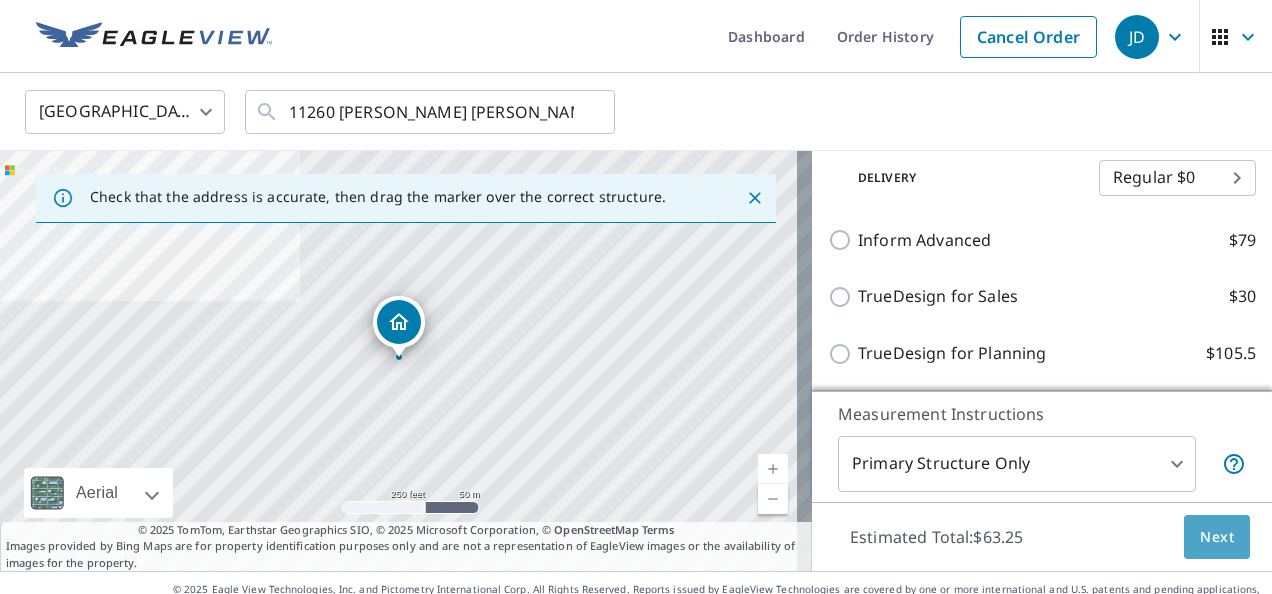 click on "Next" at bounding box center (1217, 537) 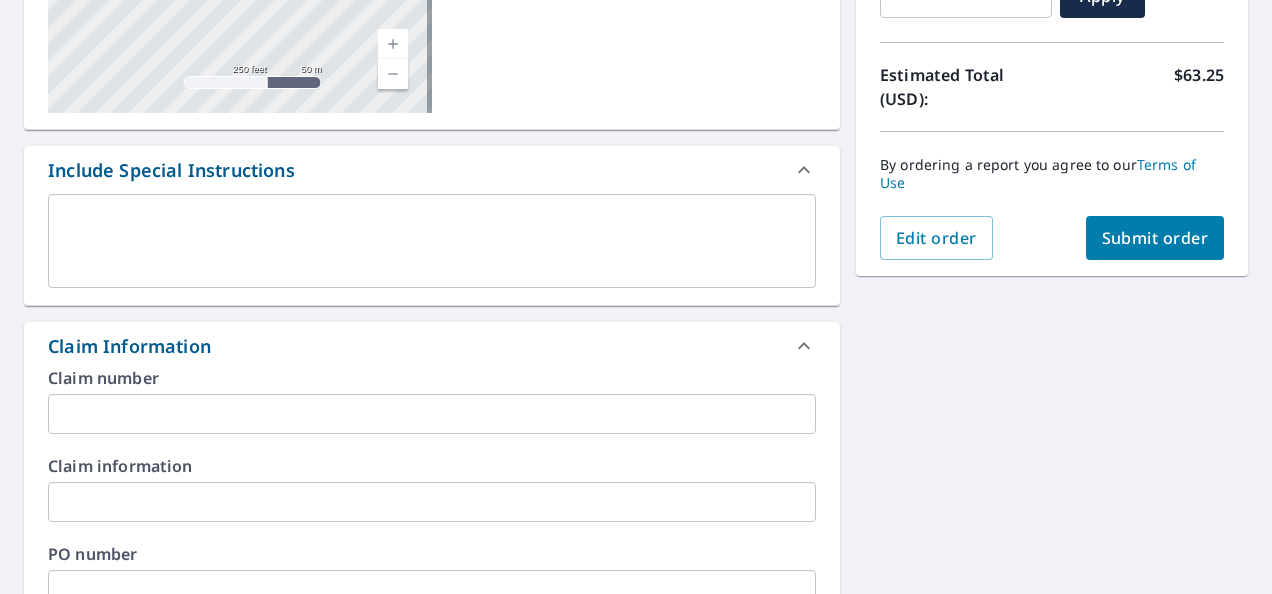 scroll, scrollTop: 405, scrollLeft: 0, axis: vertical 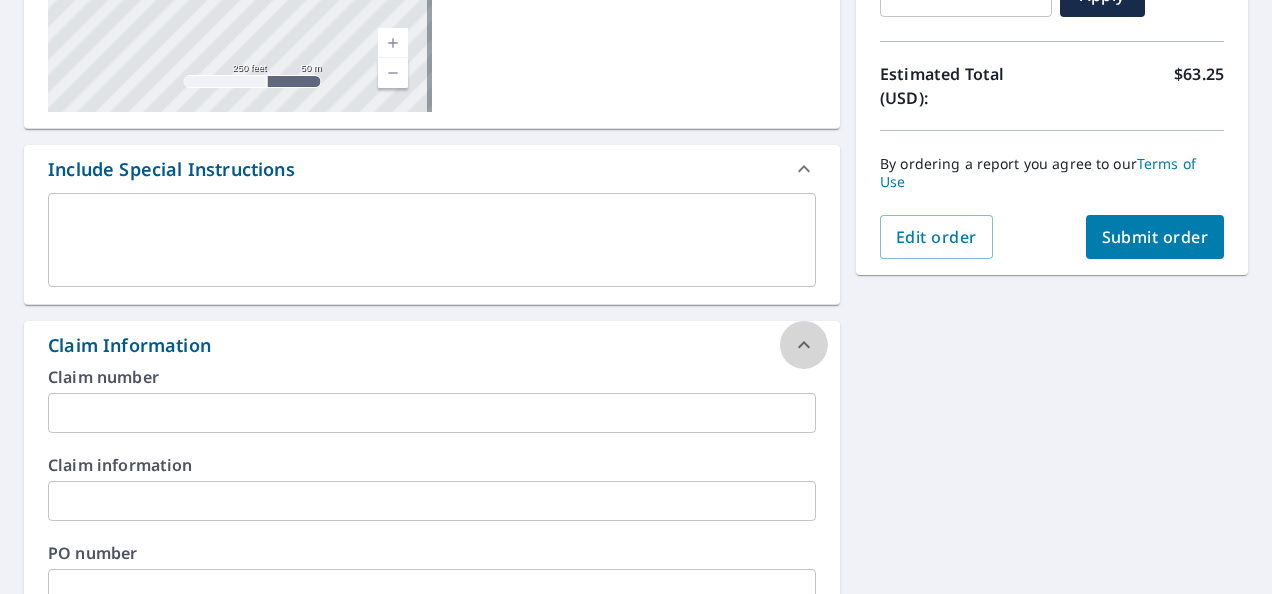 click at bounding box center [804, 345] 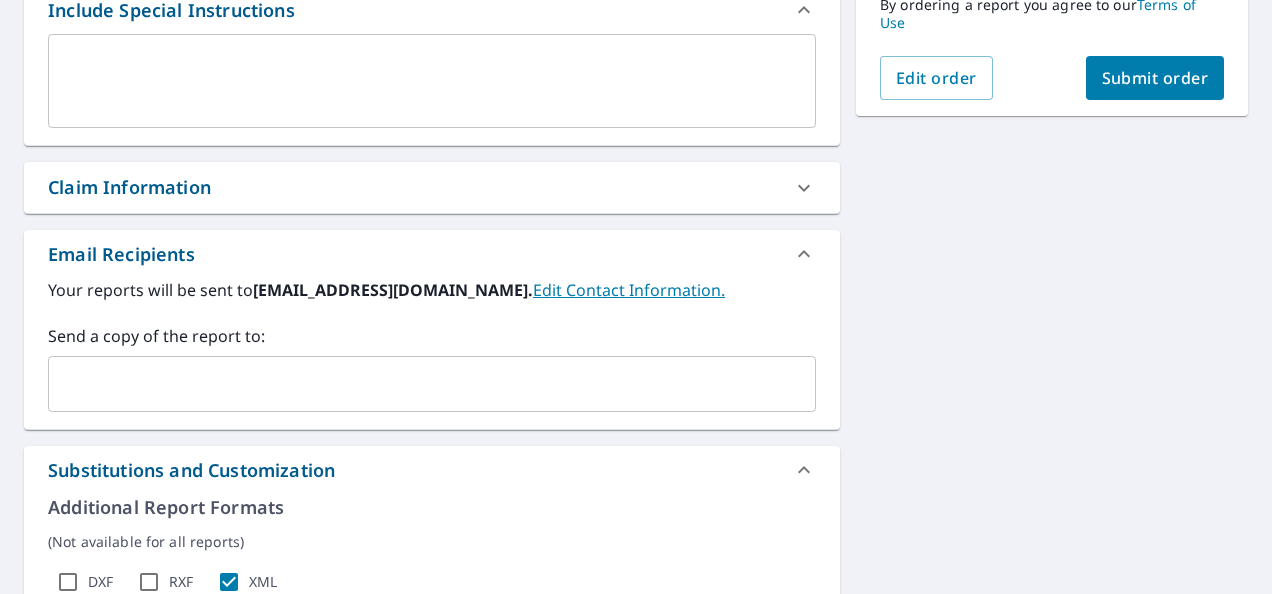 scroll, scrollTop: 565, scrollLeft: 0, axis: vertical 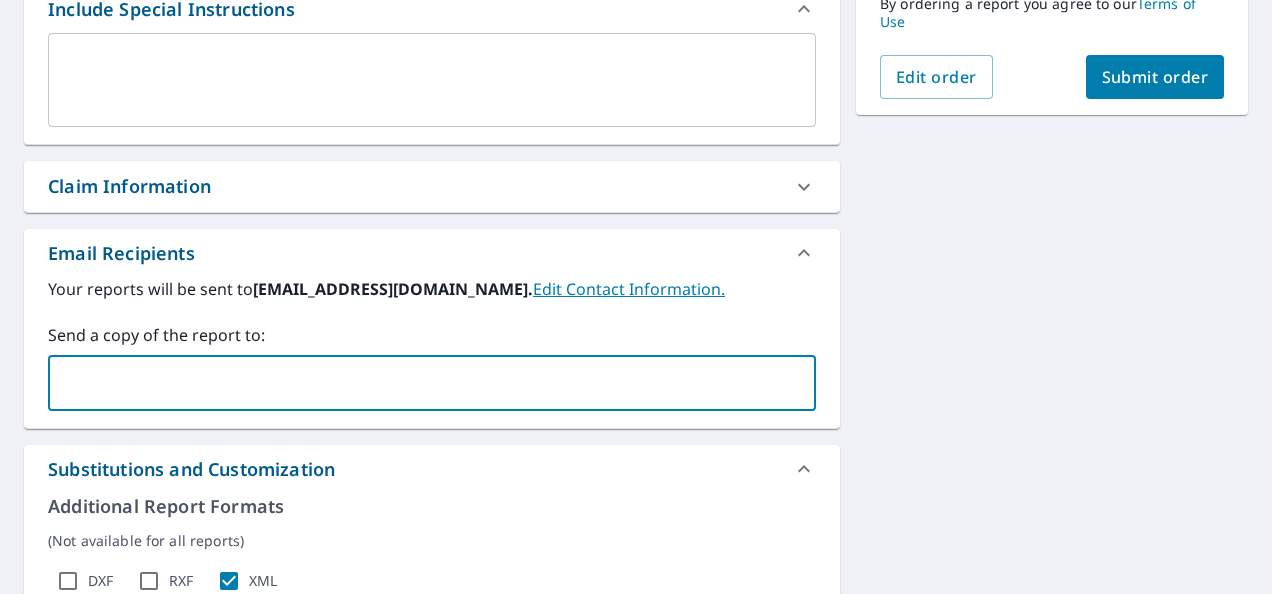 click at bounding box center (417, 383) 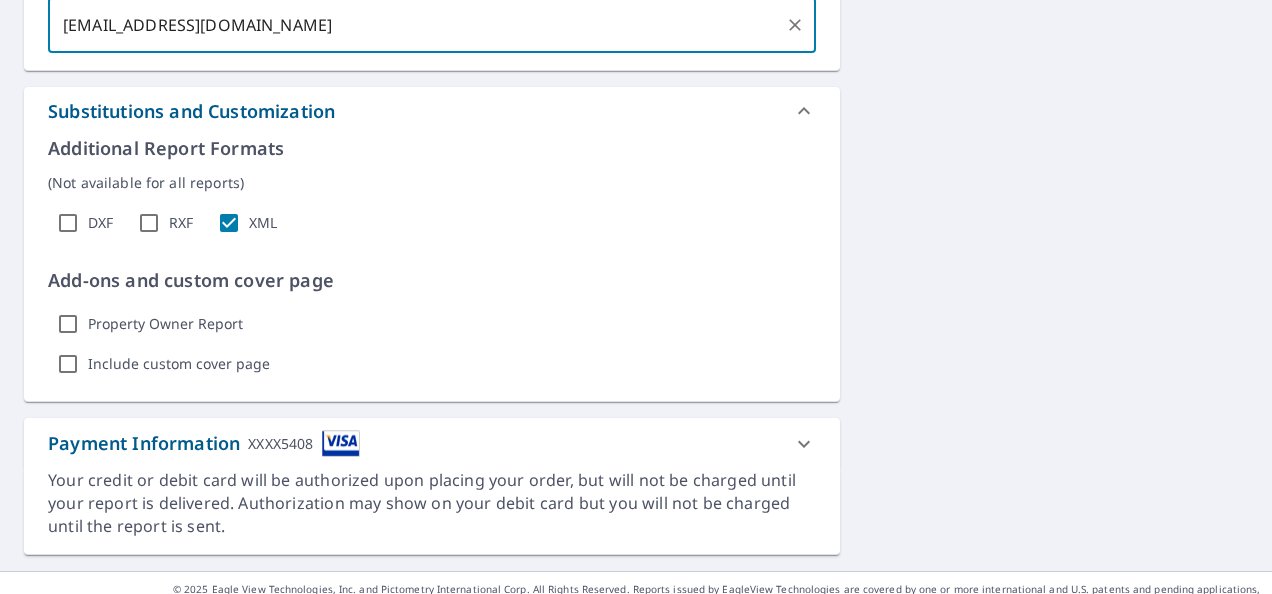 scroll, scrollTop: 948, scrollLeft: 0, axis: vertical 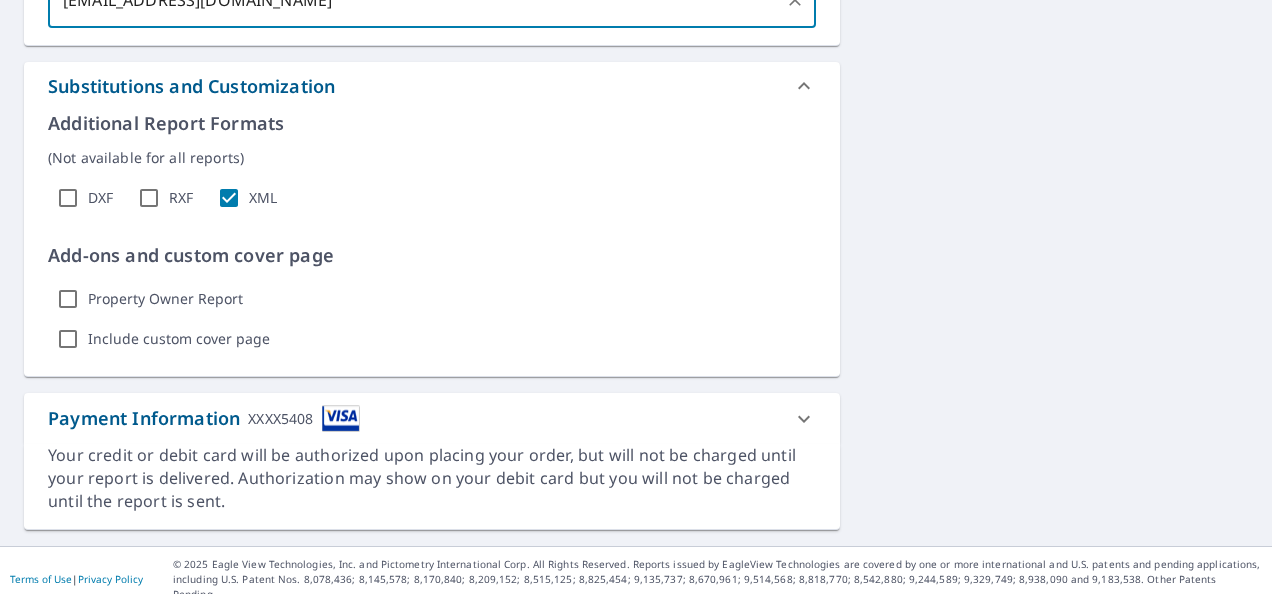 type on "[EMAIL_ADDRESS][DOMAIN_NAME]" 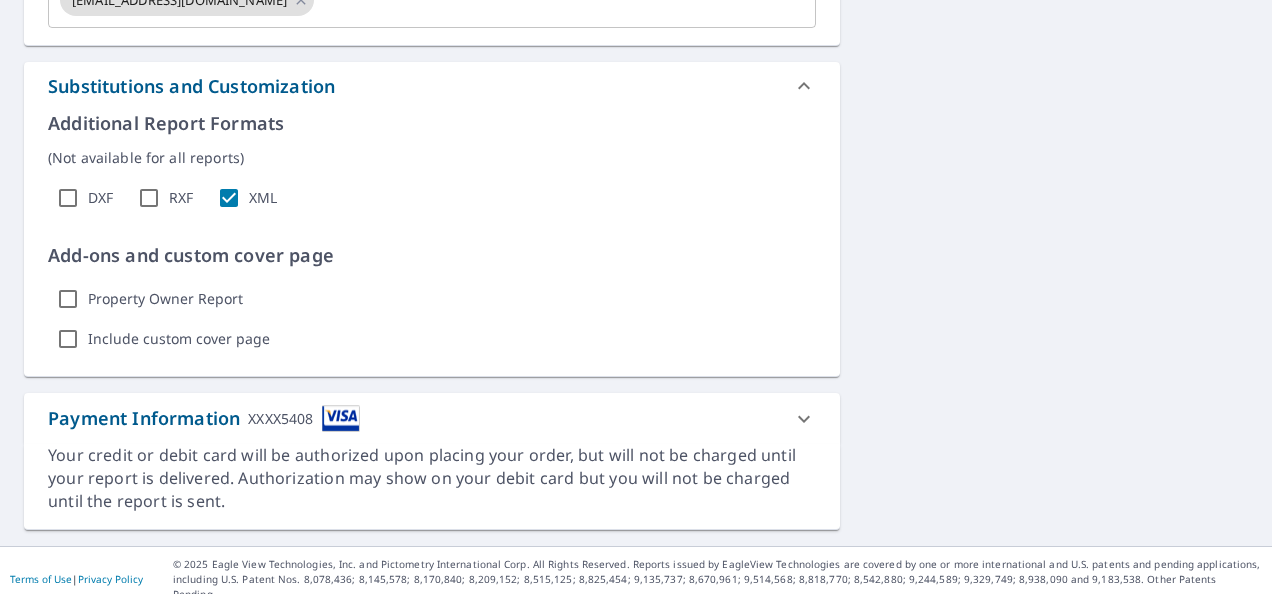 click on "Payment Information XXXX5408" at bounding box center (414, 418) 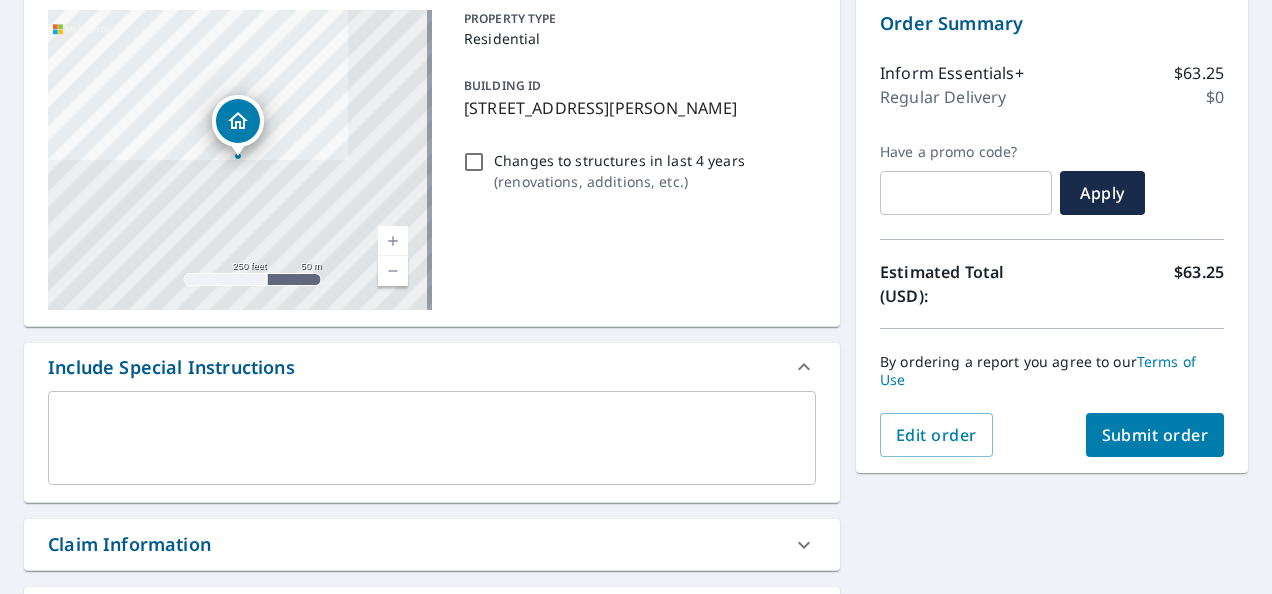 scroll, scrollTop: 139, scrollLeft: 0, axis: vertical 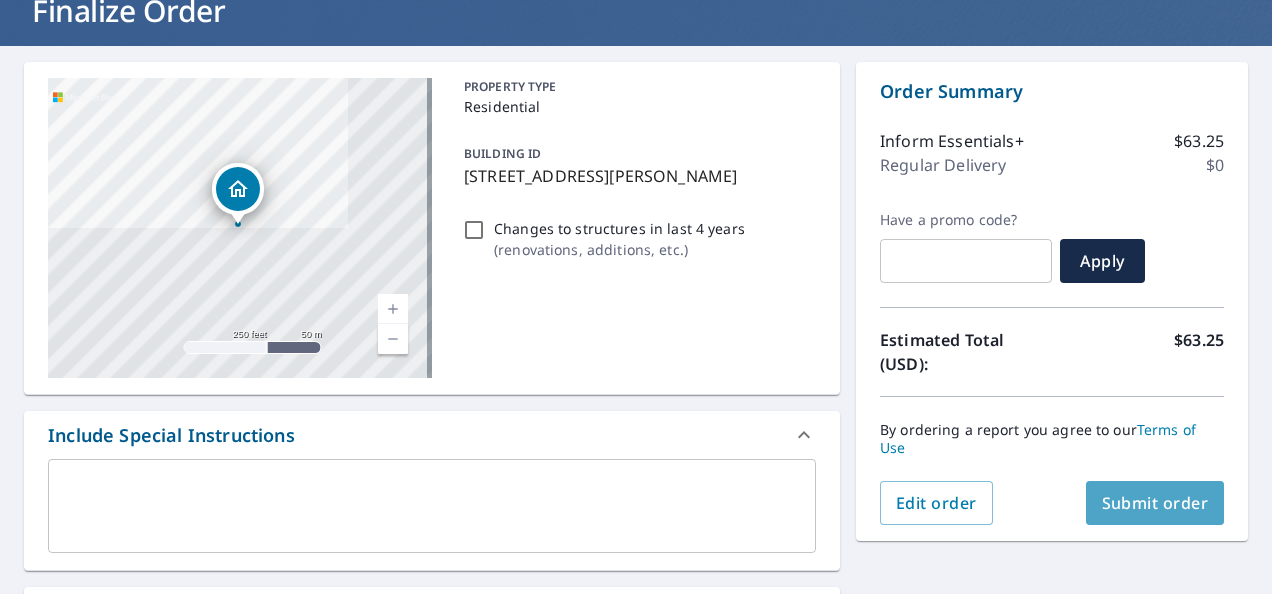 click on "Submit order" at bounding box center (1155, 503) 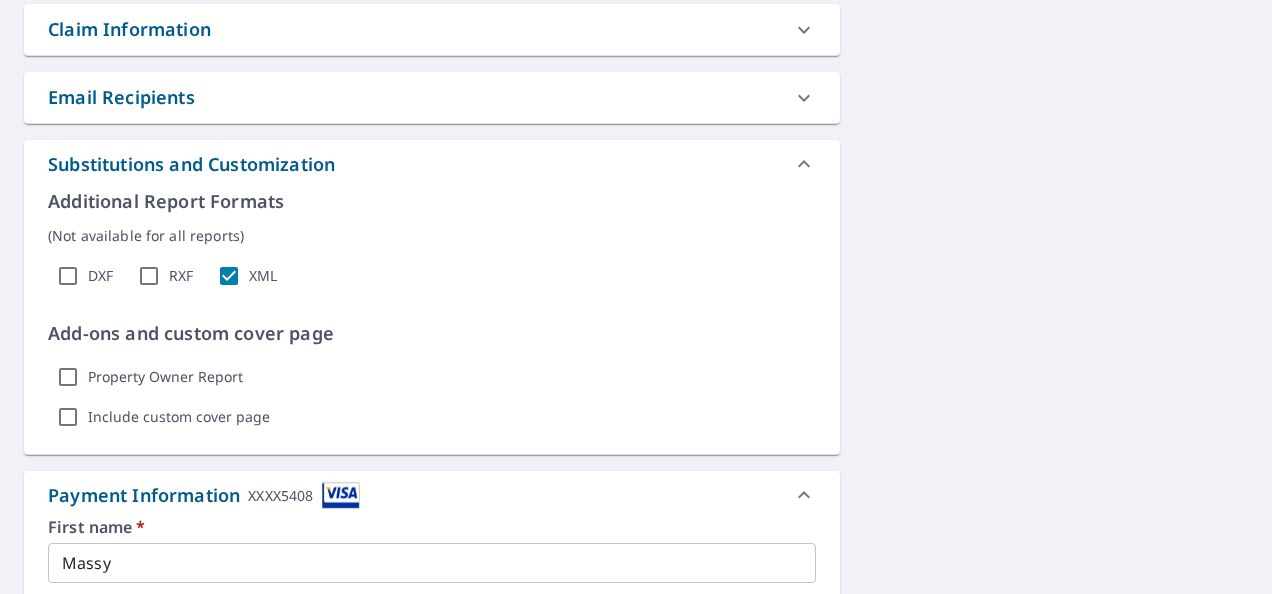 scroll, scrollTop: 696, scrollLeft: 0, axis: vertical 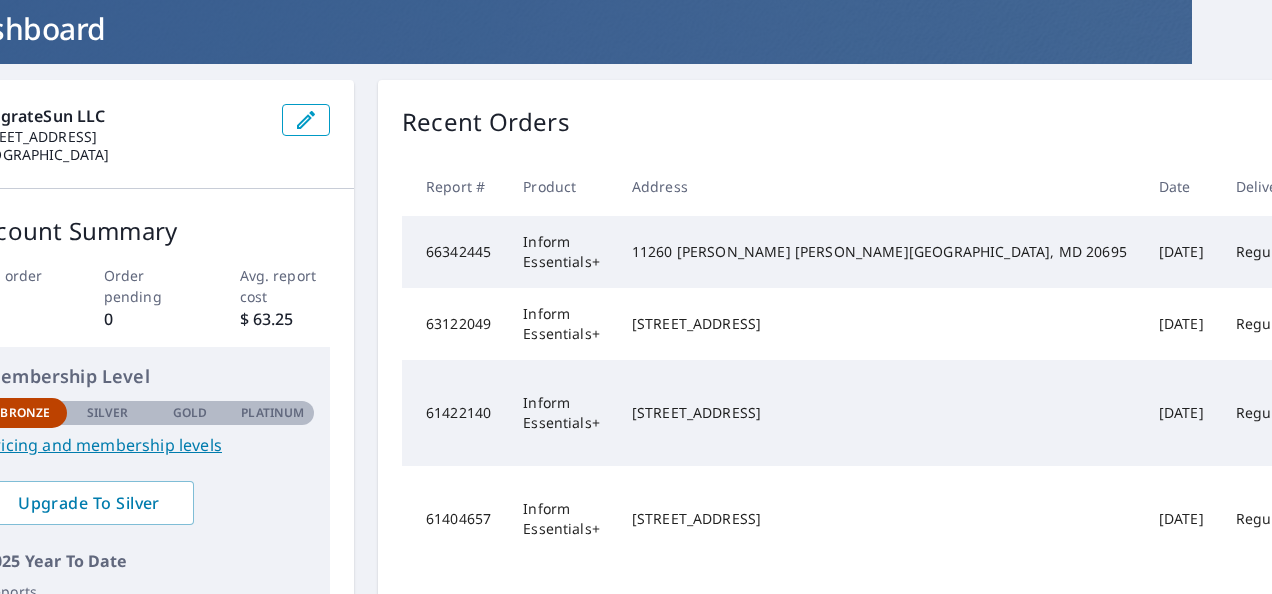 click on "Start New Order" at bounding box center (1511, 122) 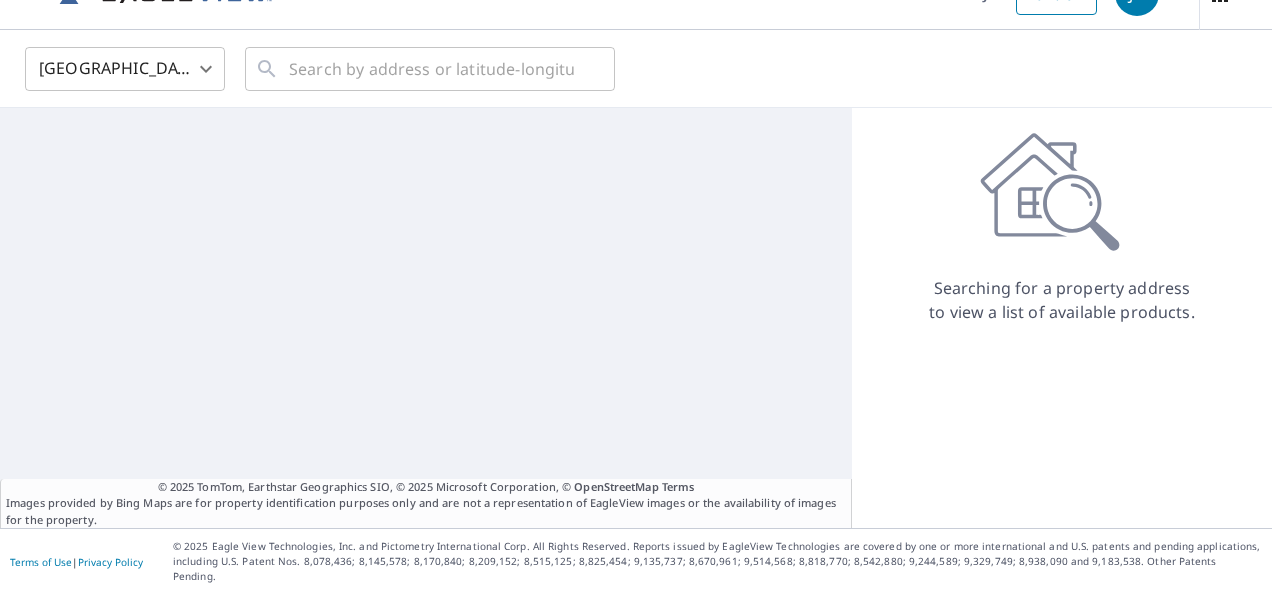 scroll, scrollTop: 9, scrollLeft: 0, axis: vertical 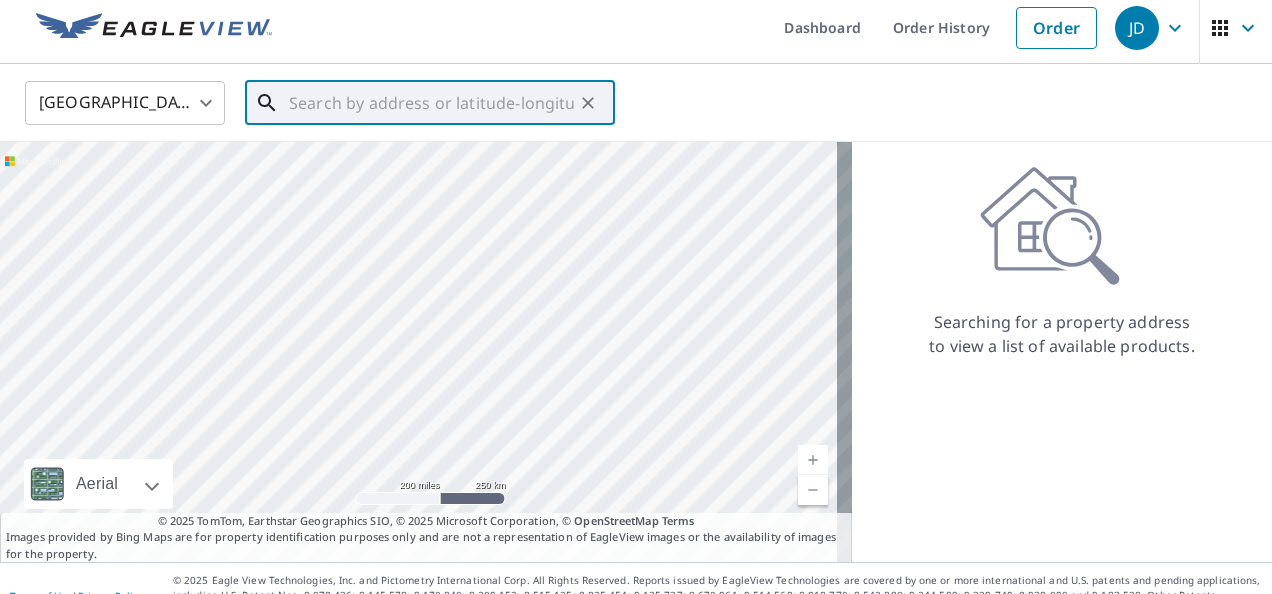 paste on "11260 Beatrix Potter Place, Waldorf, MD, 20695" 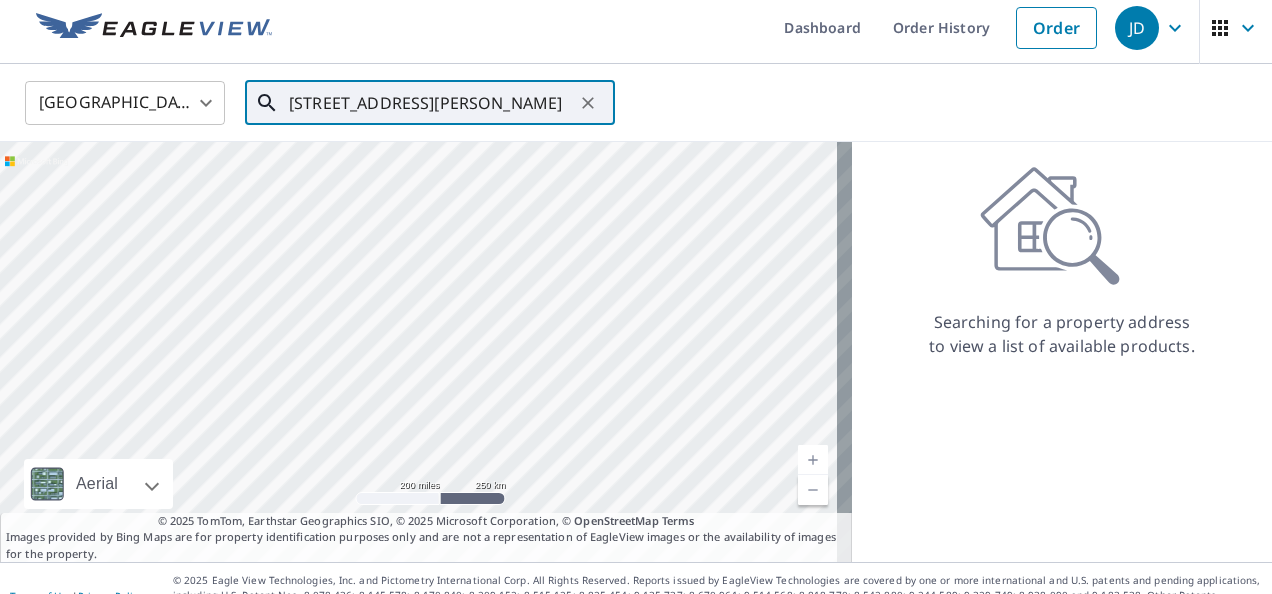 scroll, scrollTop: 0, scrollLeft: 74, axis: horizontal 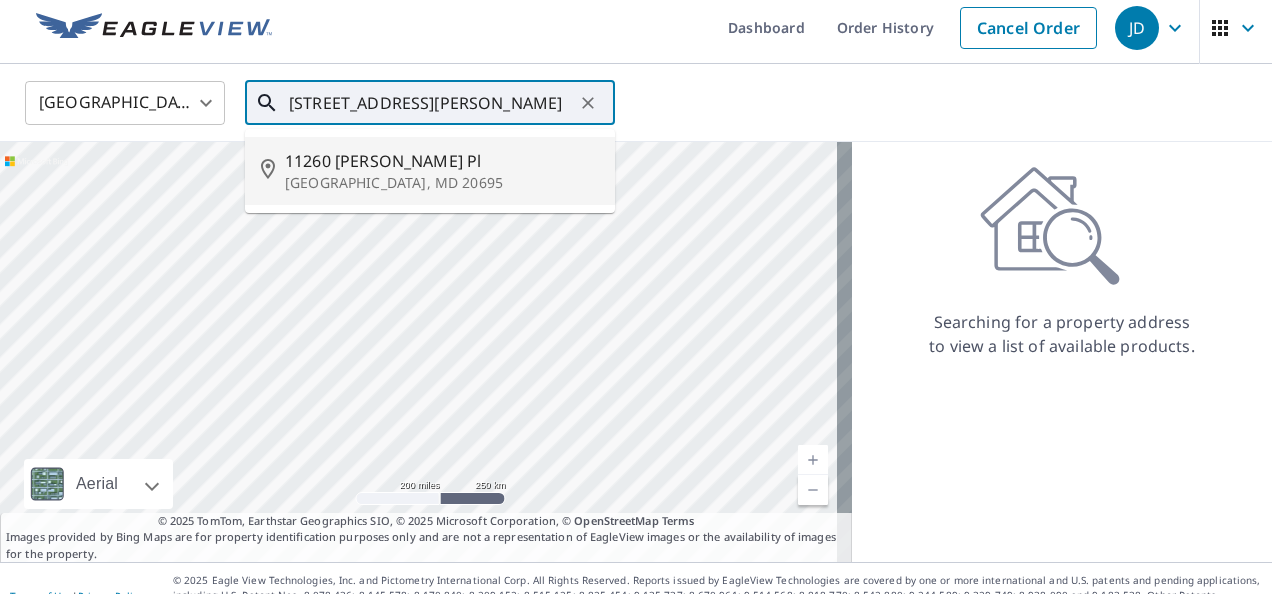 click on "11260 [PERSON_NAME] [PERSON_NAME][GEOGRAPHIC_DATA], MD 20695" at bounding box center (430, 171) 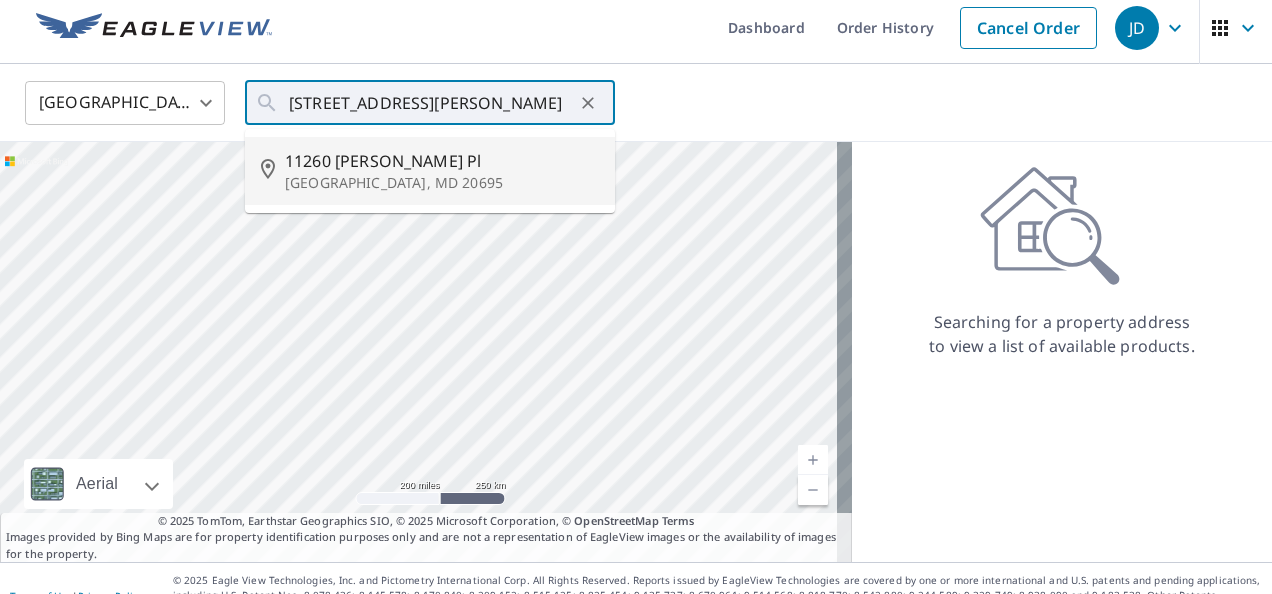 type on "11260 [PERSON_NAME] [PERSON_NAME][GEOGRAPHIC_DATA], MD 20695" 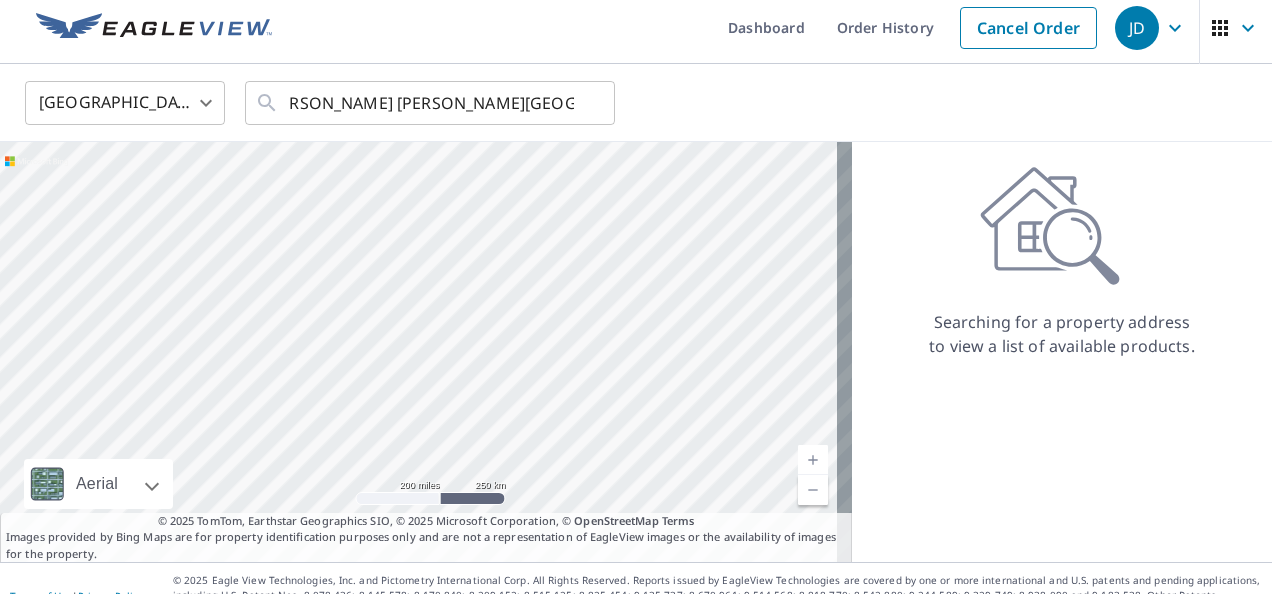 scroll, scrollTop: 0, scrollLeft: 0, axis: both 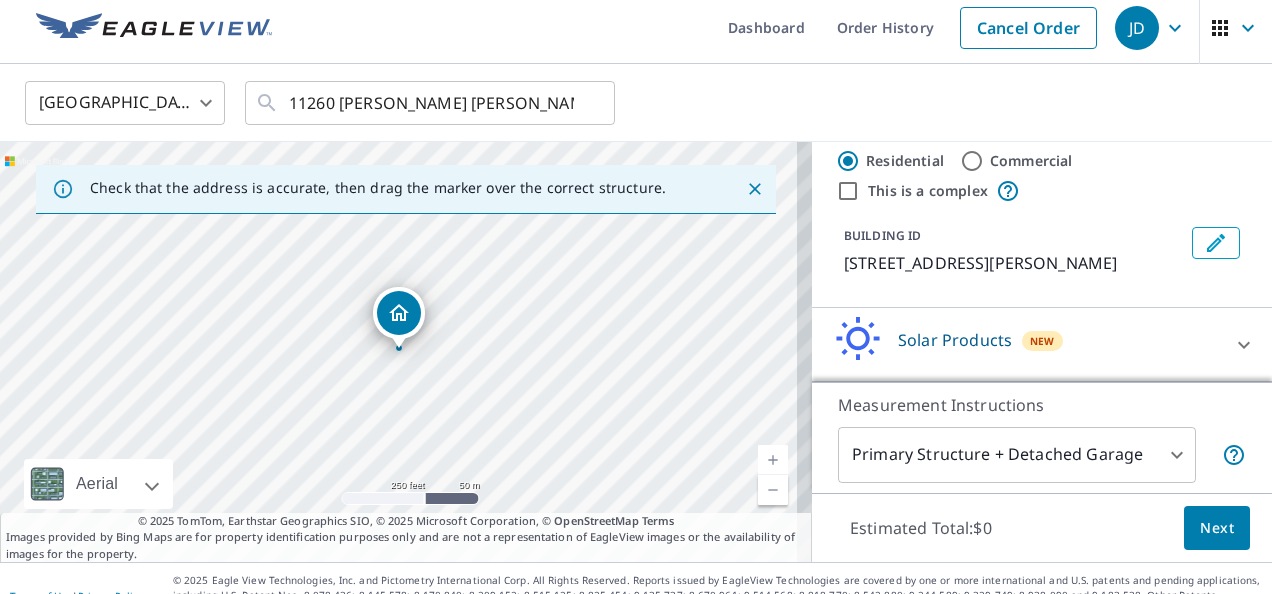 click on "Solar Products" at bounding box center (955, 340) 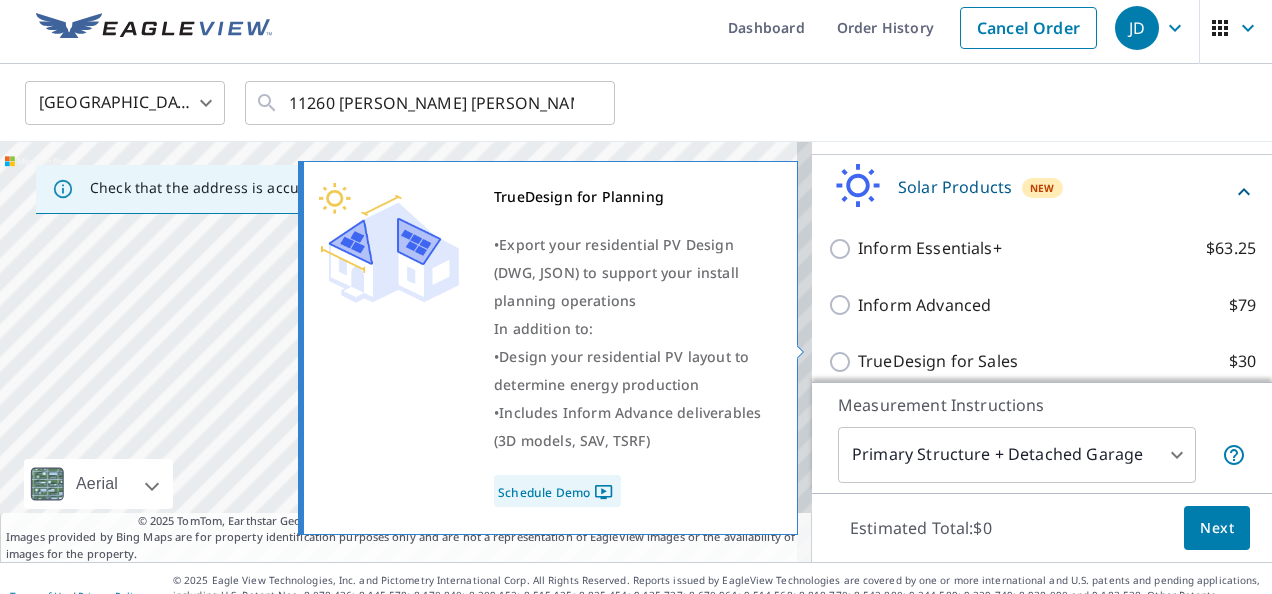 scroll, scrollTop: 292, scrollLeft: 0, axis: vertical 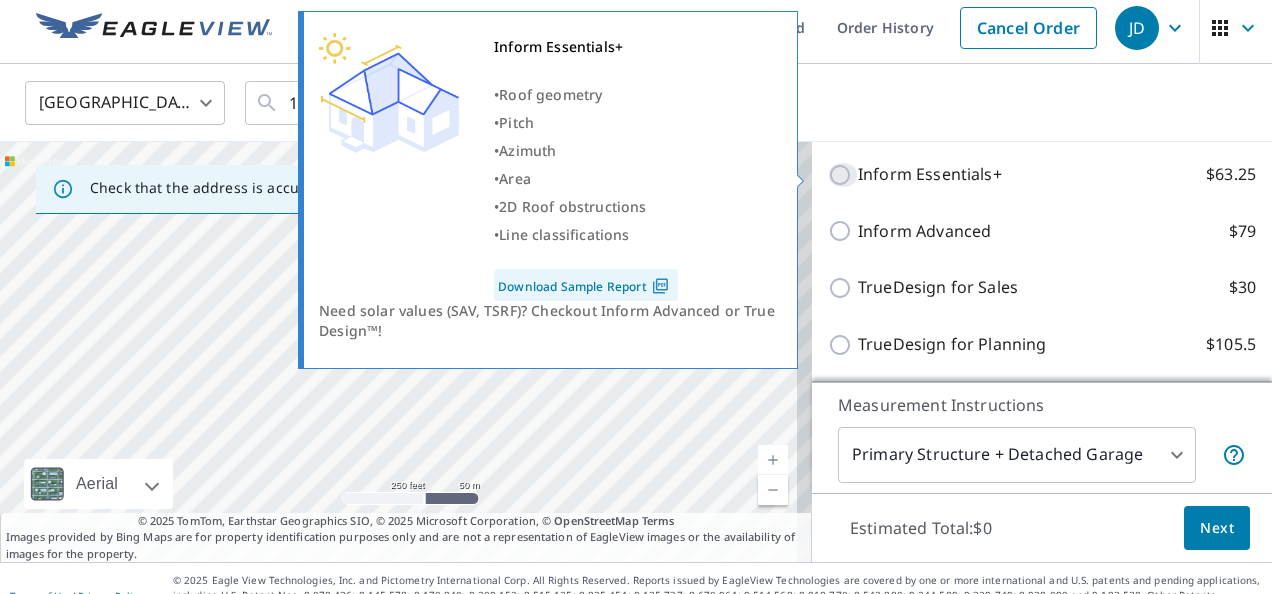 click on "Inform Essentials+ $63.25" at bounding box center (843, 175) 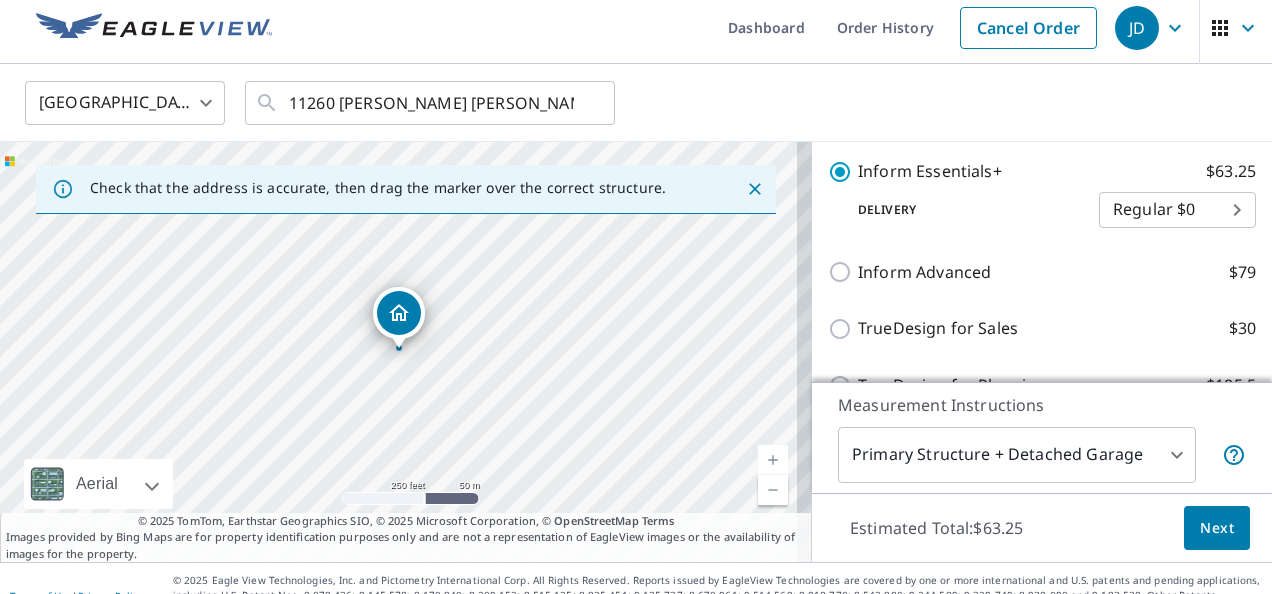 click on "JD JD
Dashboard Order History Cancel Order JD United States US ​ 11260 Beatrix Potter Pl White Plains, MD 20695 ​ Check that the address is accurate, then drag the marker over the correct structure. 11260 Beatrix Potter Pl White Plains, MD 20695 Aerial Road A standard road map Aerial A detailed look from above Labels Labels 250 feet 50 m © 2025 TomTom, © Vexcel Imaging, © 2025 Microsoft Corporation,  © OpenStreetMap Terms © 2025 TomTom, Earthstar Geographics SIO, © 2025 Microsoft Corporation, ©   OpenStreetMap   Terms Images provided by Bing Maps are for property identification purposes only and are not a representation of EagleView images or the availability of images for the property. PROPERTY TYPE Residential Commercial This is a complex BUILDING ID 11260 Beatrix Potter Pl, White Plains, MD, 20695 Solar Products New Inform Essentials+ with Regular Delivery Inform Essentials+ $63.25 Delivery Regular $0 8 ​ Inform Advanced $79 TrueDesign for Sales $30 TrueDesign for Planning $105.5 1 ​" at bounding box center (636, 297) 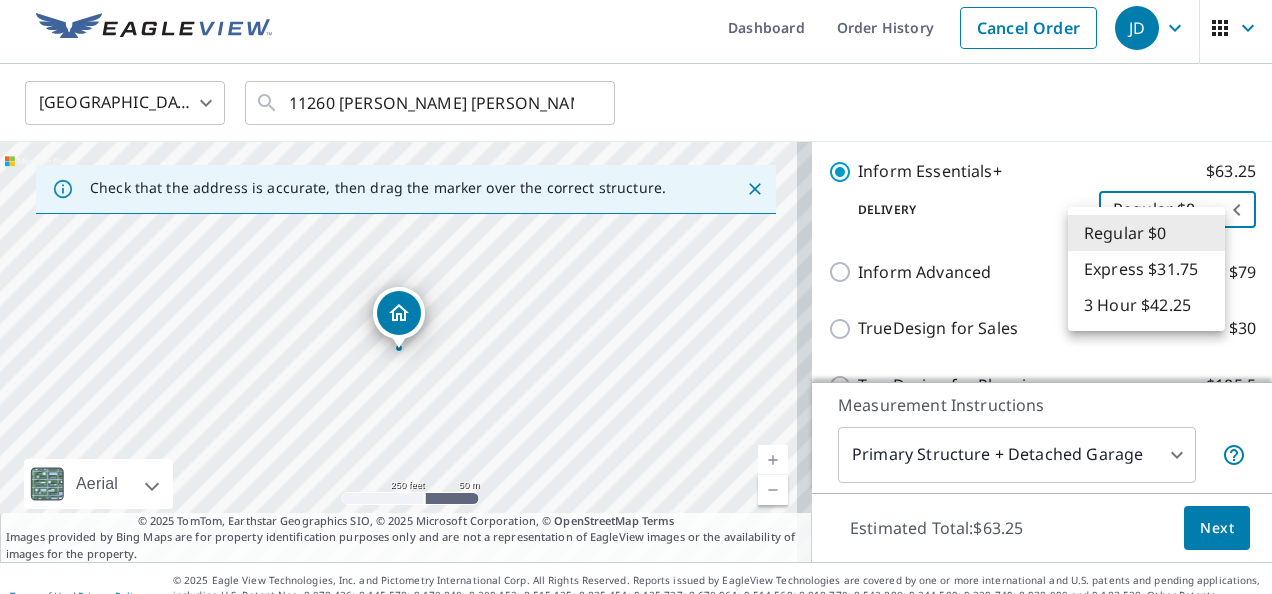 click on "Regular $0" at bounding box center (1146, 233) 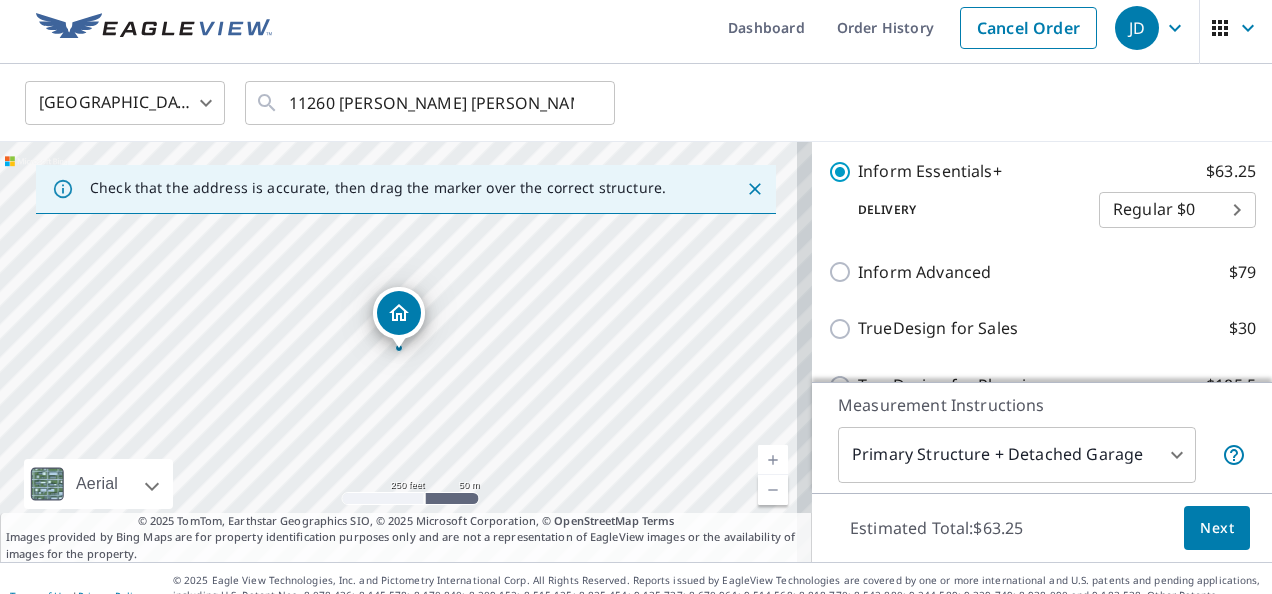 click on "Regular $0" at bounding box center [1127, 233] 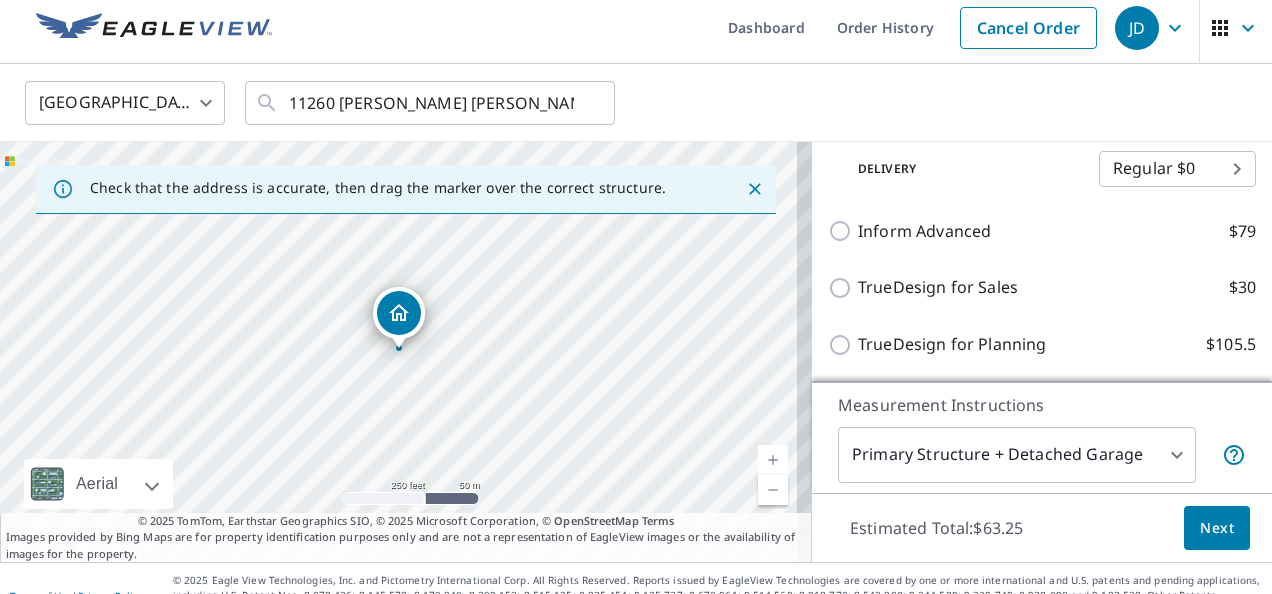 click on "JD JD
Dashboard Order History Cancel Order JD United States US ​ 11260 Beatrix Potter Pl White Plains, MD 20695 ​ Check that the address is accurate, then drag the marker over the correct structure. 11260 Beatrix Potter Pl White Plains, MD 20695 Aerial Road A standard road map Aerial A detailed look from above Labels Labels 250 feet 50 m © 2025 TomTom, © Vexcel Imaging, © 2025 Microsoft Corporation,  © OpenStreetMap Terms © 2025 TomTom, Earthstar Geographics SIO, © 2025 Microsoft Corporation, ©   OpenStreetMap   Terms Images provided by Bing Maps are for property identification purposes only and are not a representation of EagleView images or the availability of images for the property. PROPERTY TYPE Residential Commercial This is a complex BUILDING ID 11260 Beatrix Potter Pl, White Plains, MD, 20695 Solar Products New Inform Essentials+ with Regular Delivery Inform Essentials+ $63.25 Delivery Regular $0 8 ​ Inform Advanced $79 TrueDesign for Sales $30 TrueDesign for Planning $105.5 1 ​" at bounding box center [636, 297] 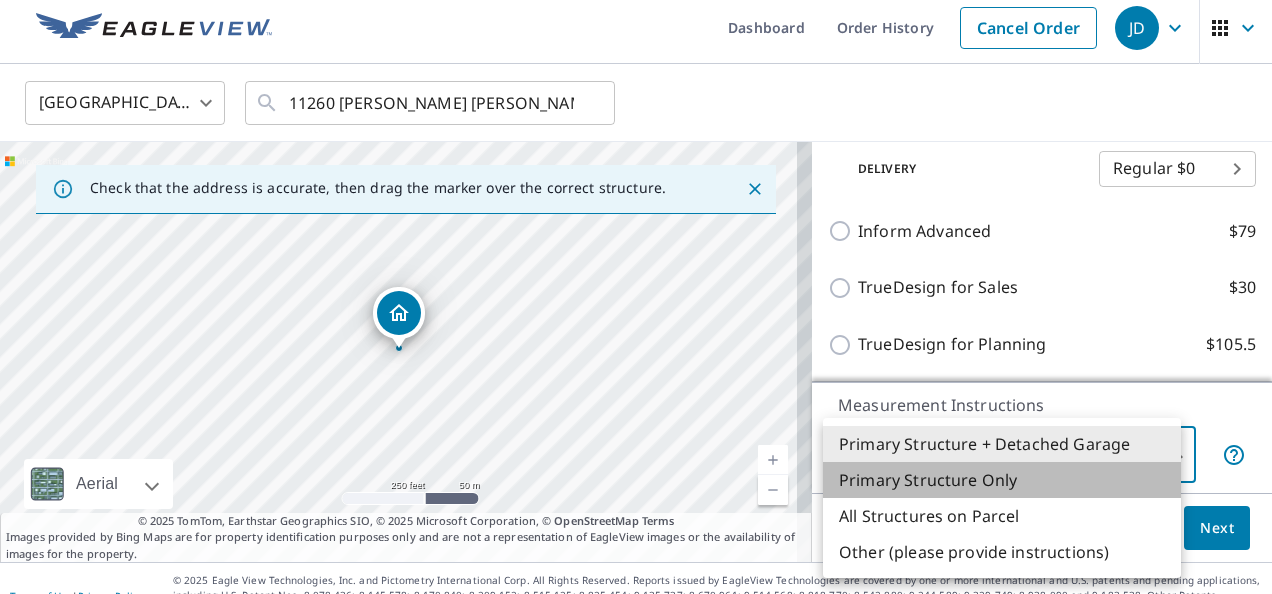 click on "Primary Structure Only" at bounding box center (1002, 480) 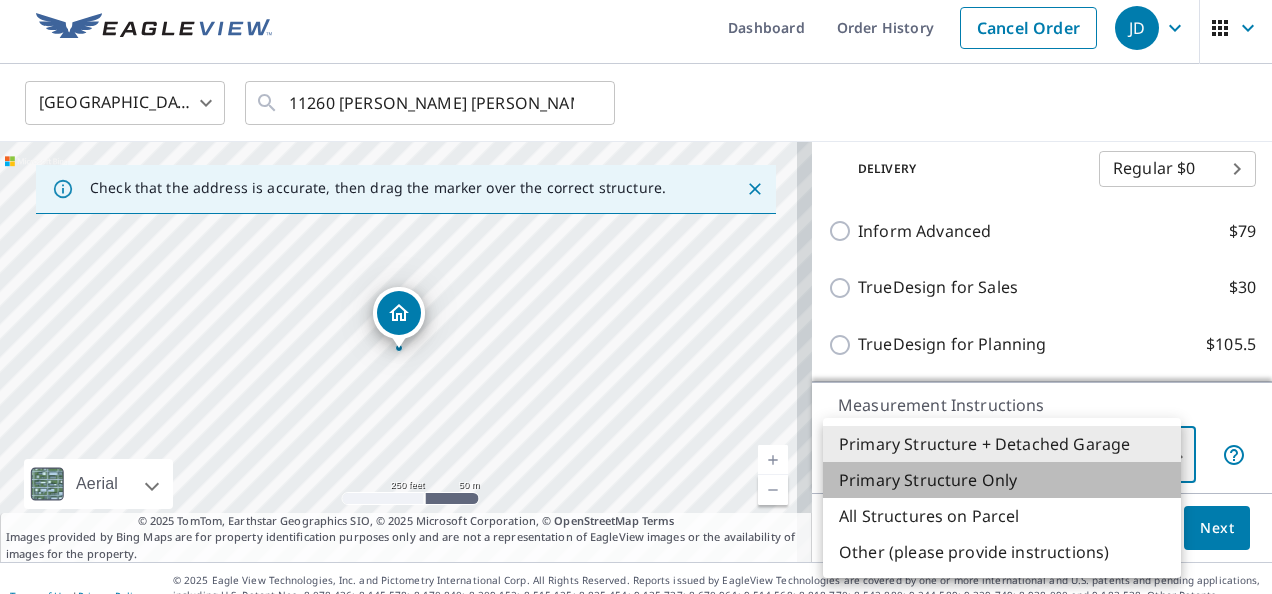 type on "2" 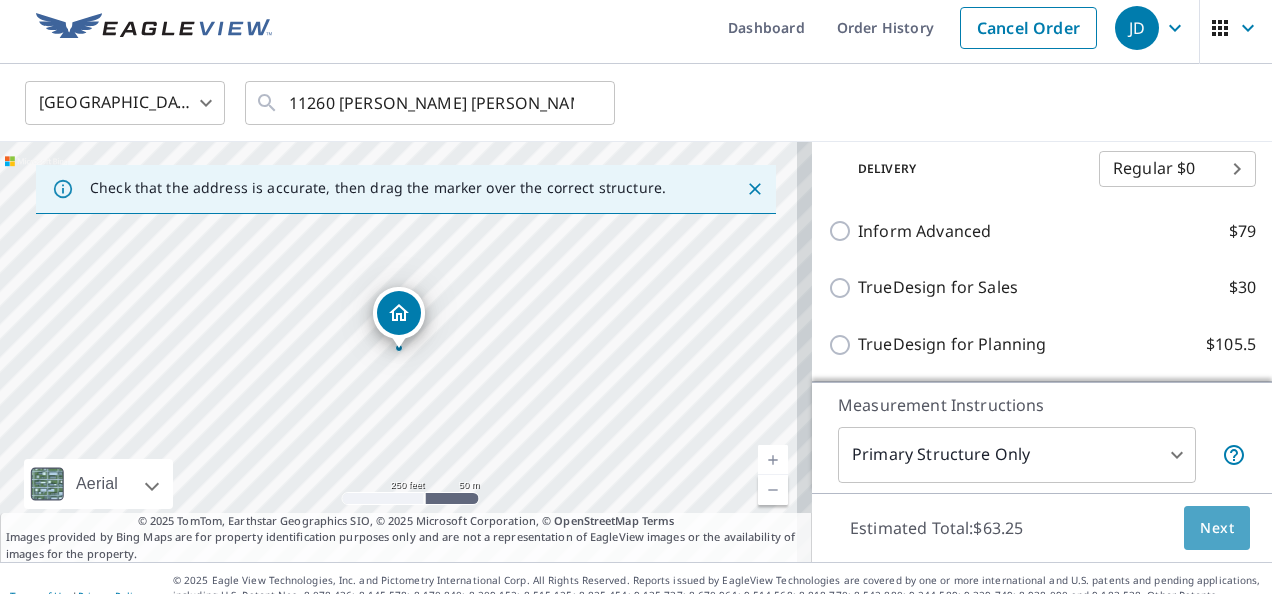click on "Next" at bounding box center (1217, 528) 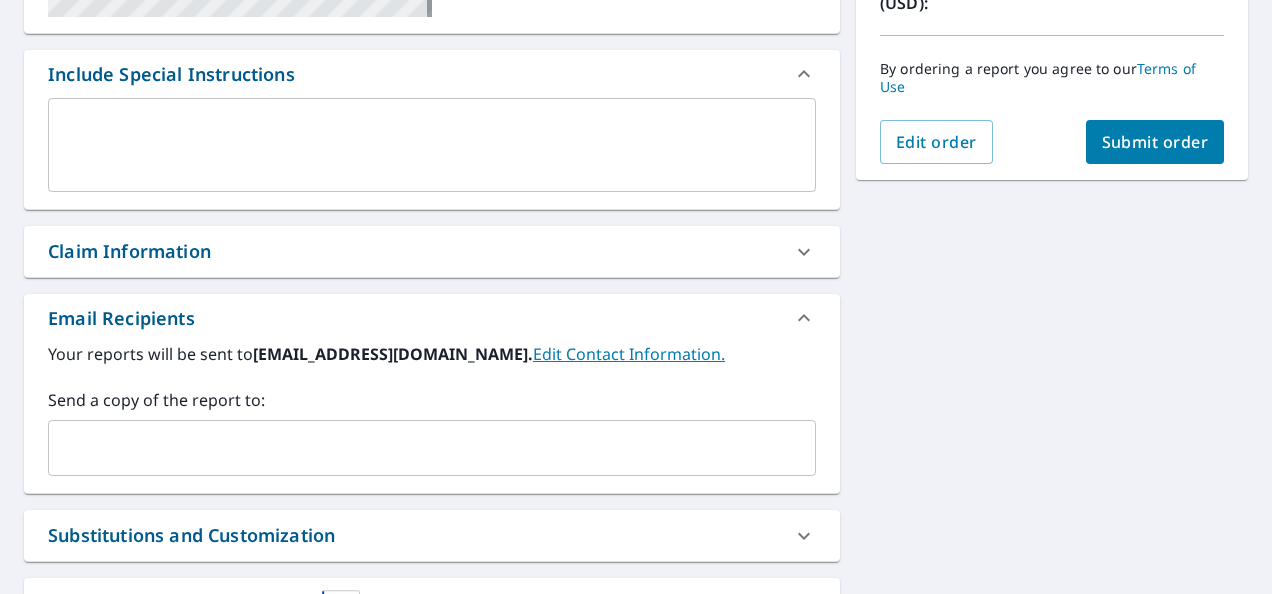 scroll, scrollTop: 505, scrollLeft: 0, axis: vertical 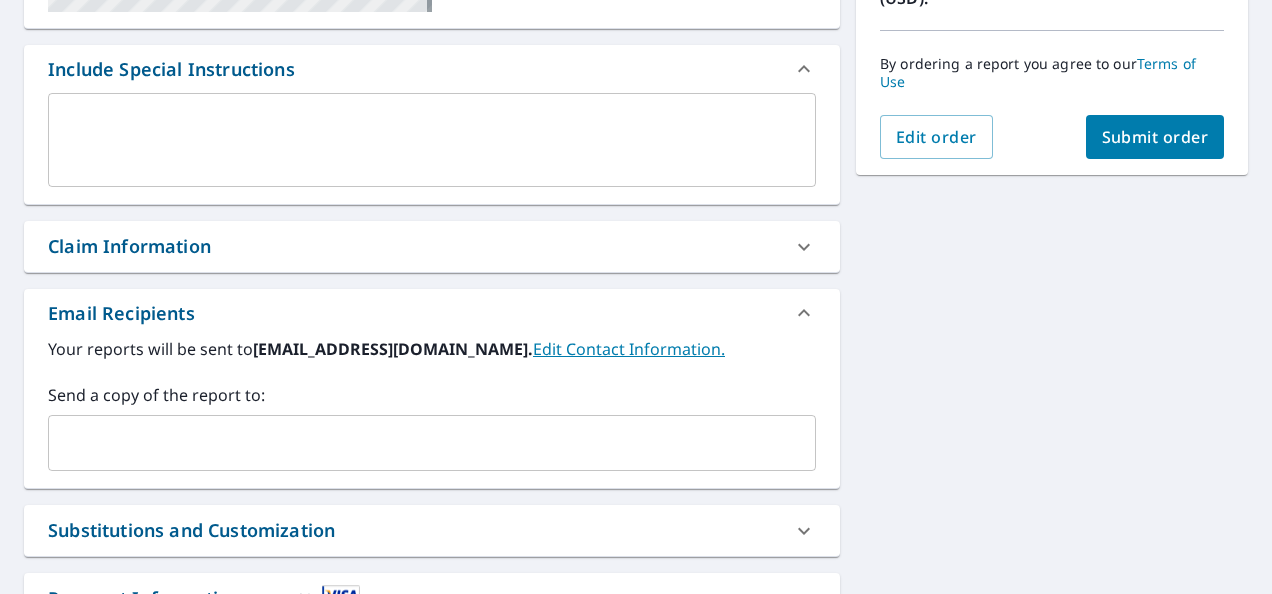 click on "​" at bounding box center [432, 443] 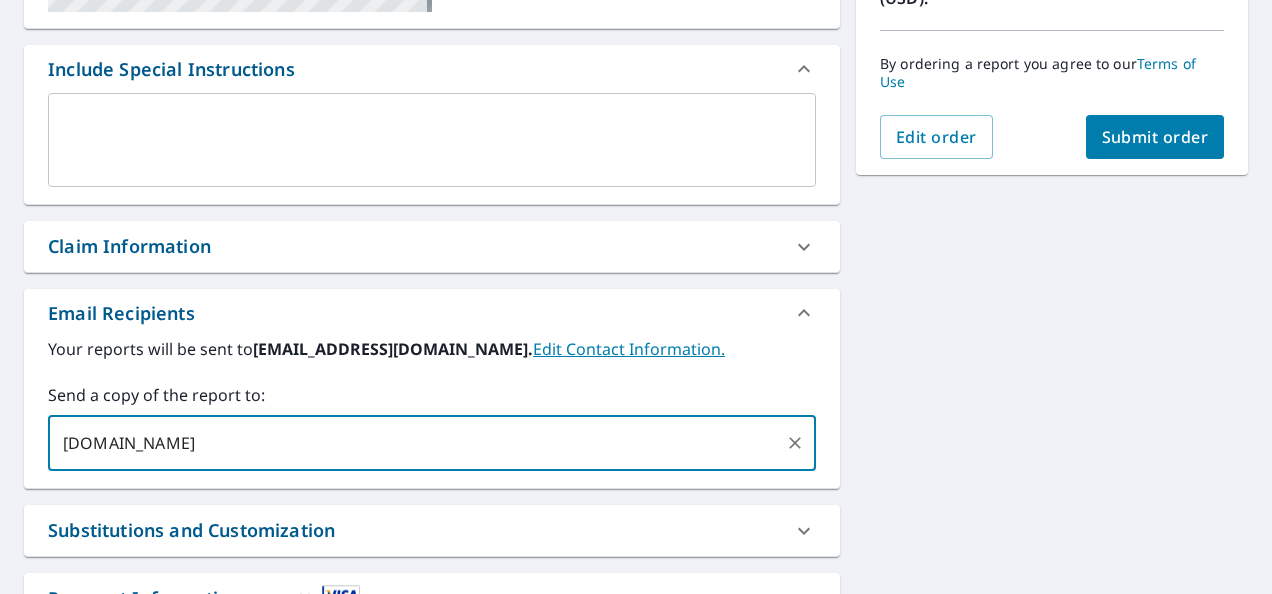 click on "pm212integratesun.com" at bounding box center (417, 443) 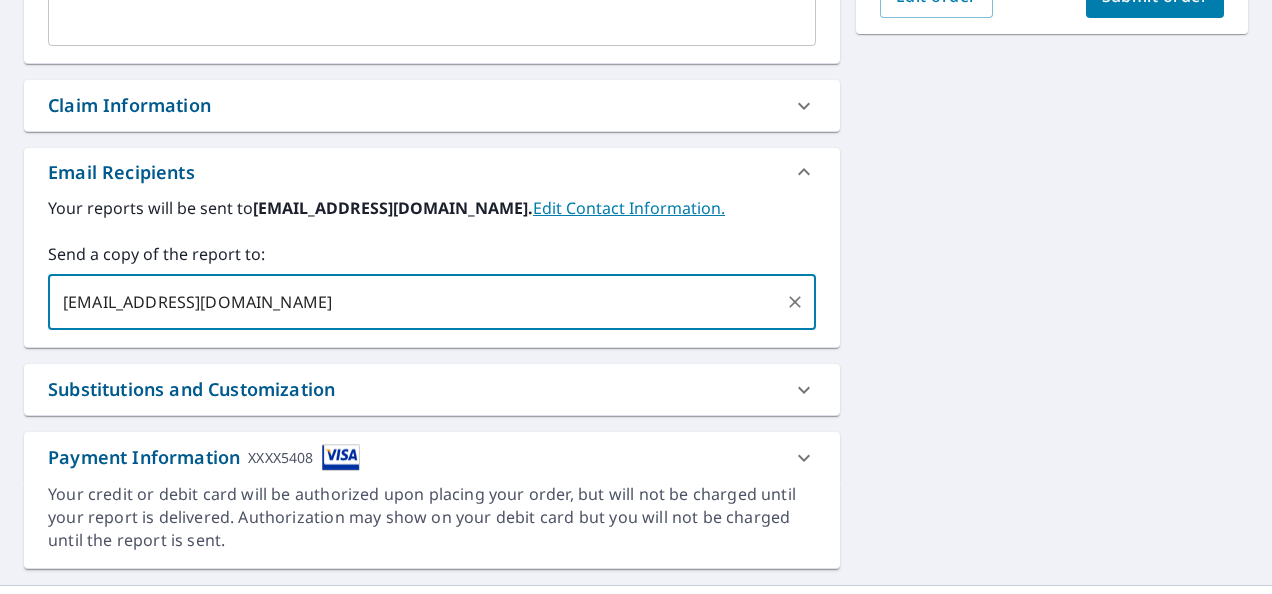scroll, scrollTop: 685, scrollLeft: 0, axis: vertical 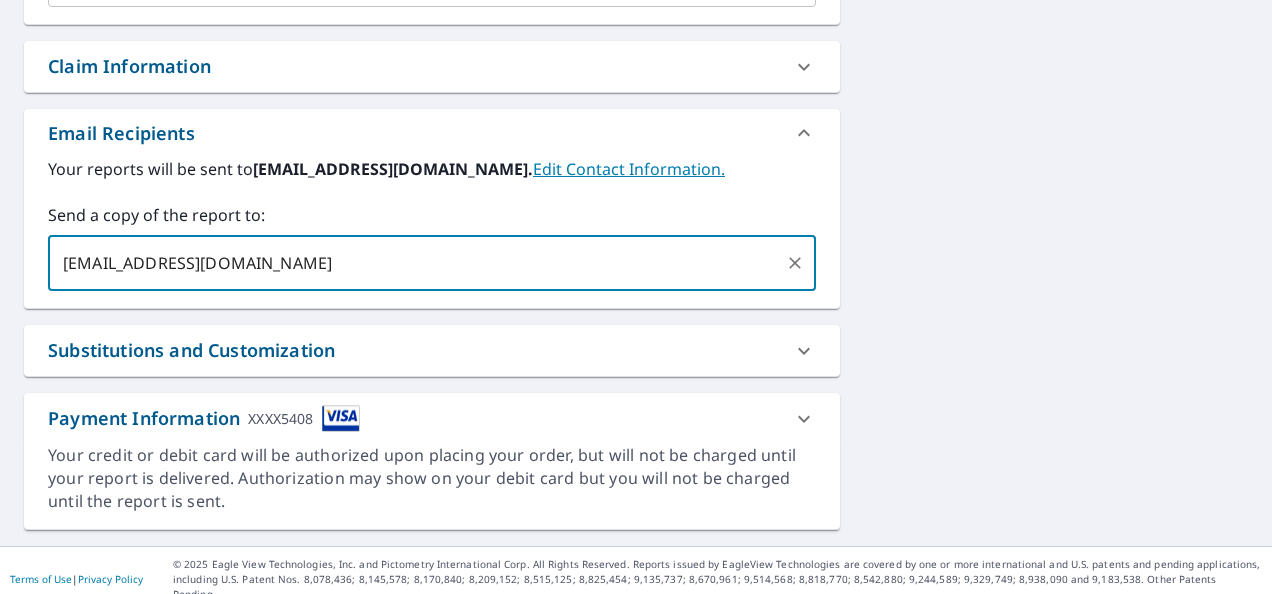 type on "[EMAIL_ADDRESS][DOMAIN_NAME]" 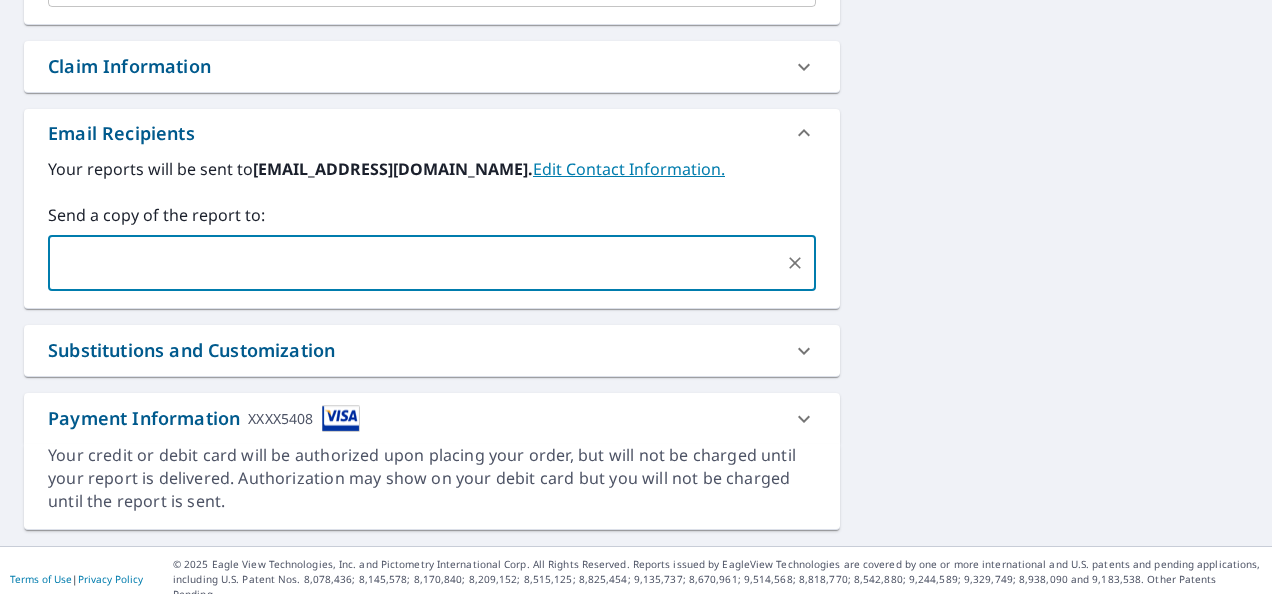click on "Payment Information XXXX5408" at bounding box center (414, 418) 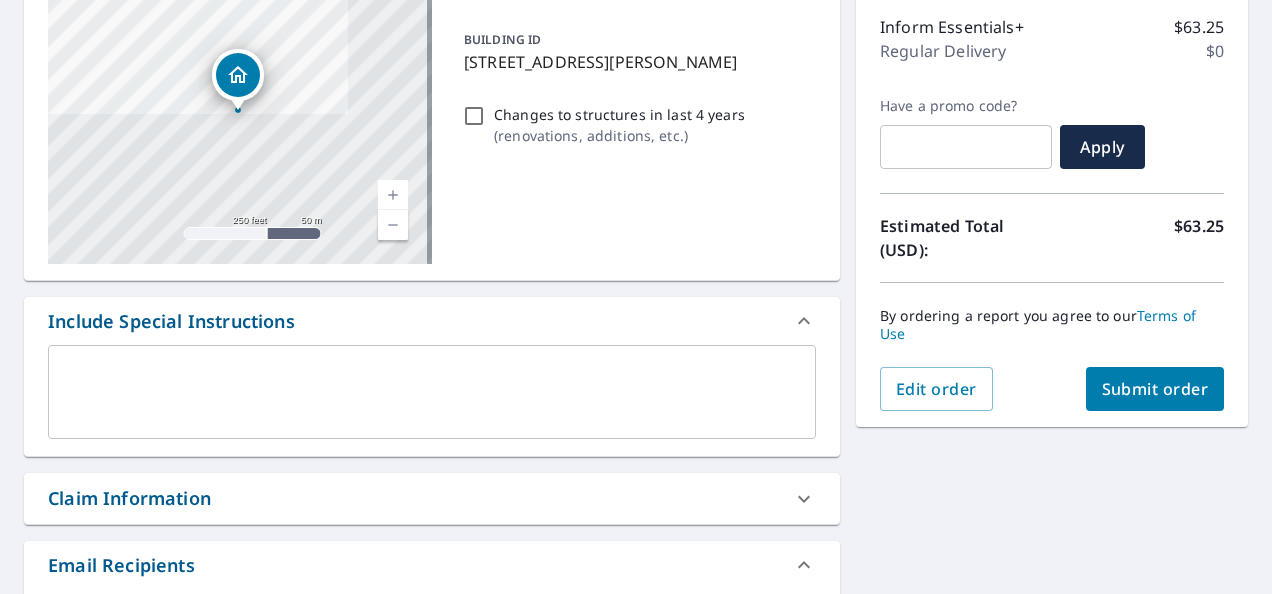 scroll, scrollTop: 254, scrollLeft: 0, axis: vertical 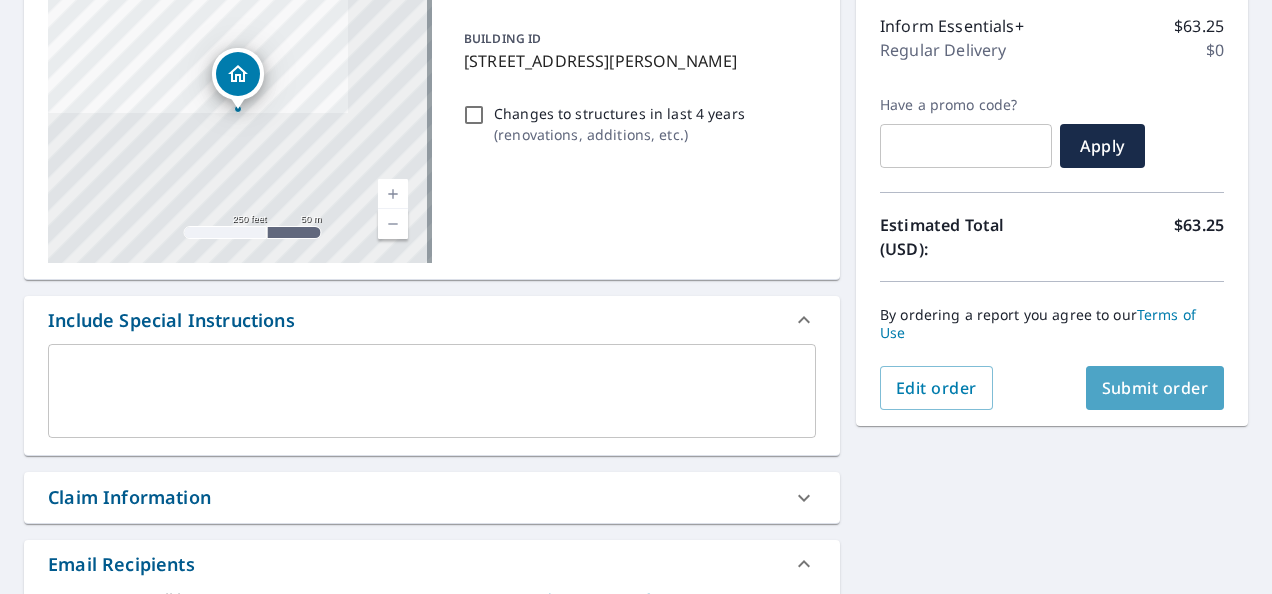 click on "Submit order" at bounding box center [1155, 388] 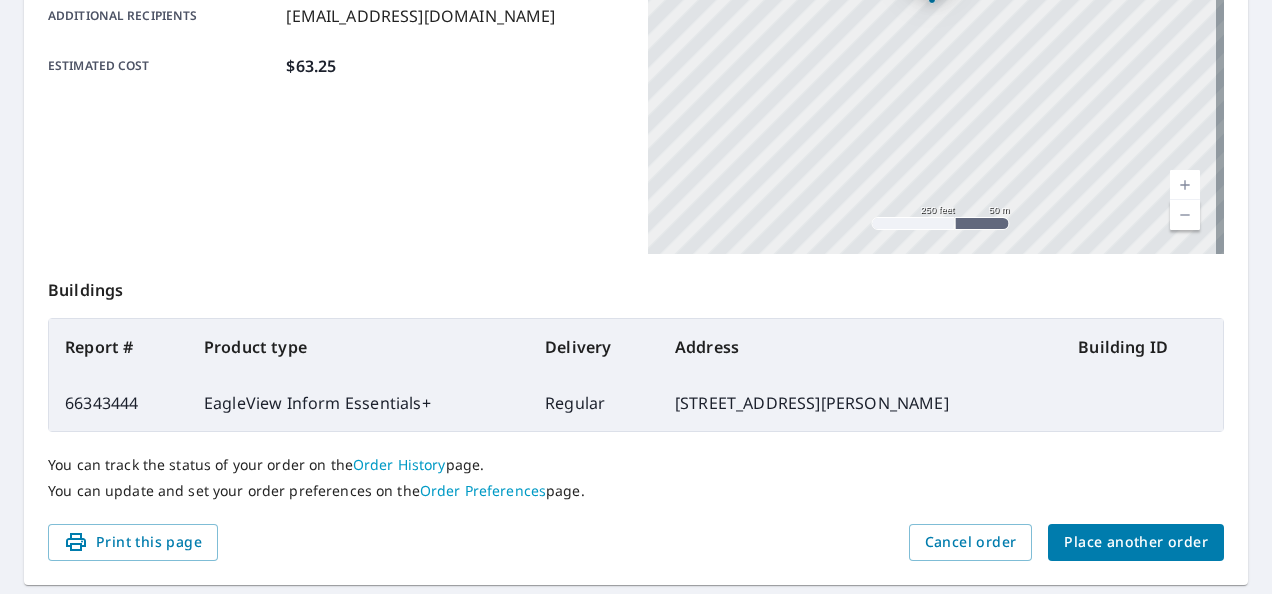 scroll, scrollTop: 581, scrollLeft: 0, axis: vertical 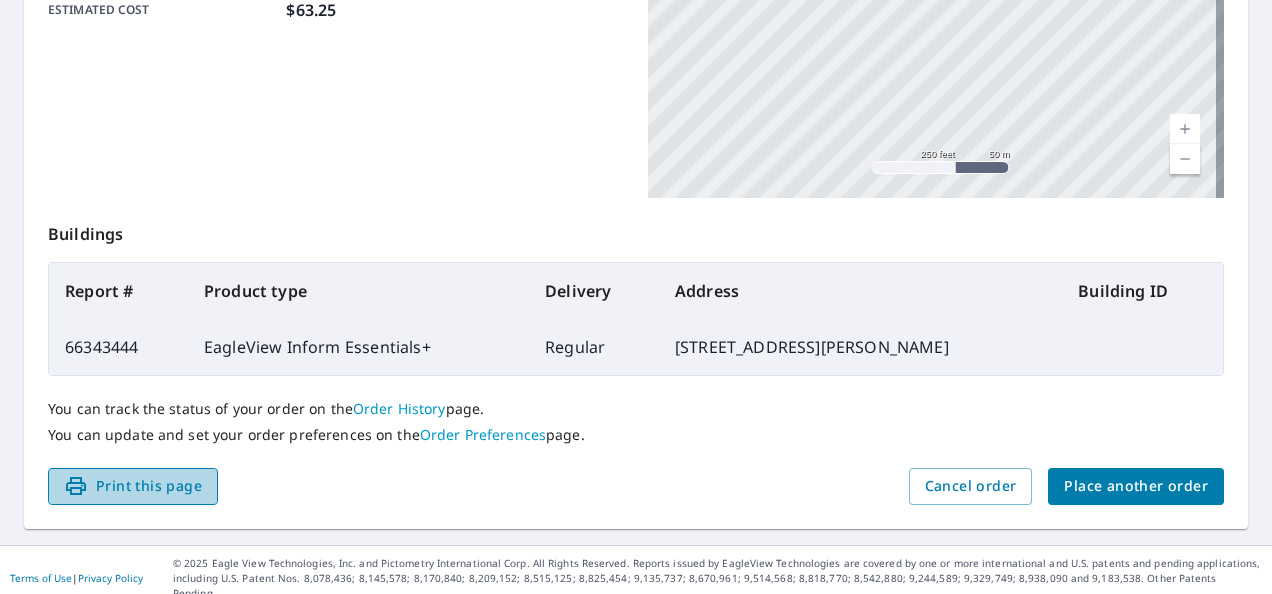 click on "Print this page" at bounding box center [133, 486] 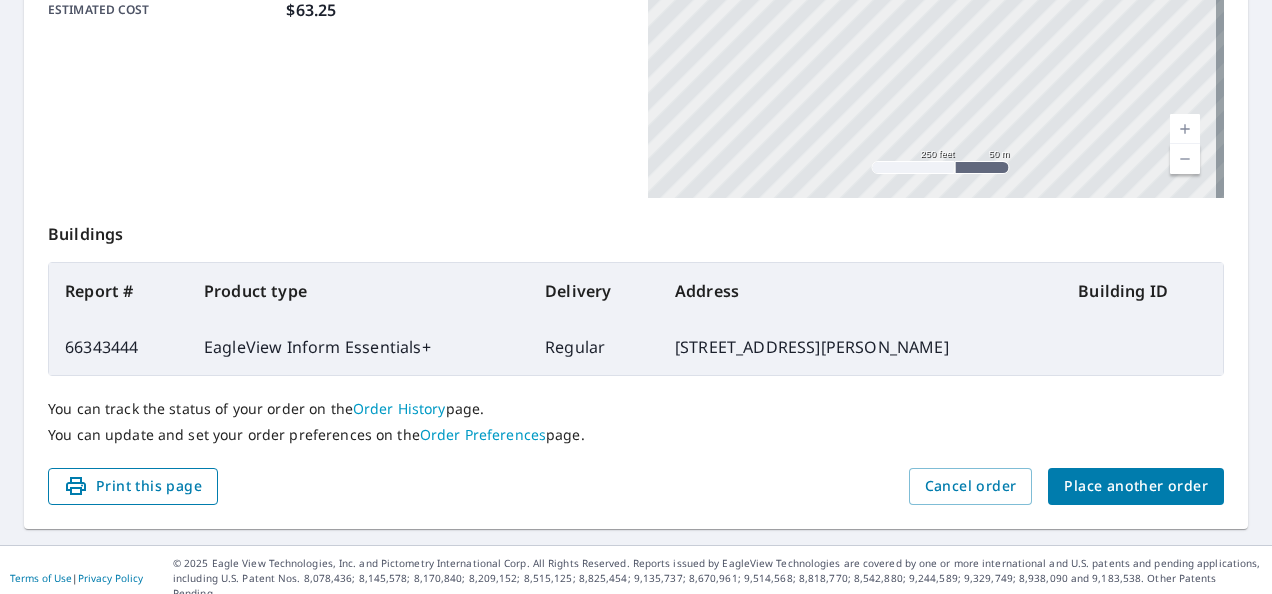 scroll, scrollTop: 581, scrollLeft: 0, axis: vertical 